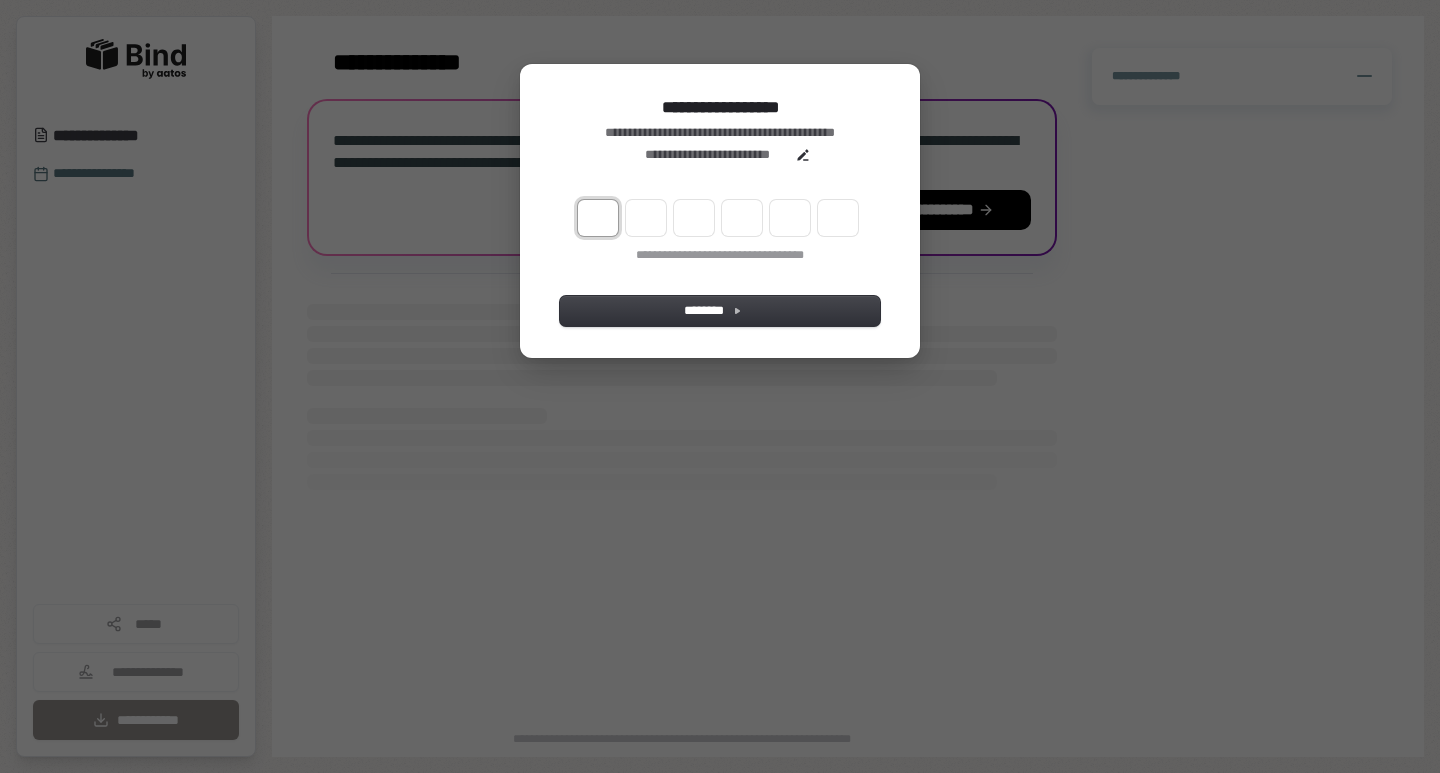 scroll, scrollTop: 0, scrollLeft: 0, axis: both 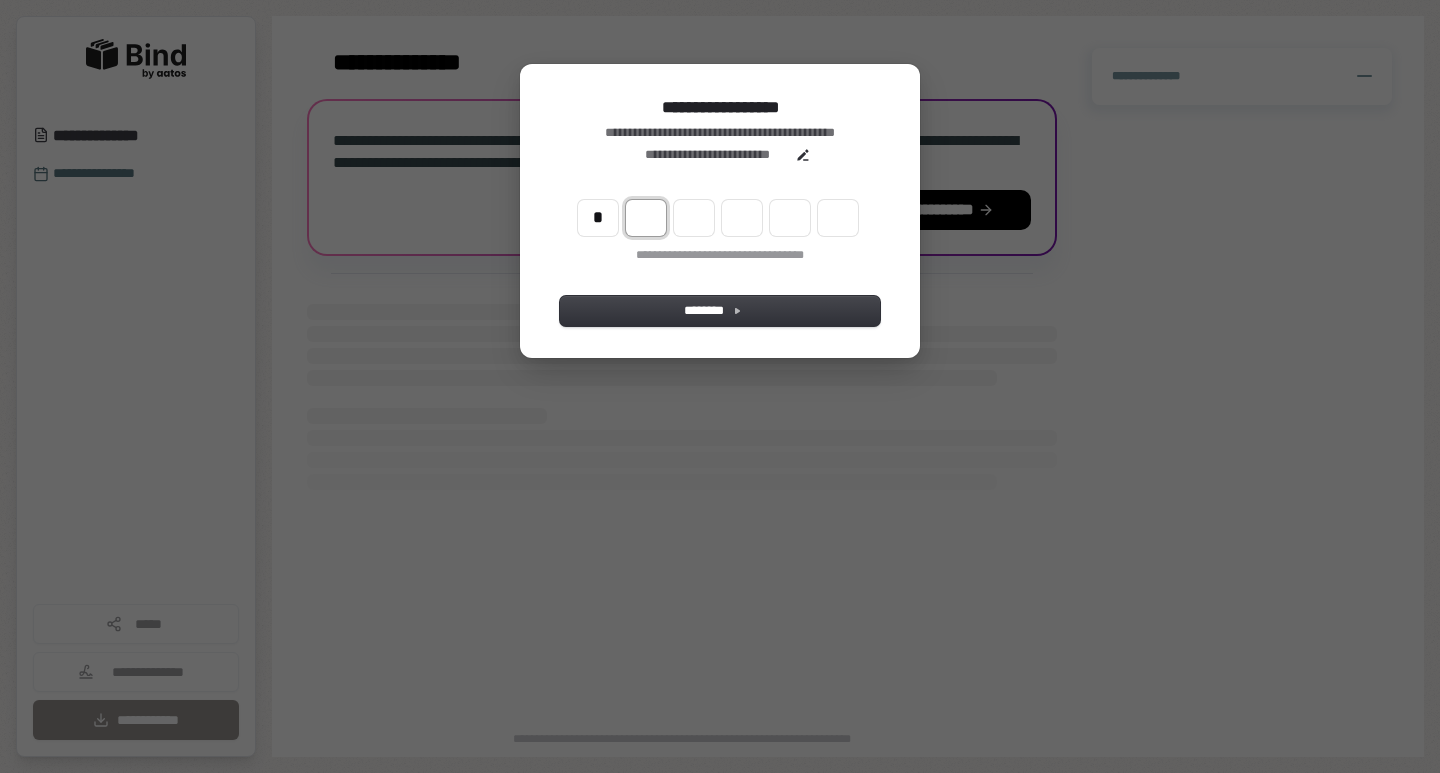 type on "*" 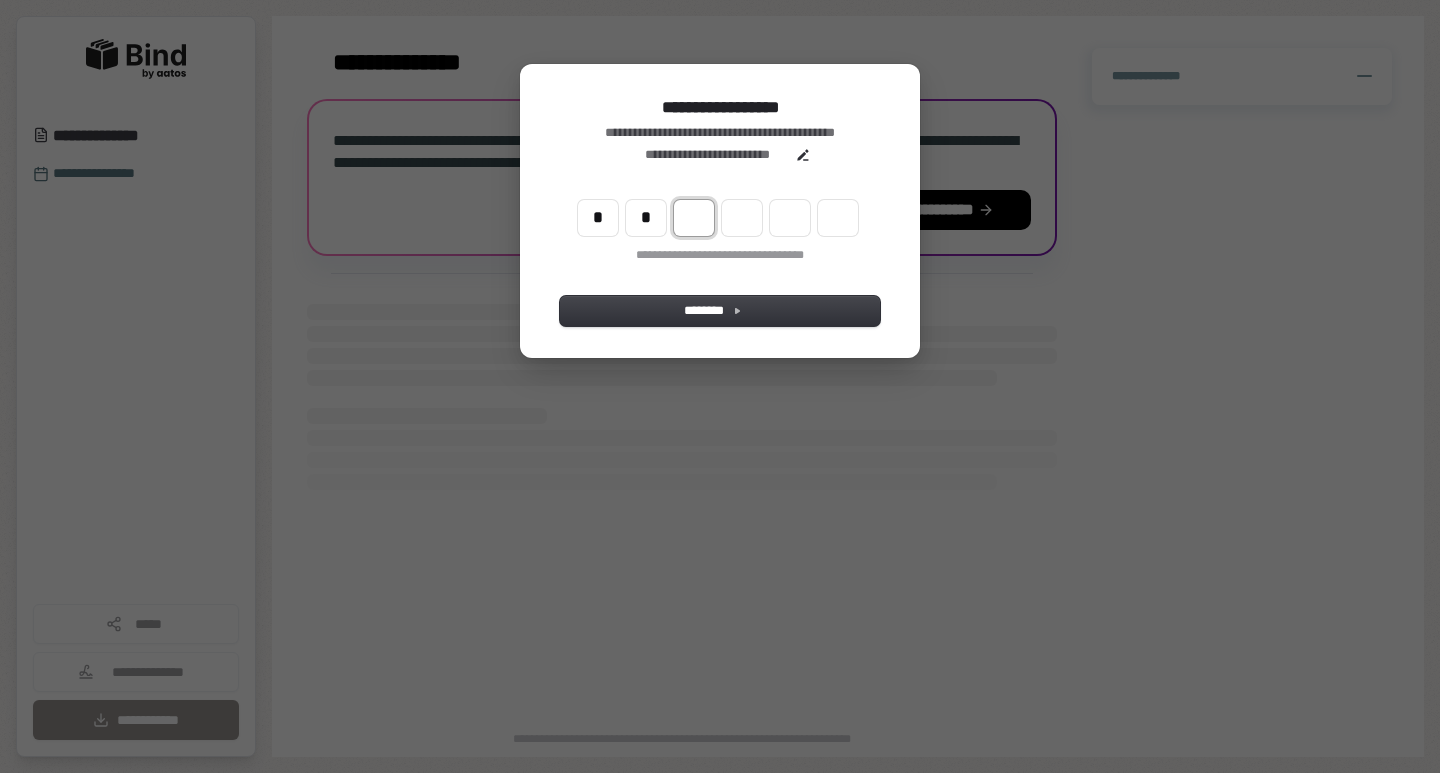 type on "**" 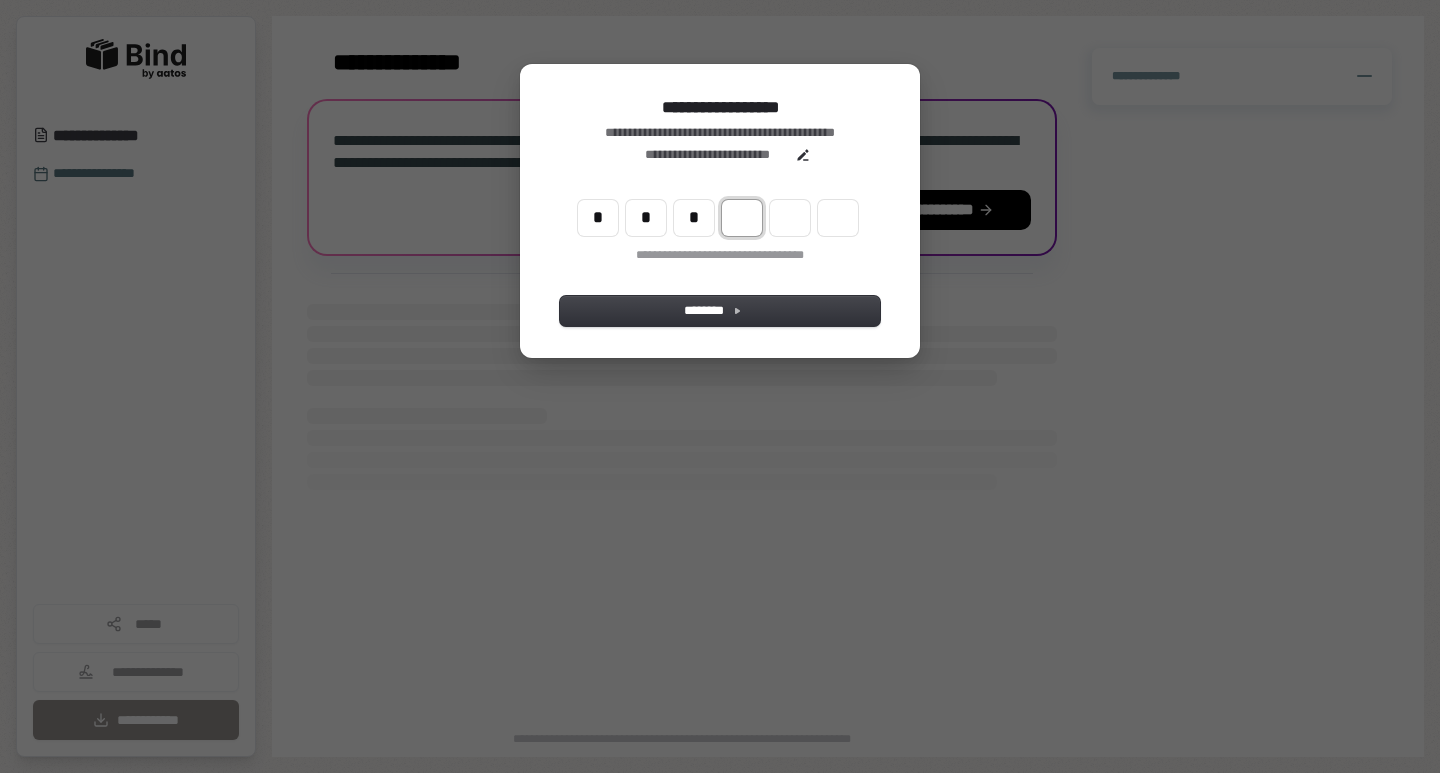 type on "***" 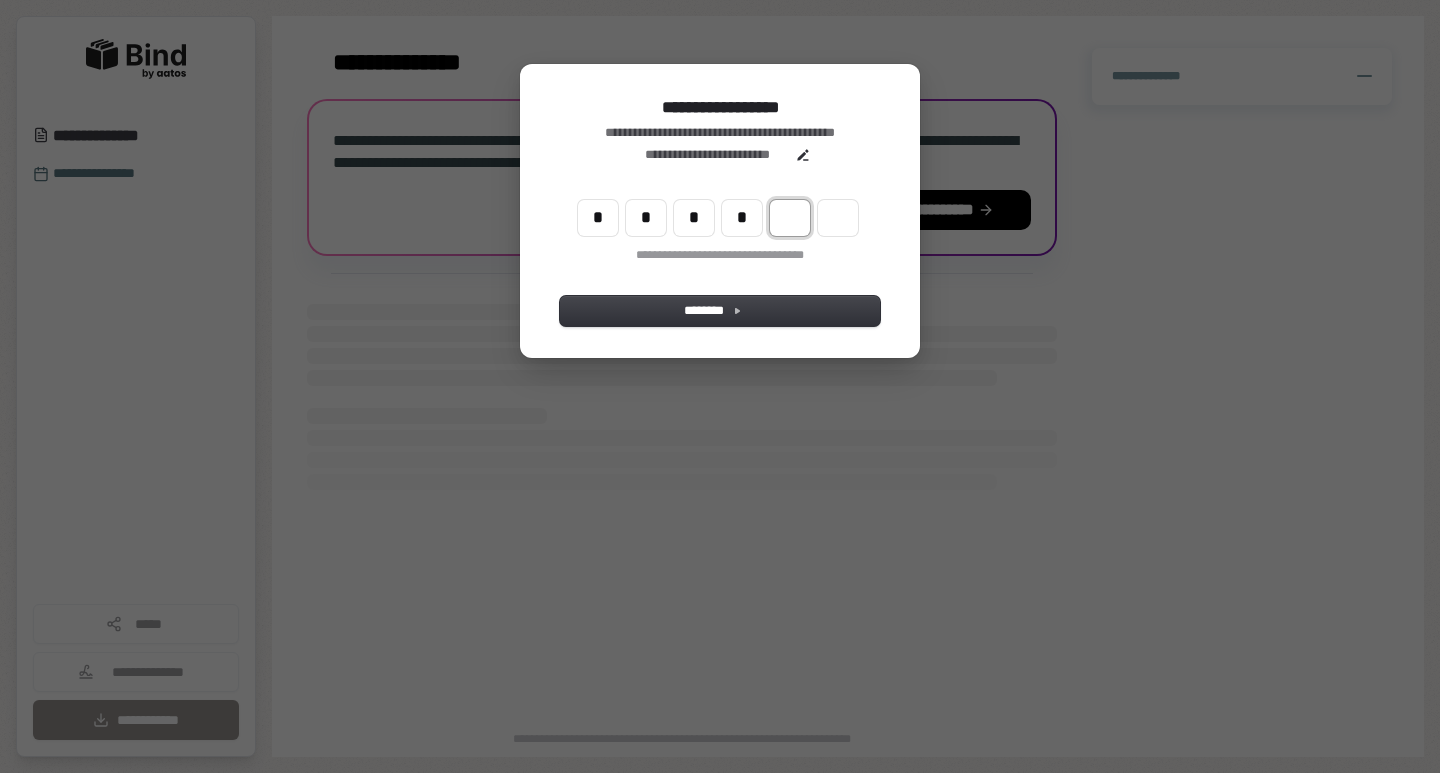 type on "****" 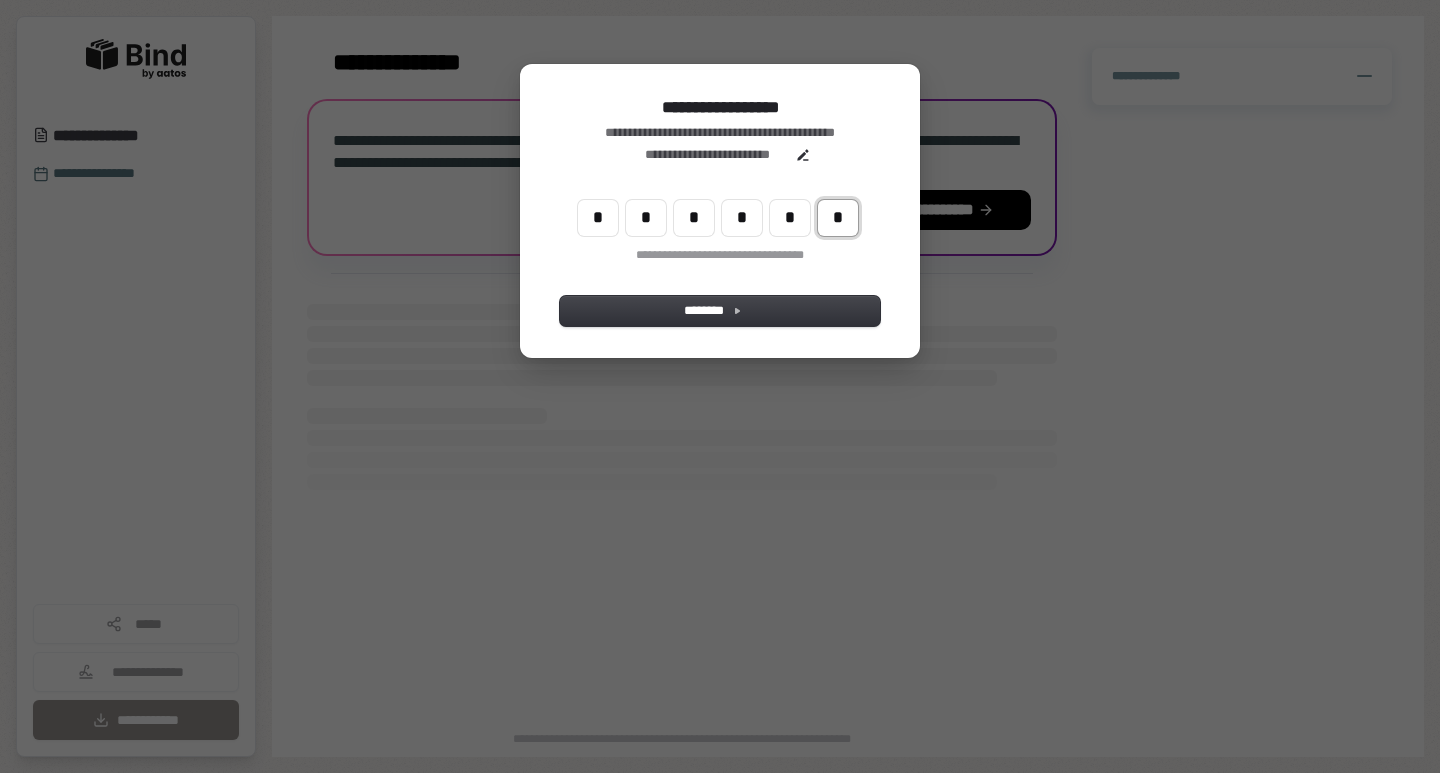 type on "******" 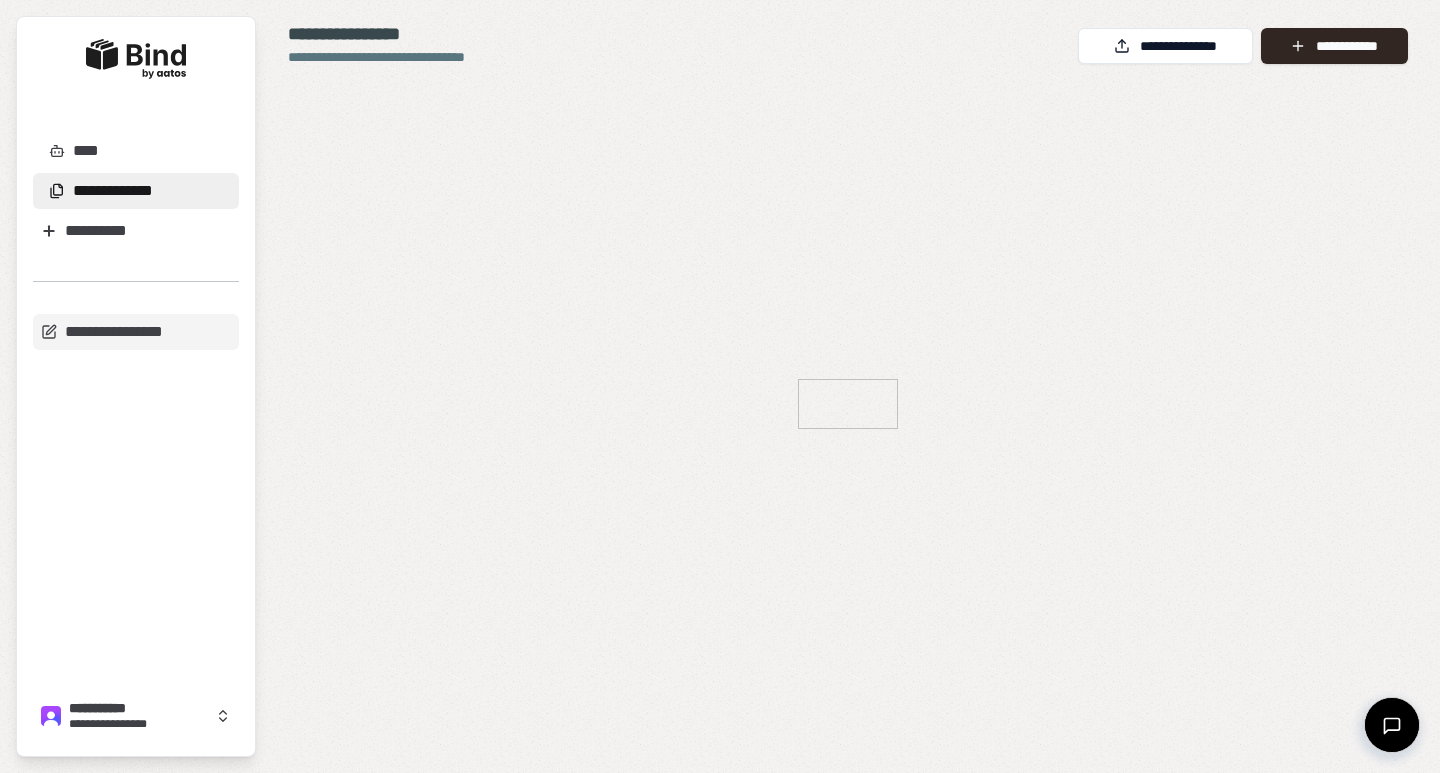 scroll, scrollTop: 0, scrollLeft: 0, axis: both 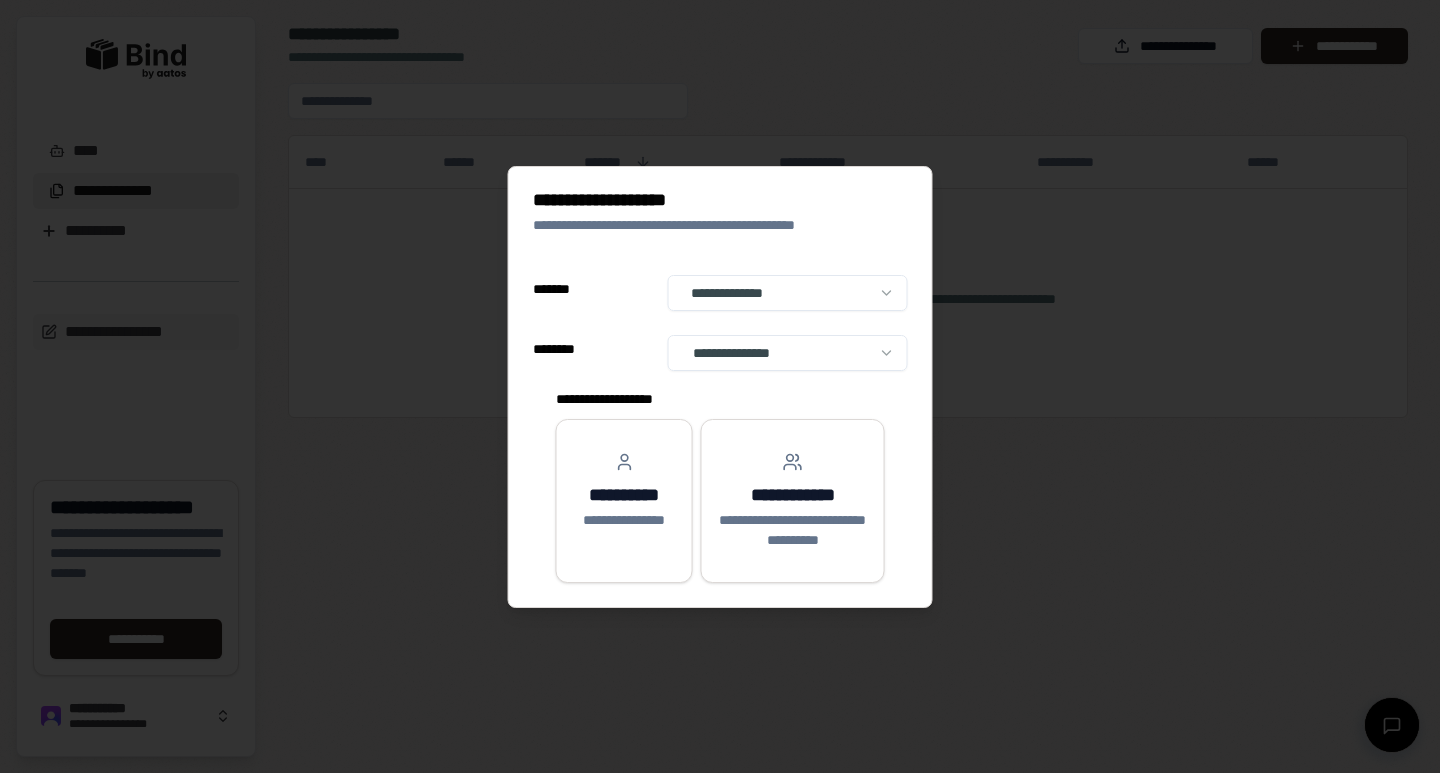 select on "**" 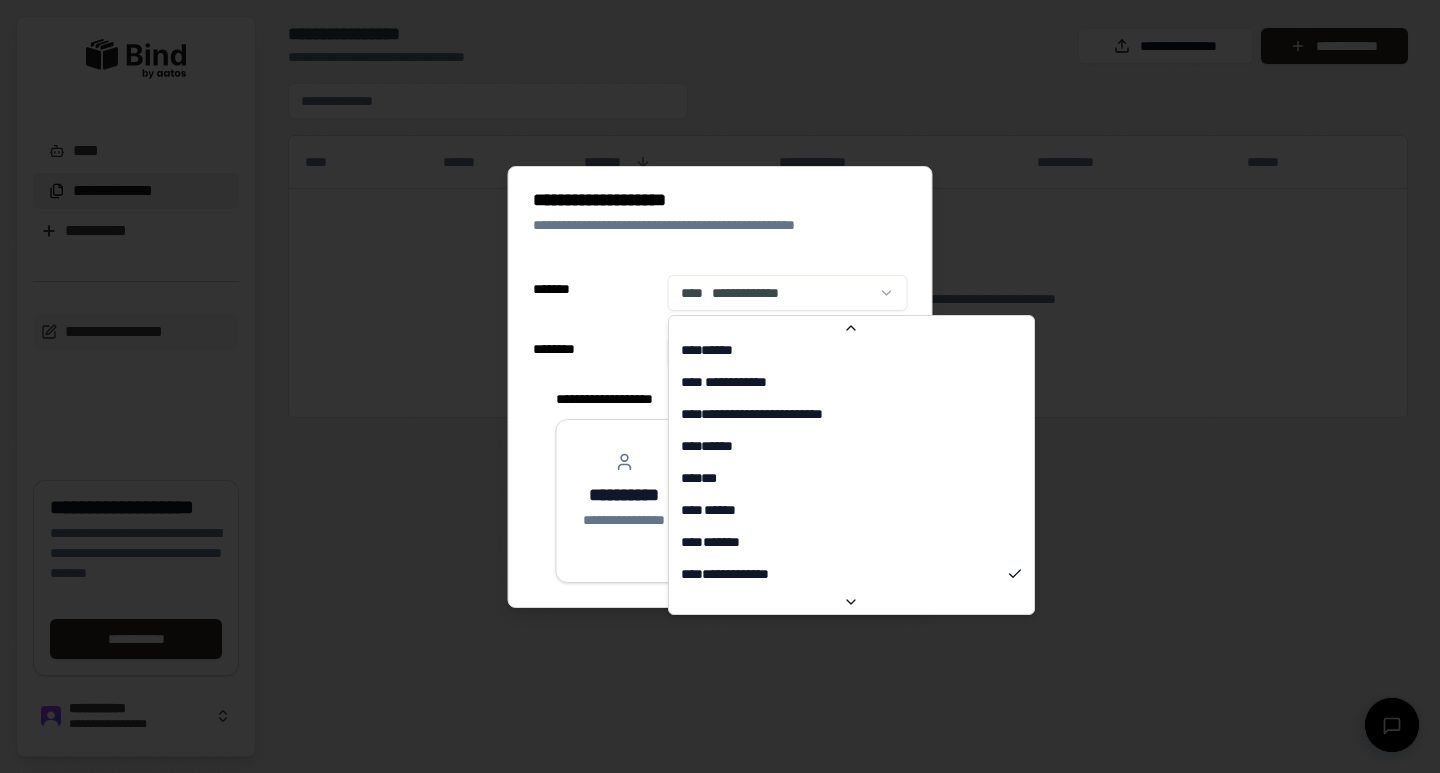 scroll, scrollTop: 7378, scrollLeft: 0, axis: vertical 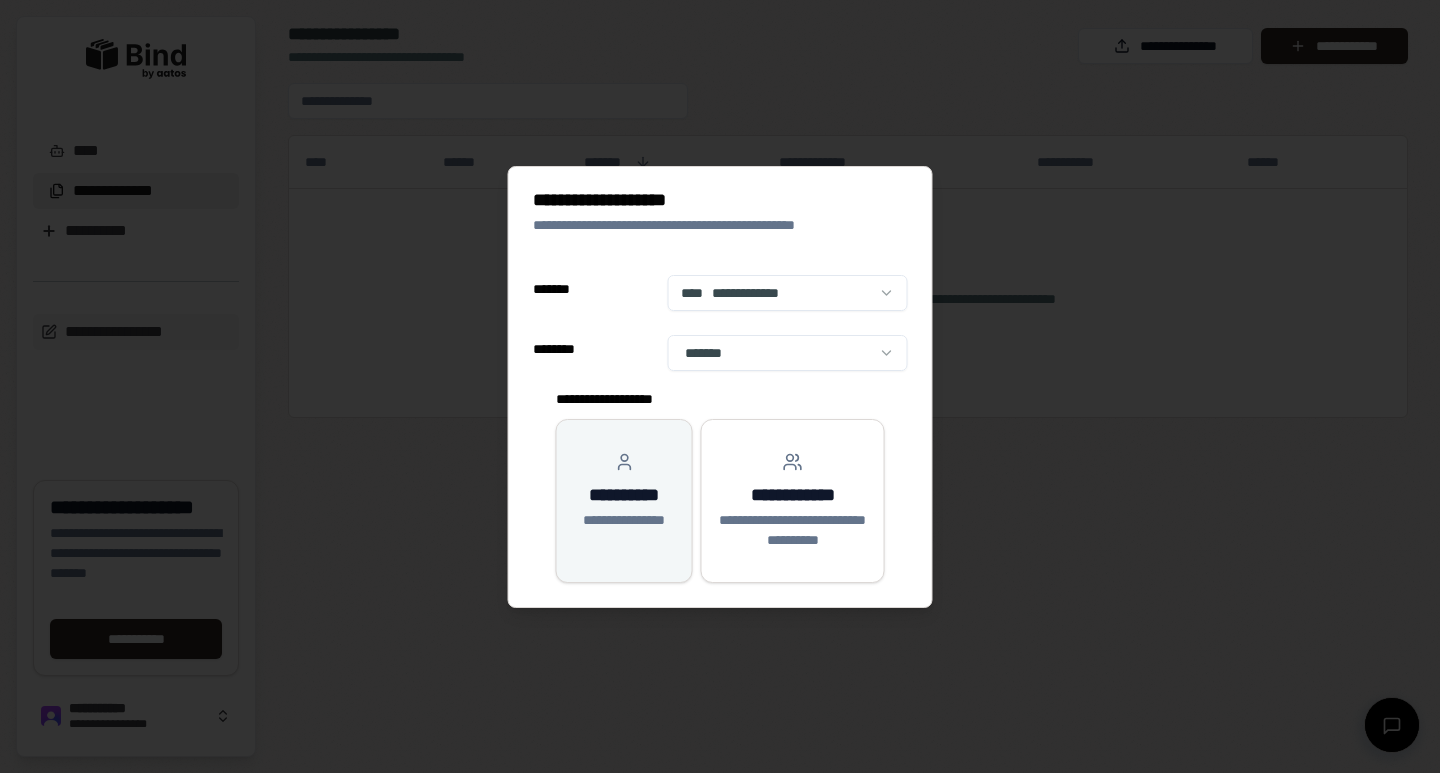 click on "**********" at bounding box center [624, 491] 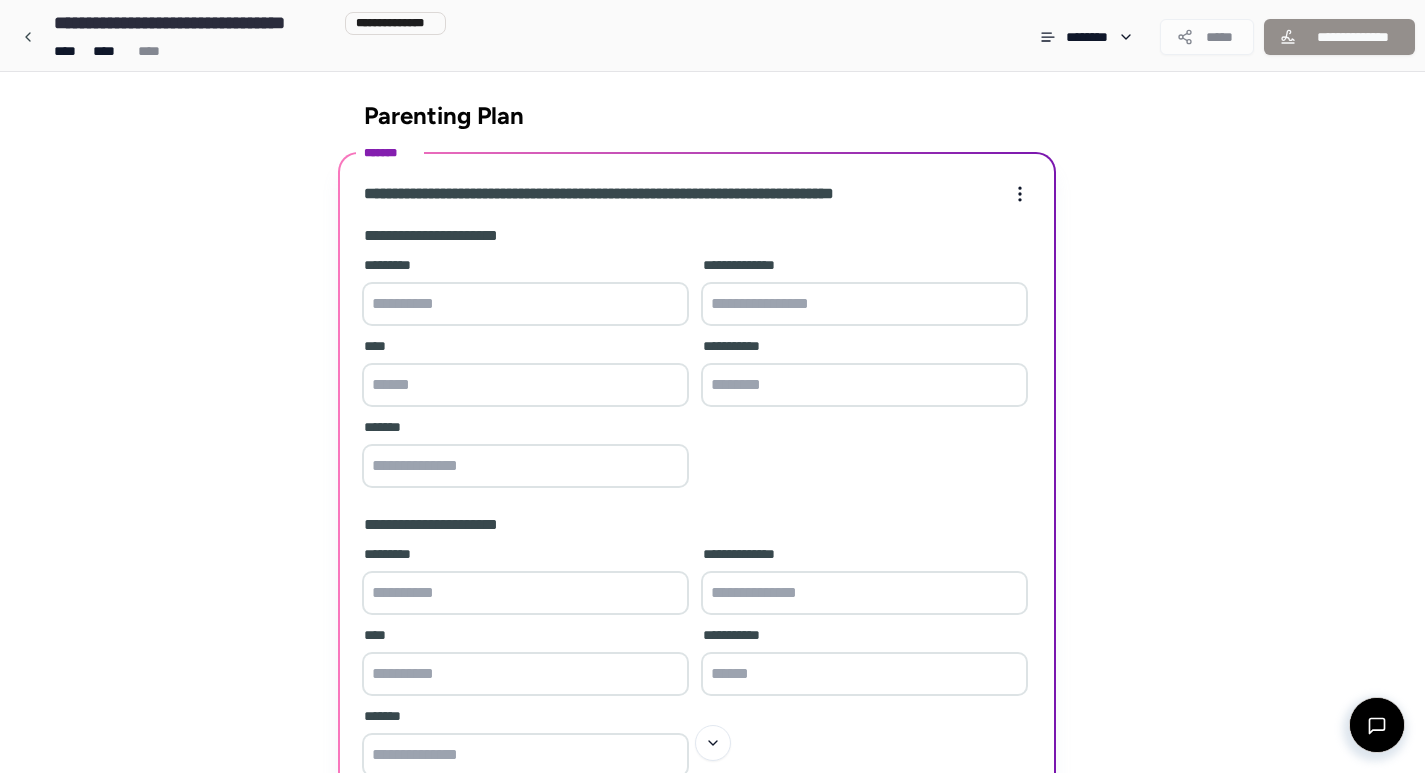 scroll, scrollTop: 0, scrollLeft: 0, axis: both 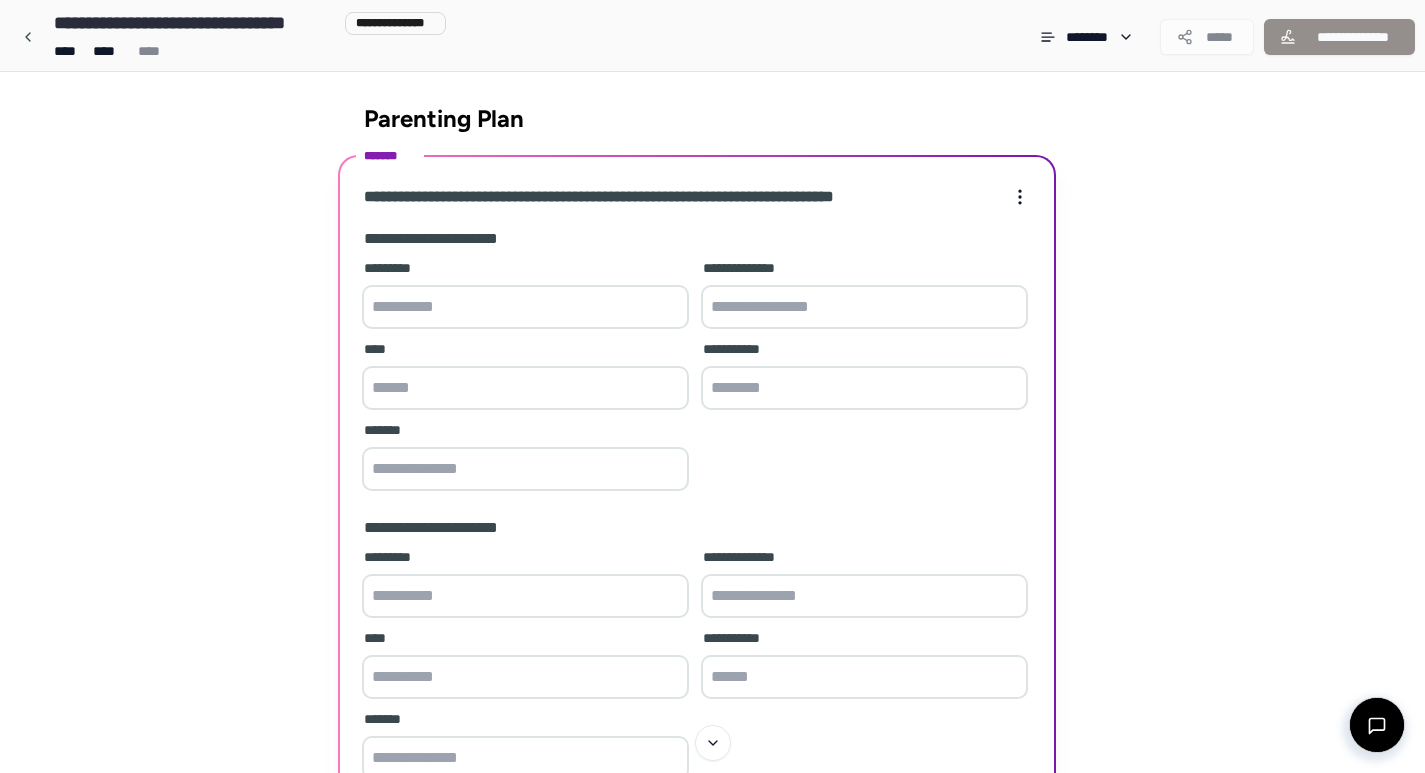 click at bounding box center [525, 307] 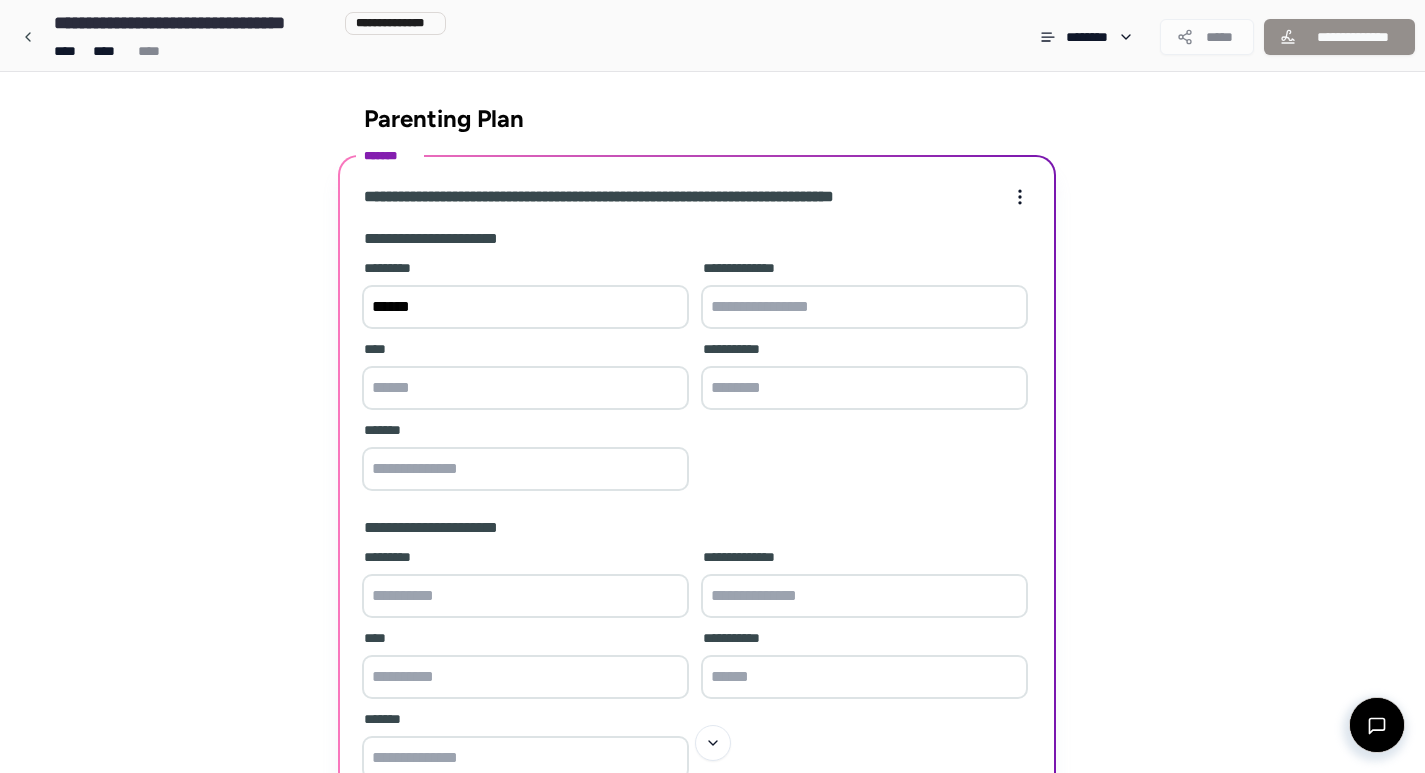 type on "******" 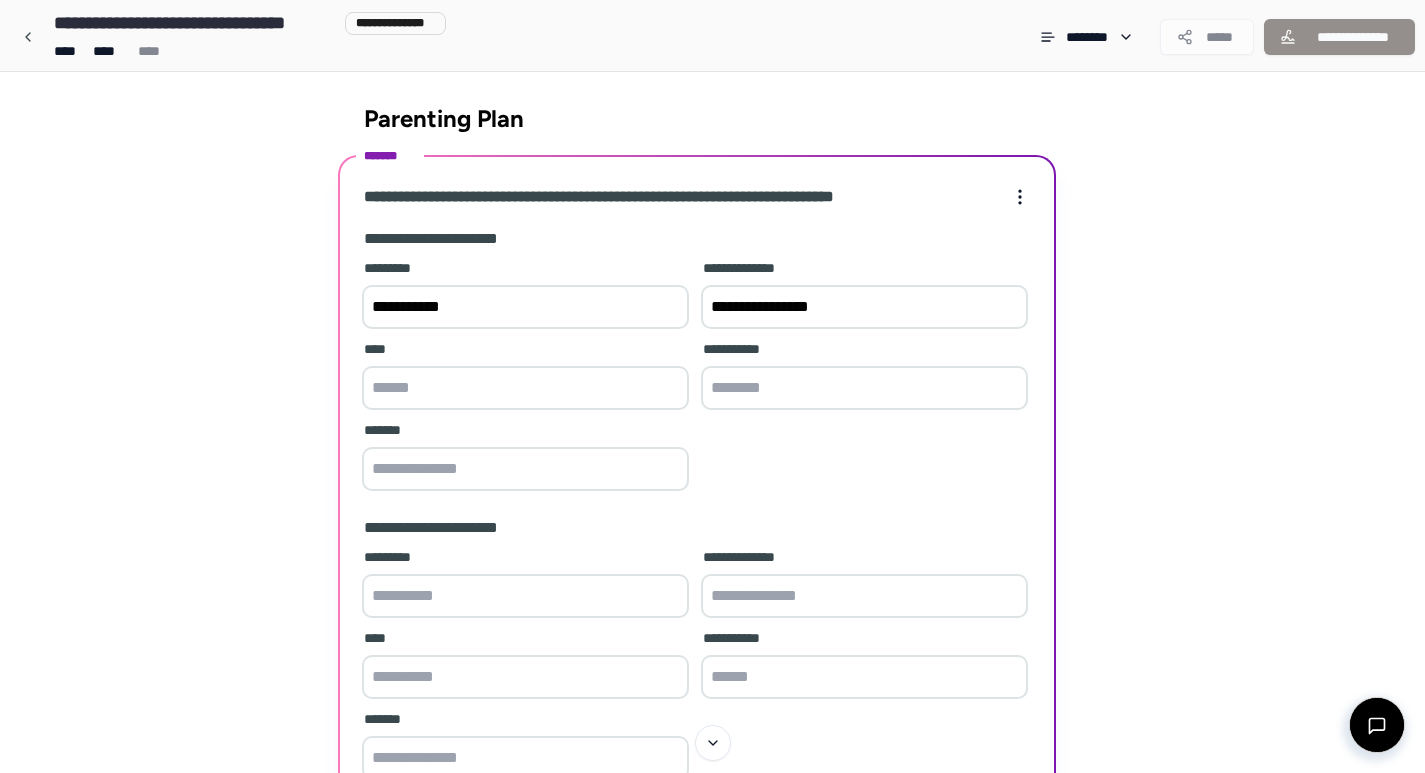 type on "**********" 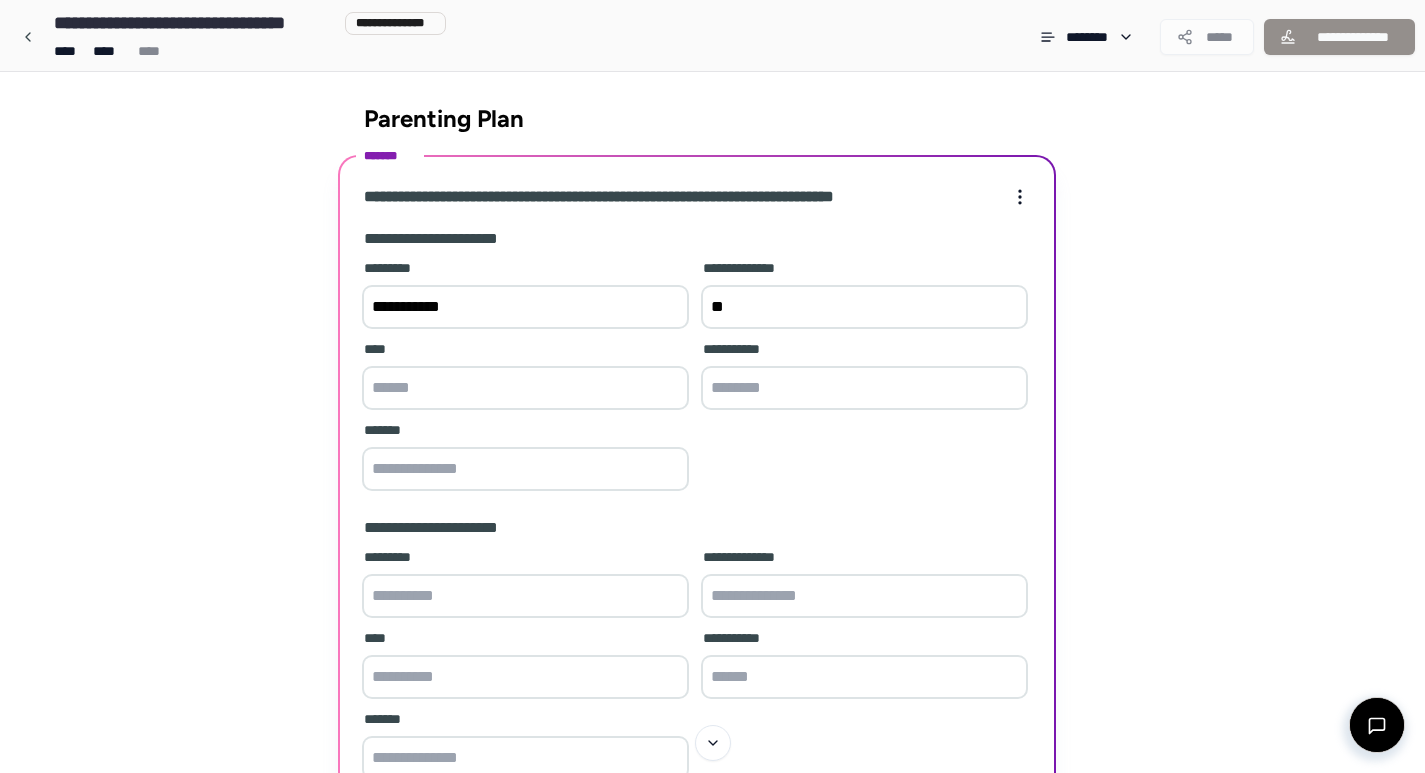 type on "*" 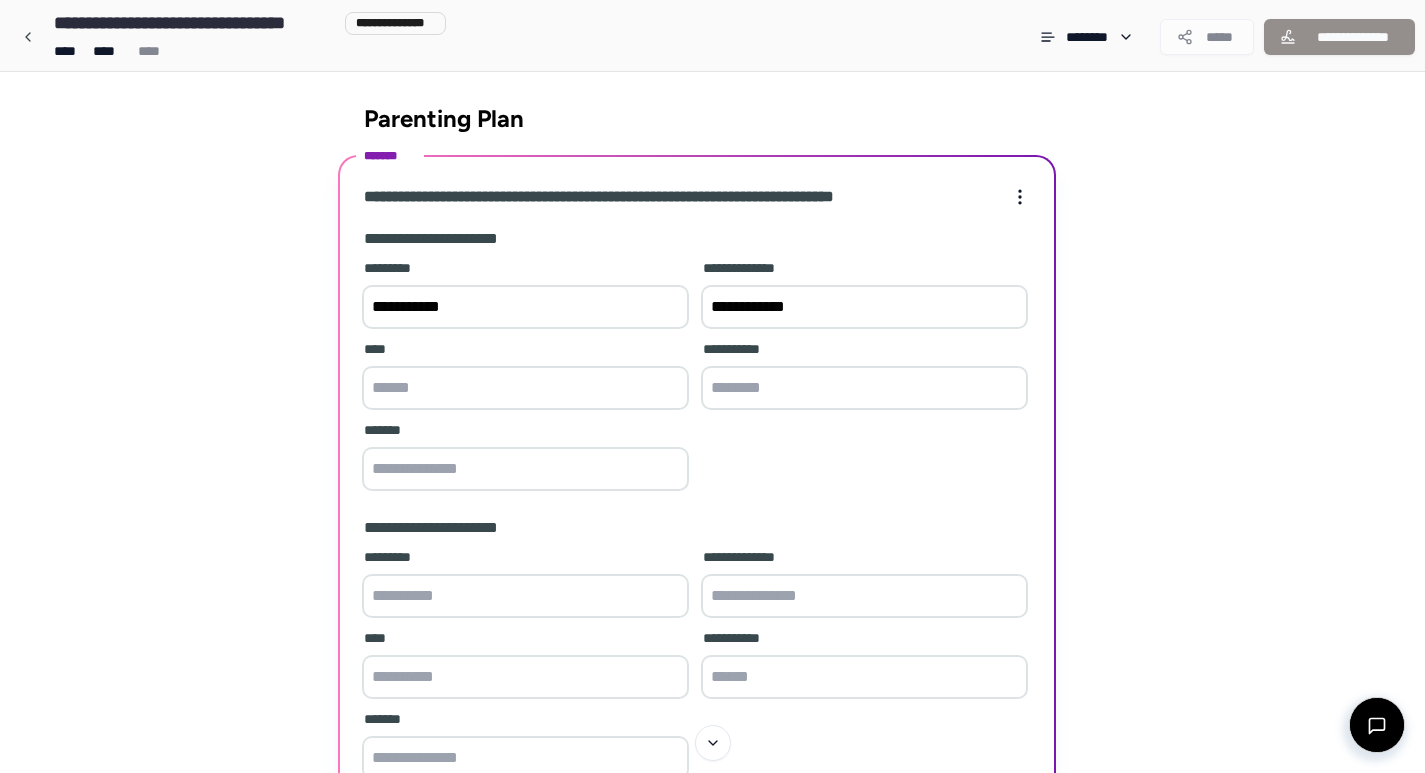 type on "**********" 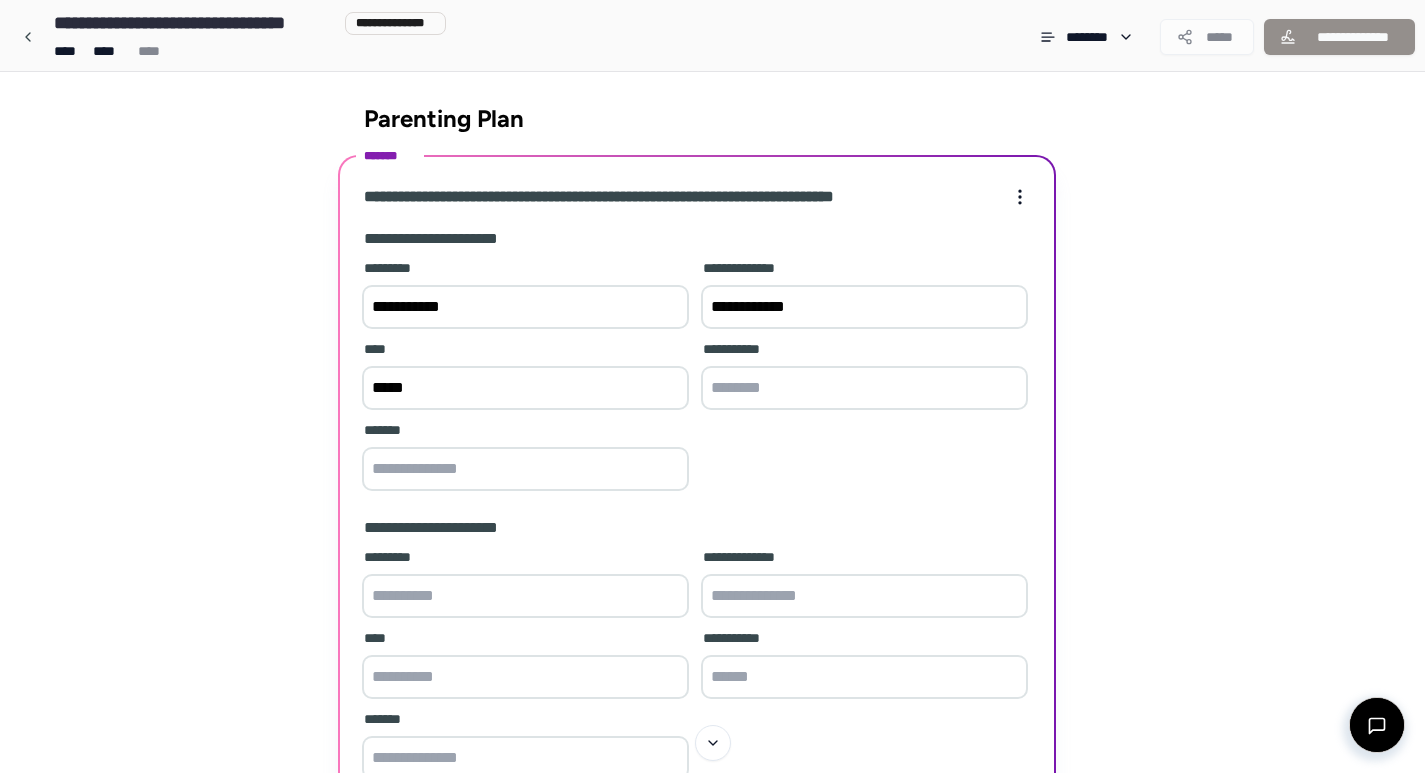 type on "*****" 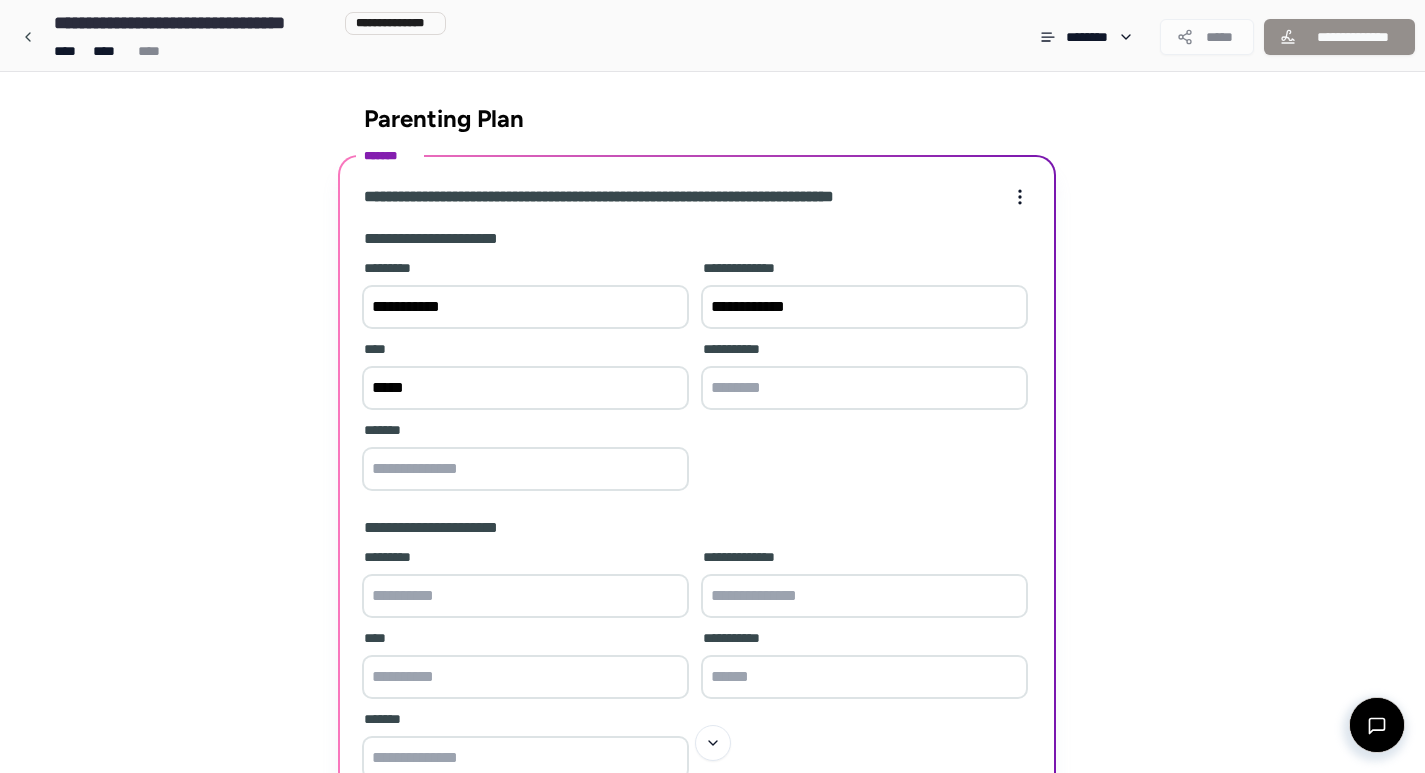 type on "*" 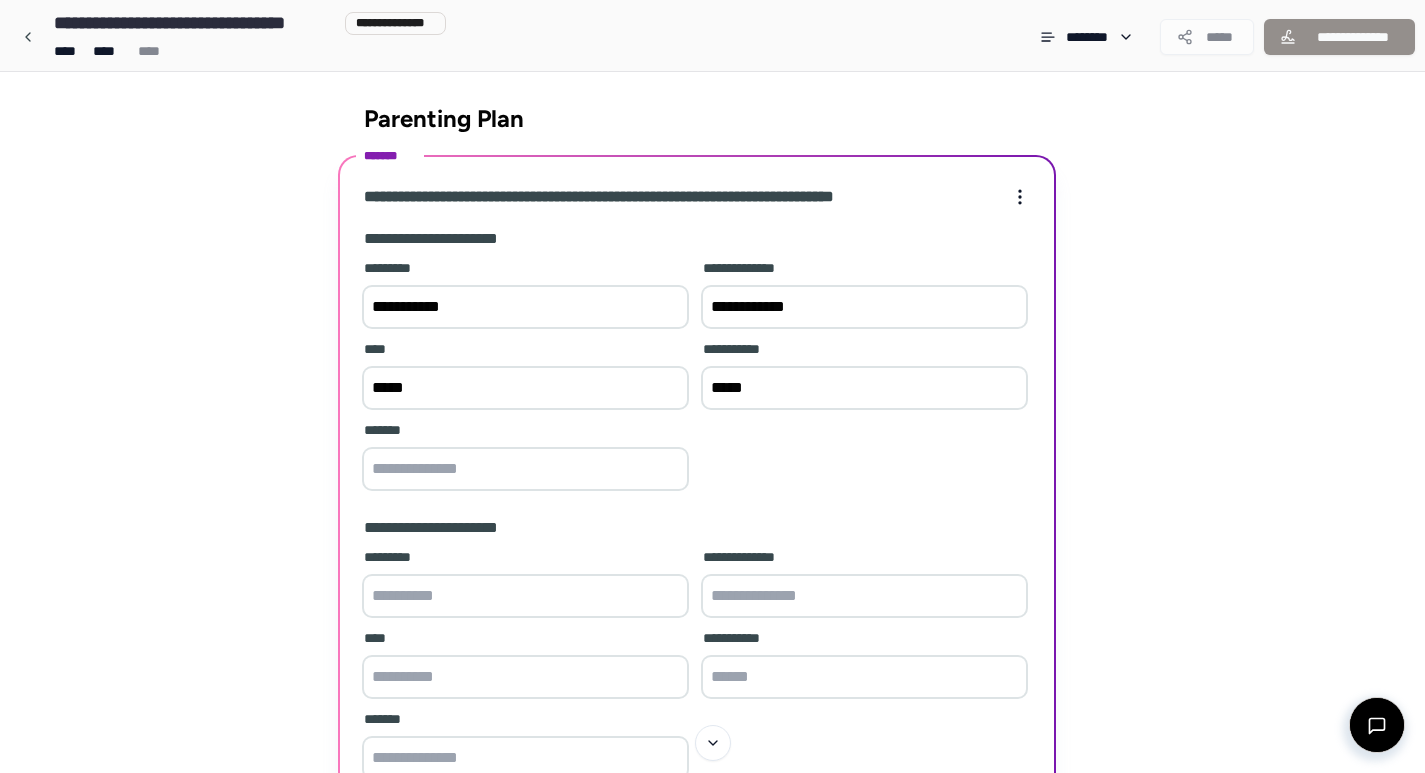 type on "*****" 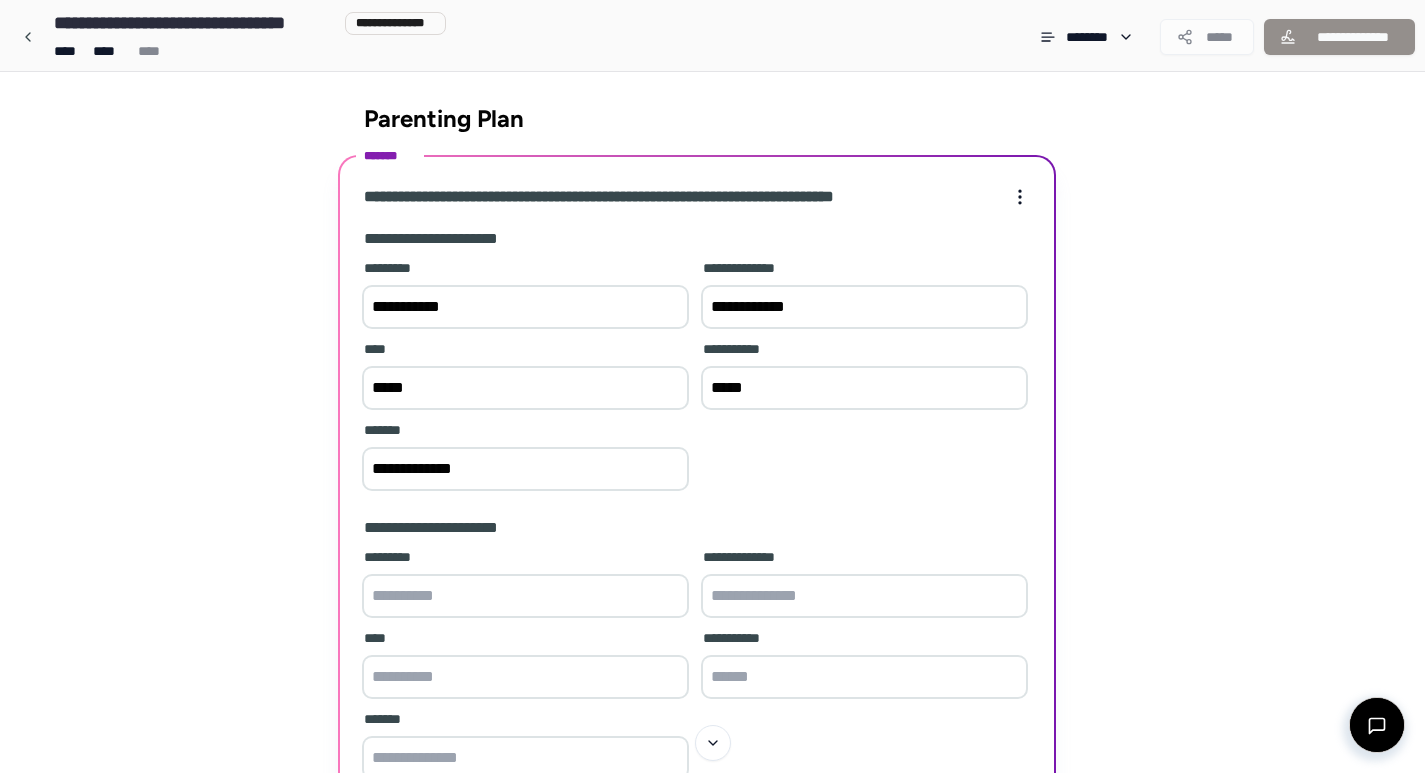 type on "**********" 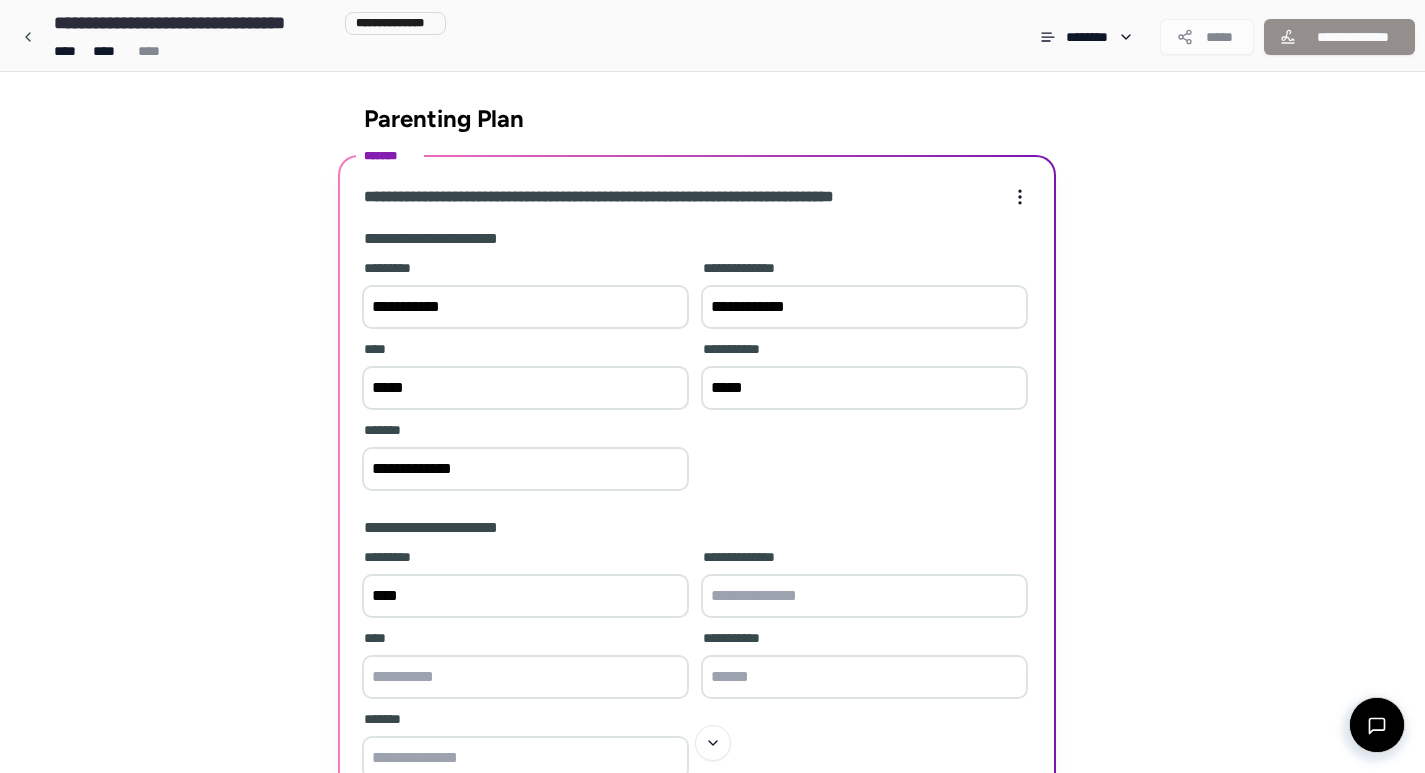 type on "****" 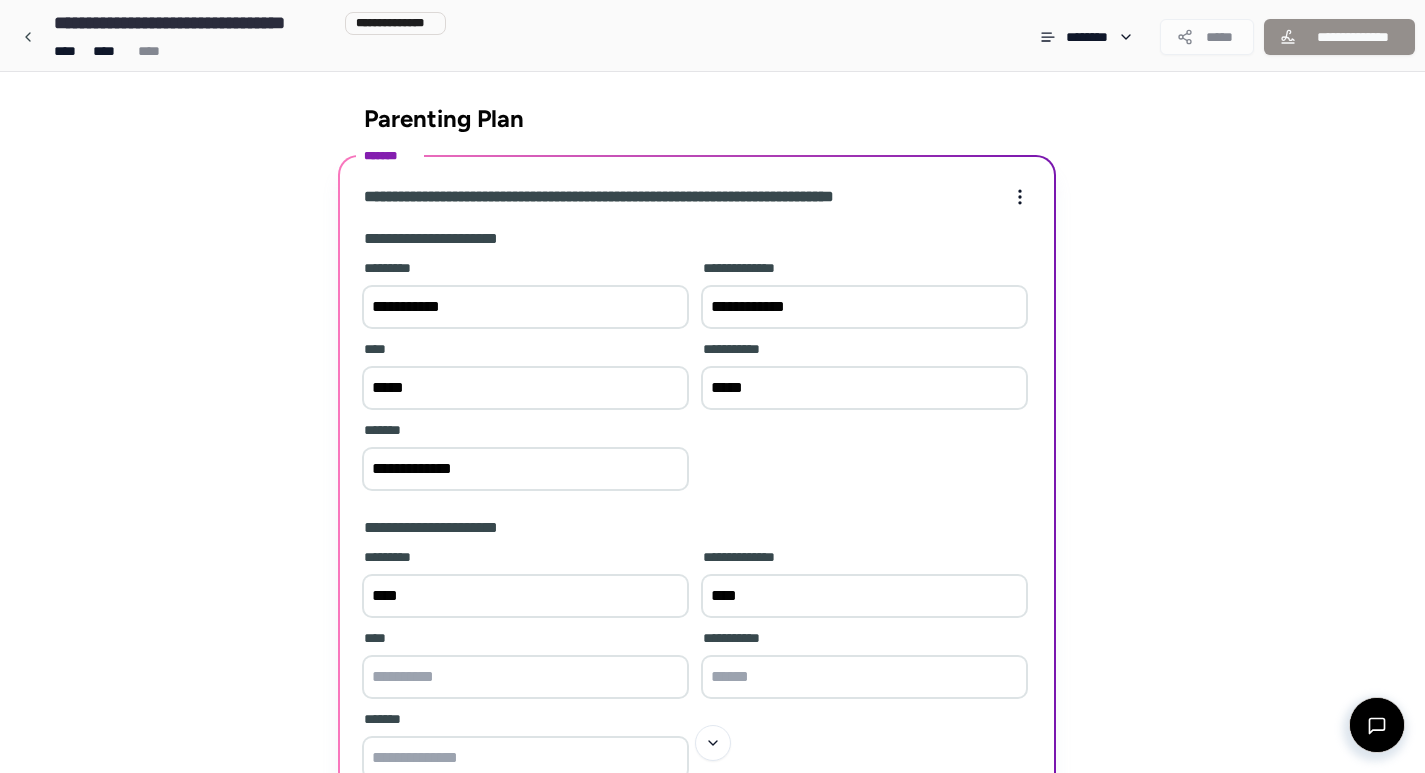 type on "****" 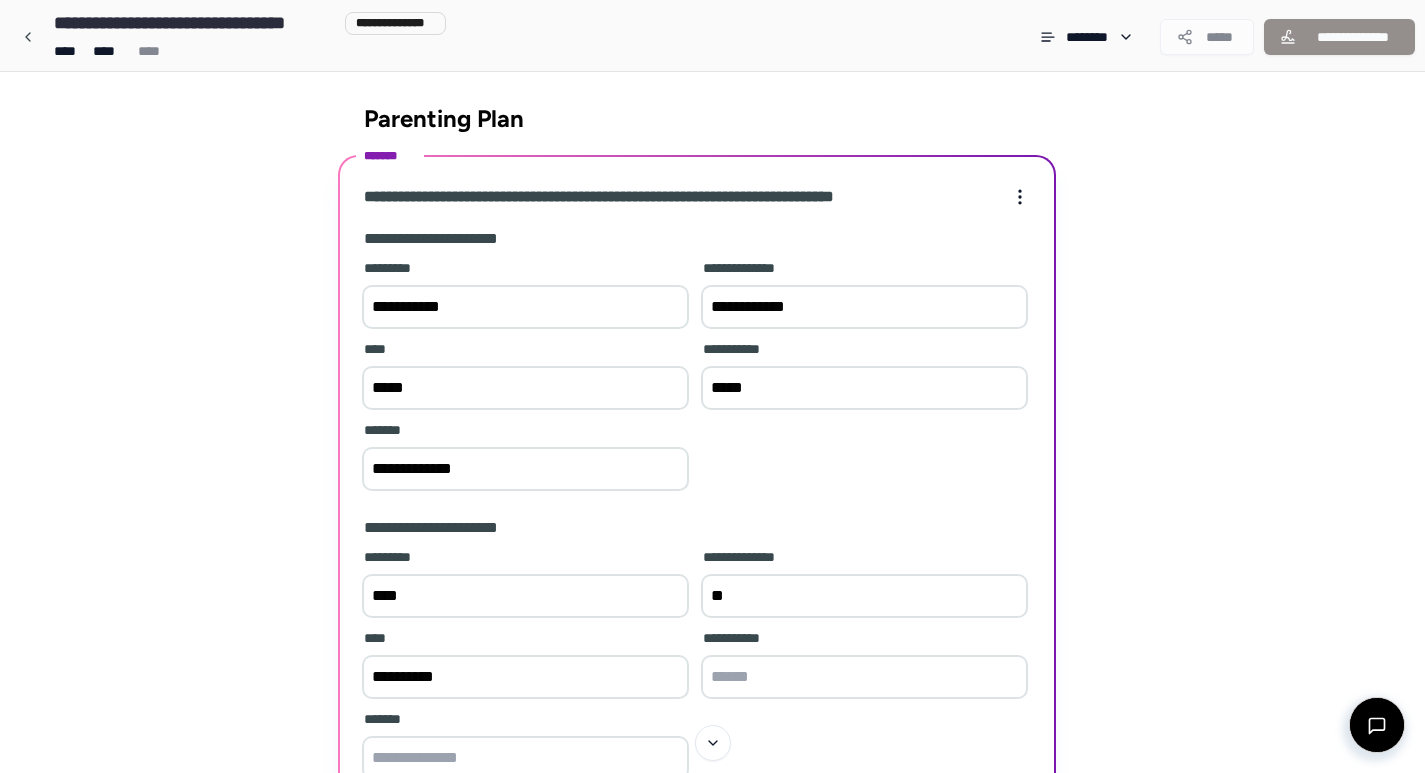 type on "*" 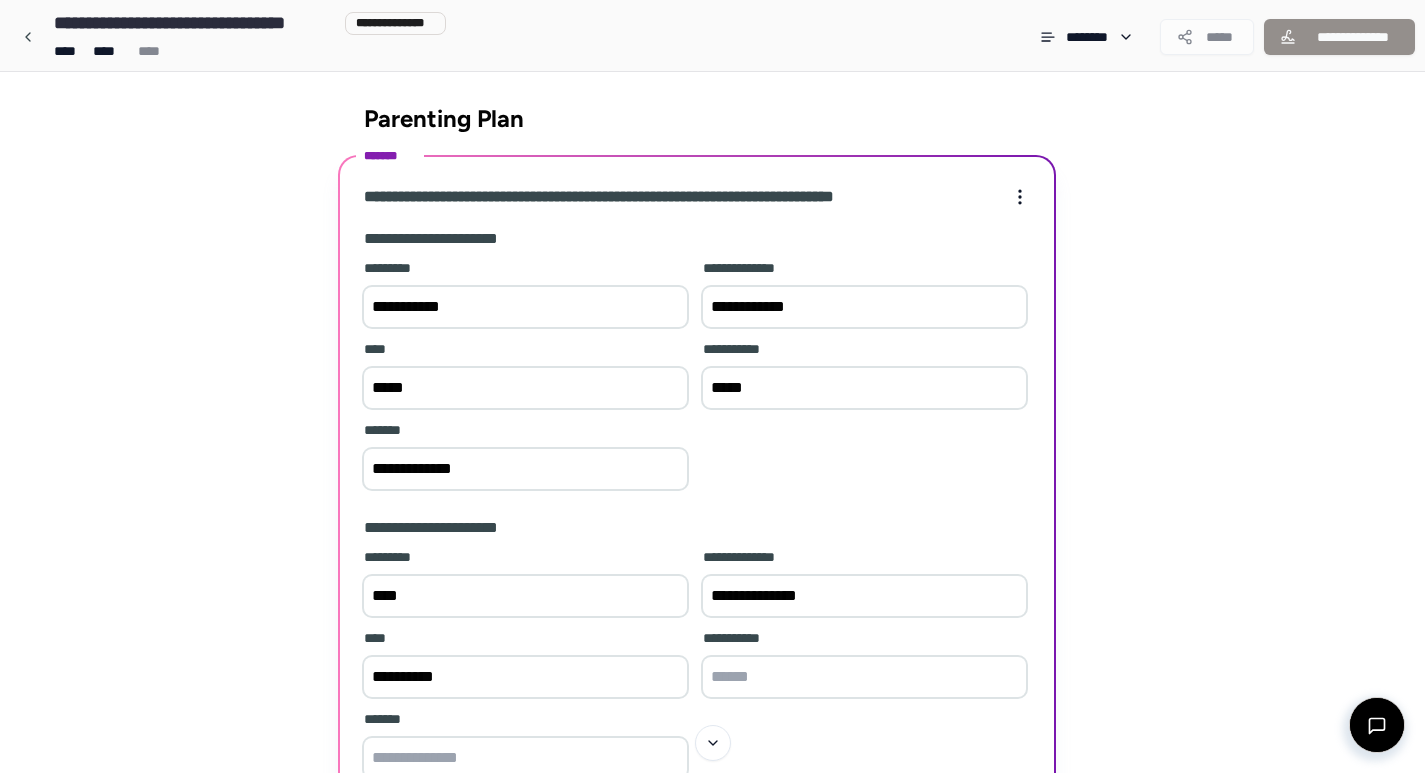 type on "**********" 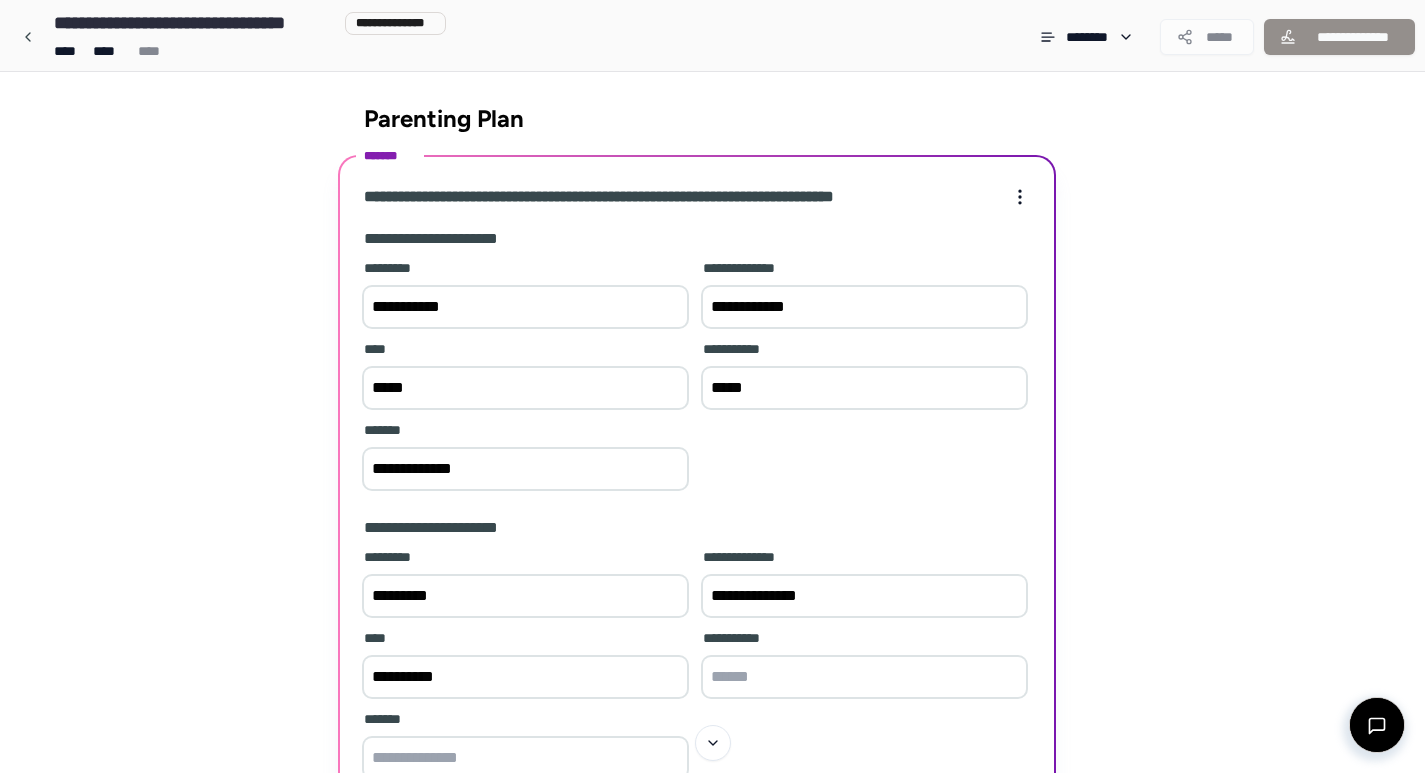 type on "*********" 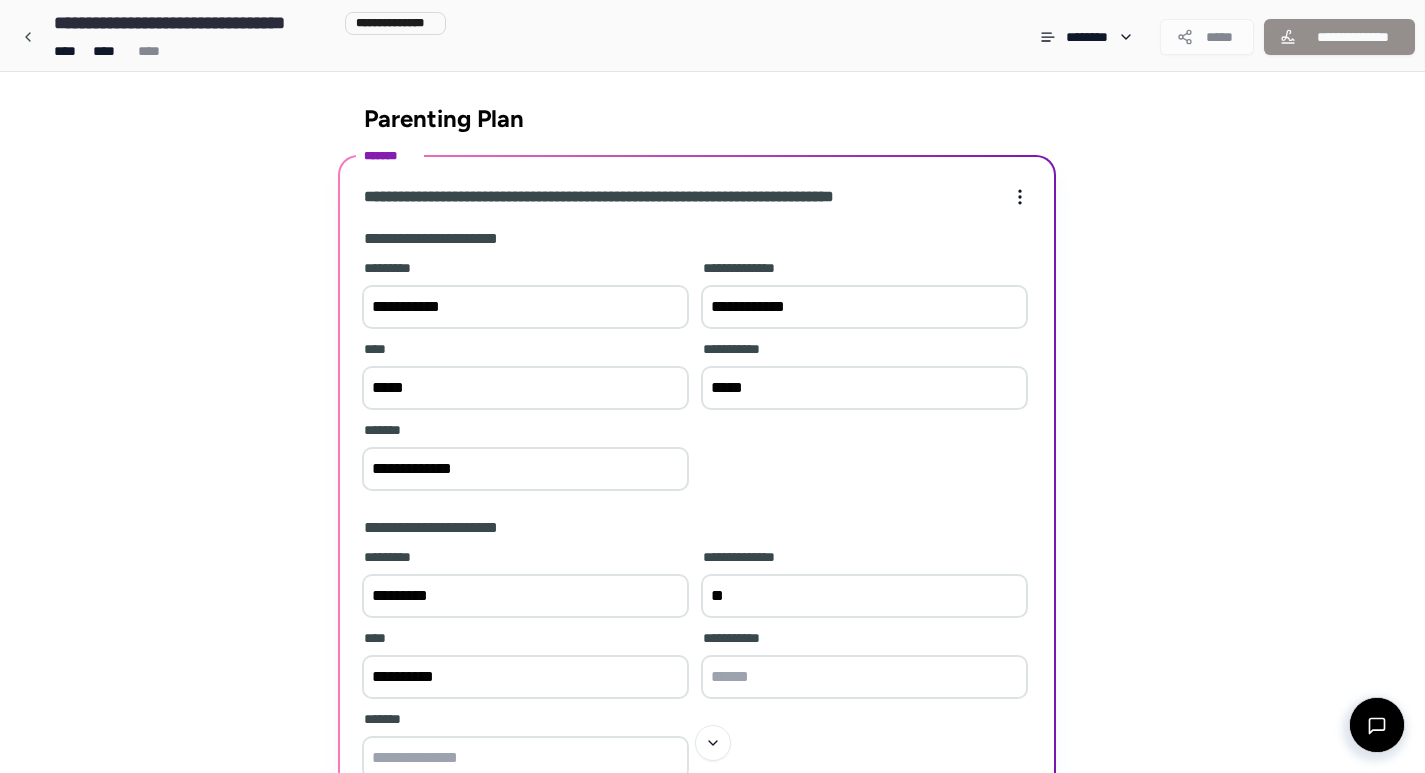 type on "*" 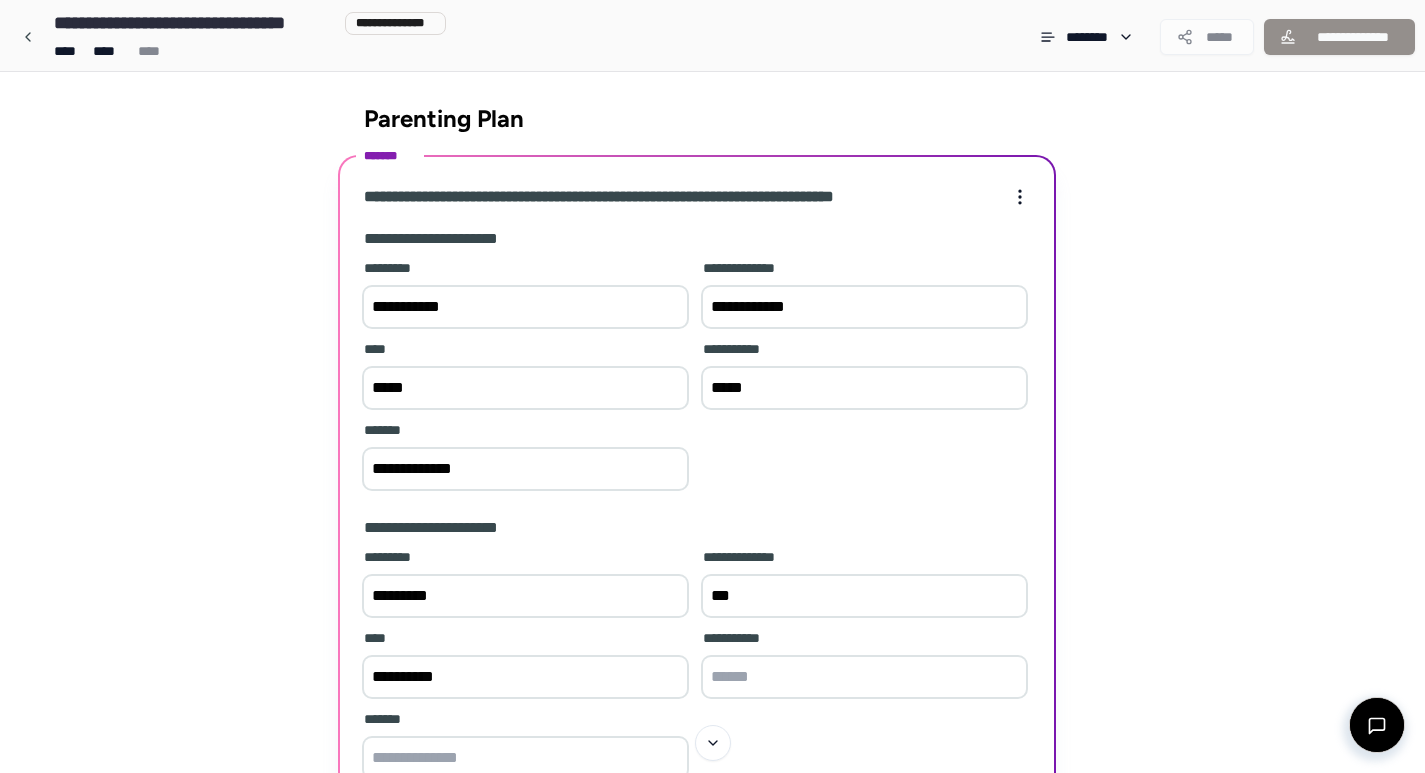 type on "***" 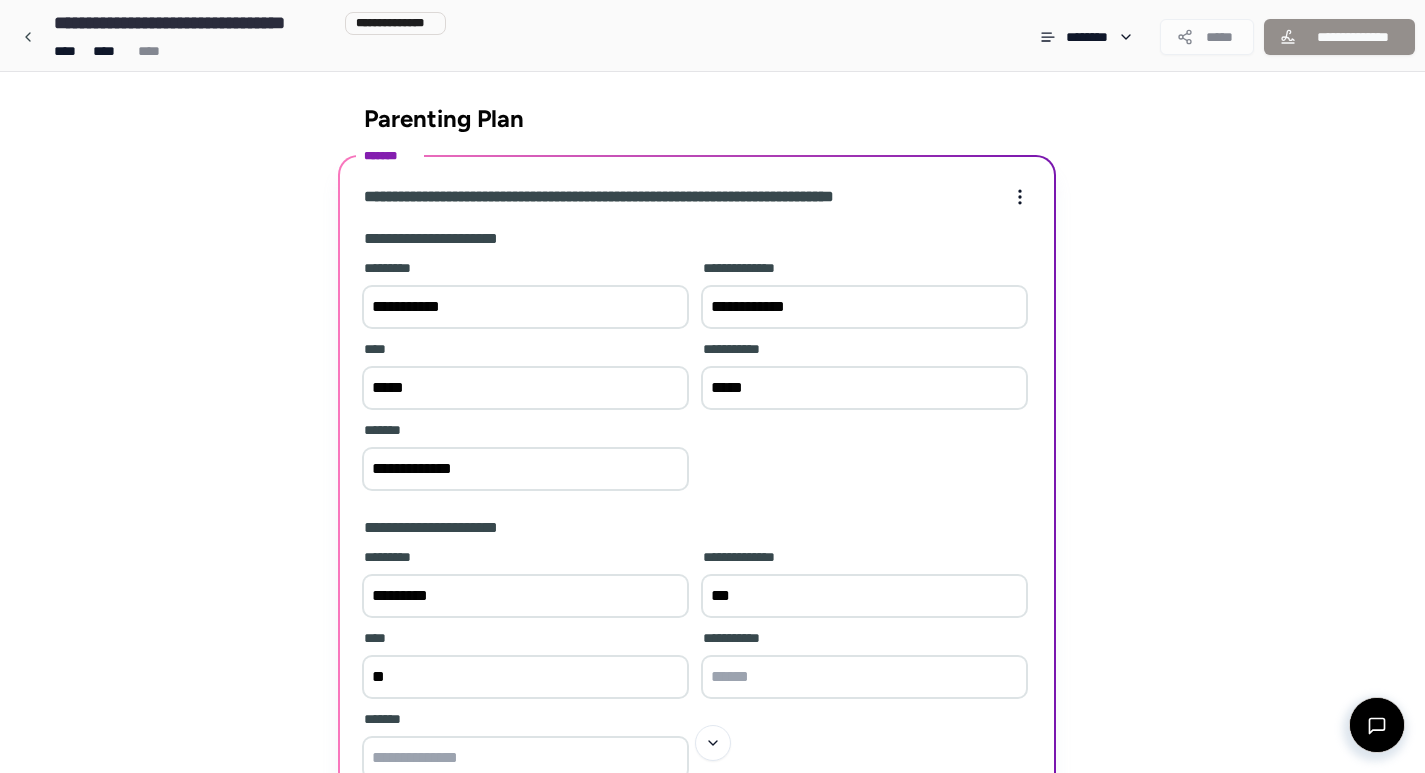 type on "*" 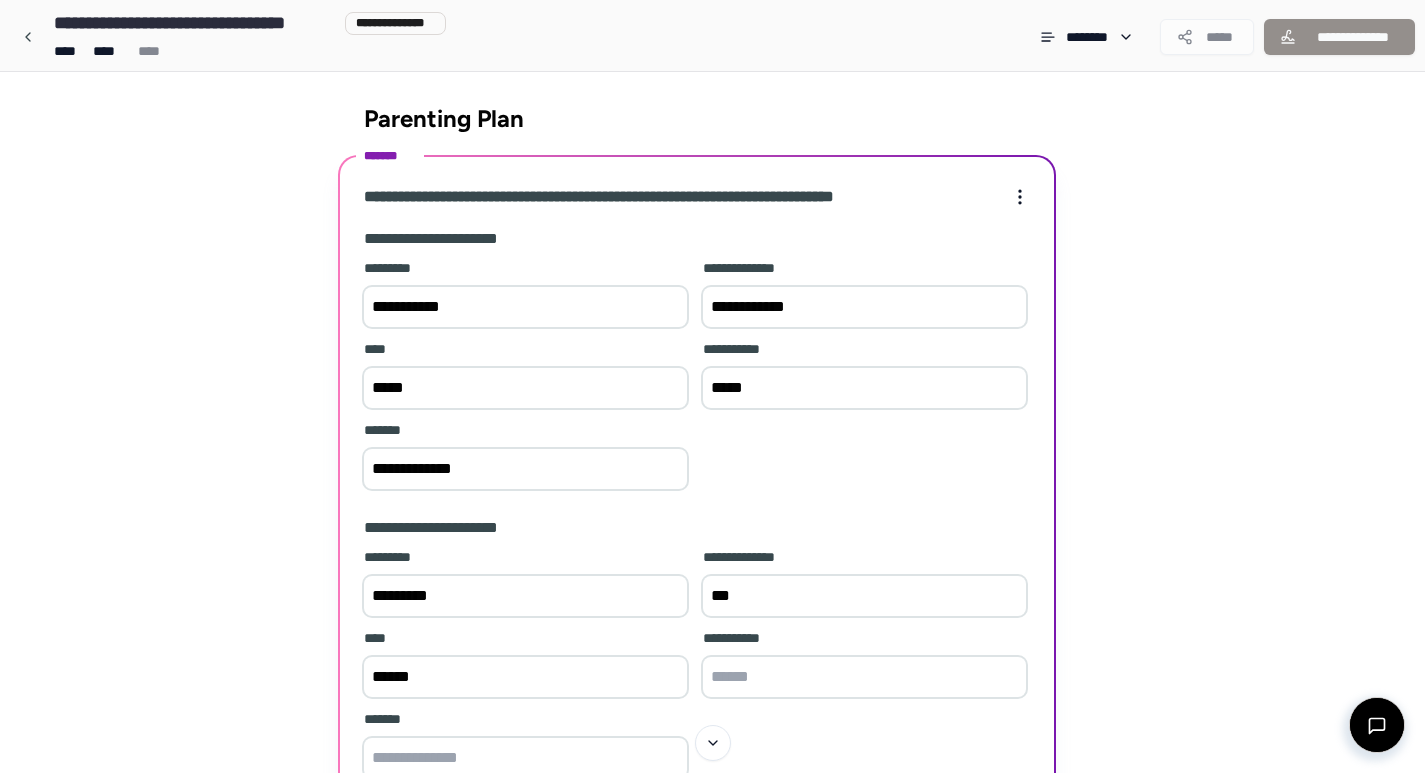 type on "*****" 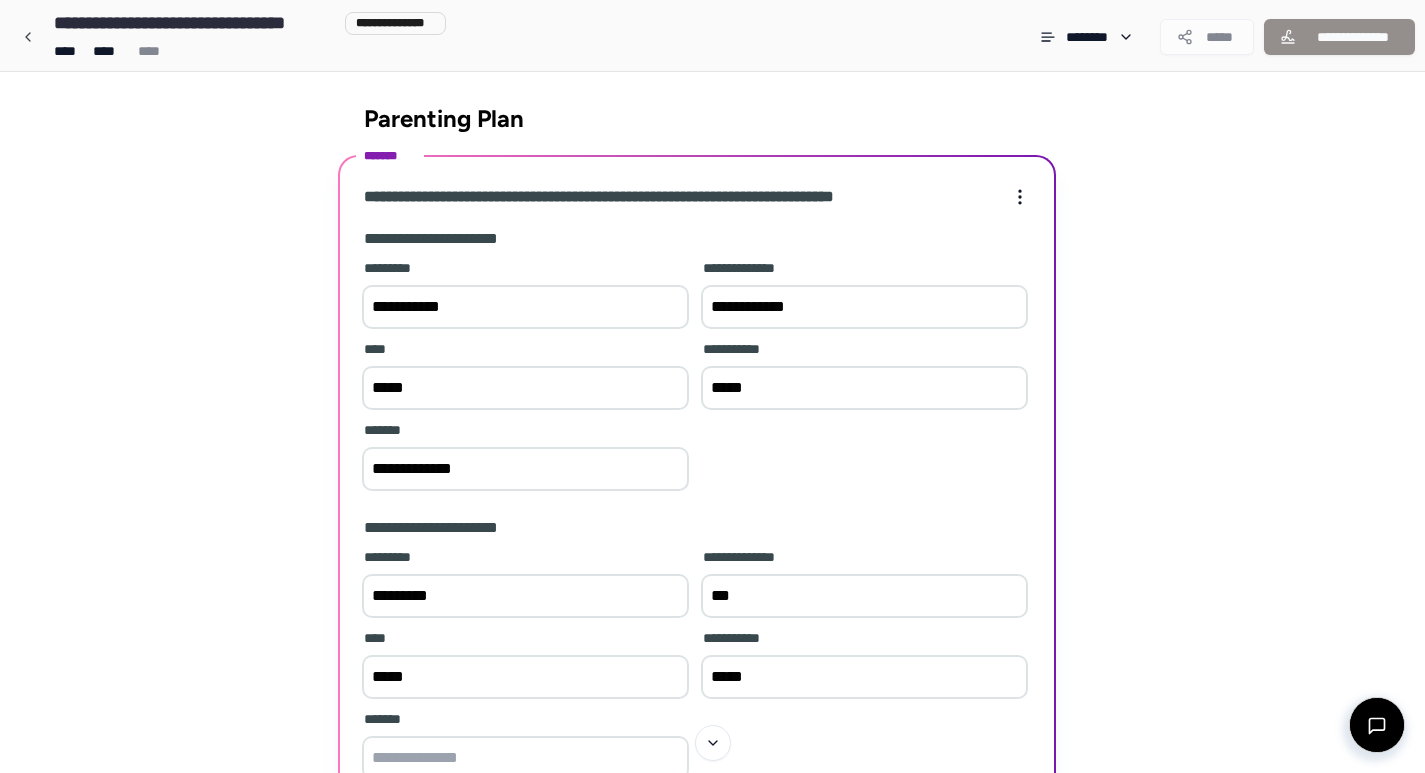 type on "*****" 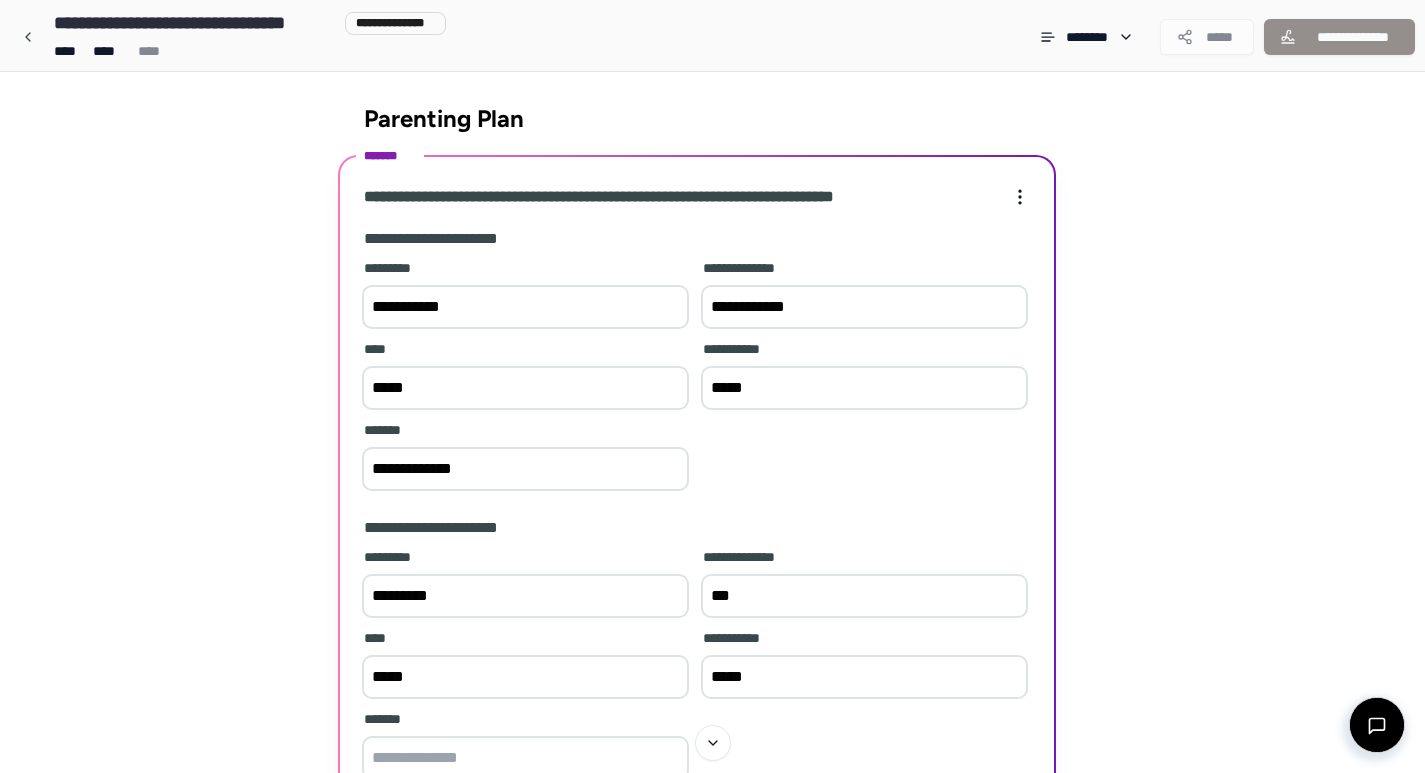 type on "*" 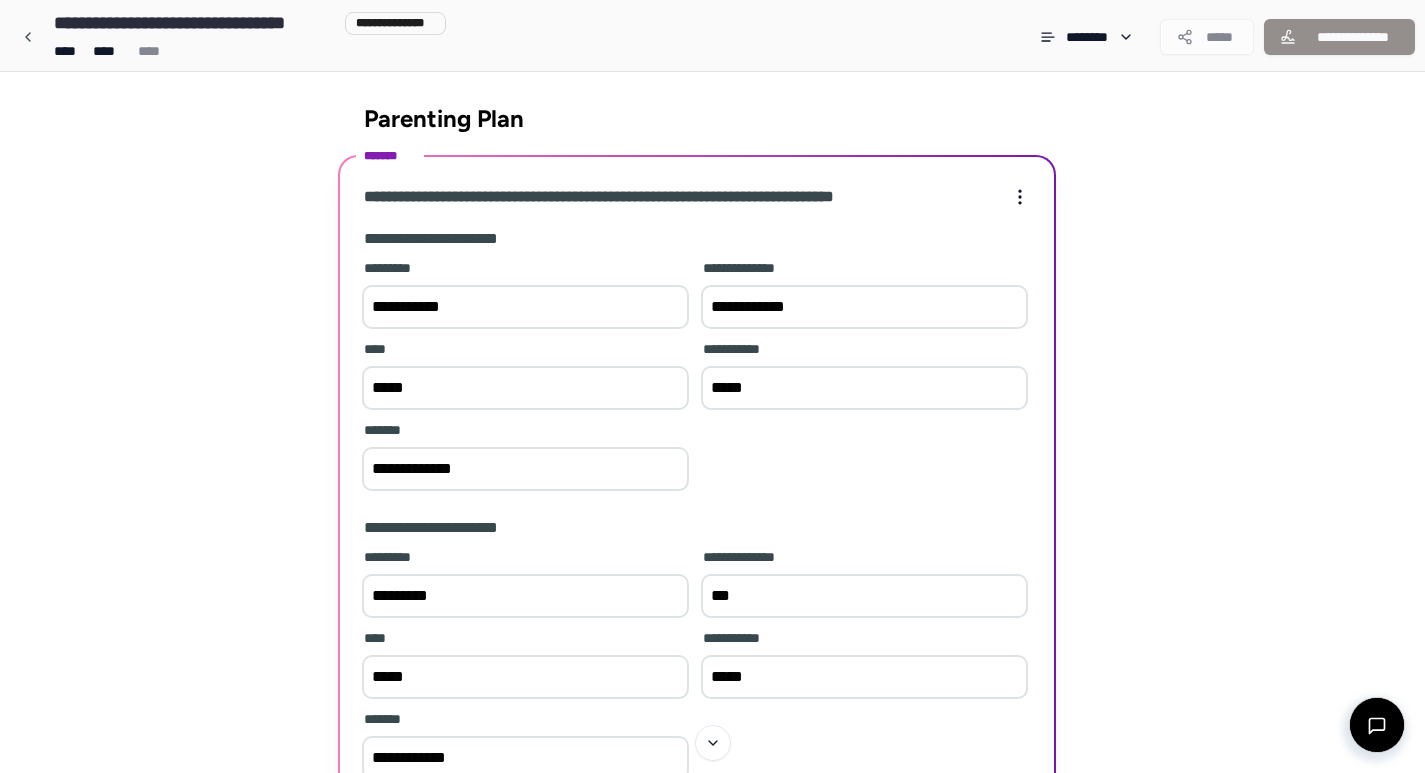 type on "**********" 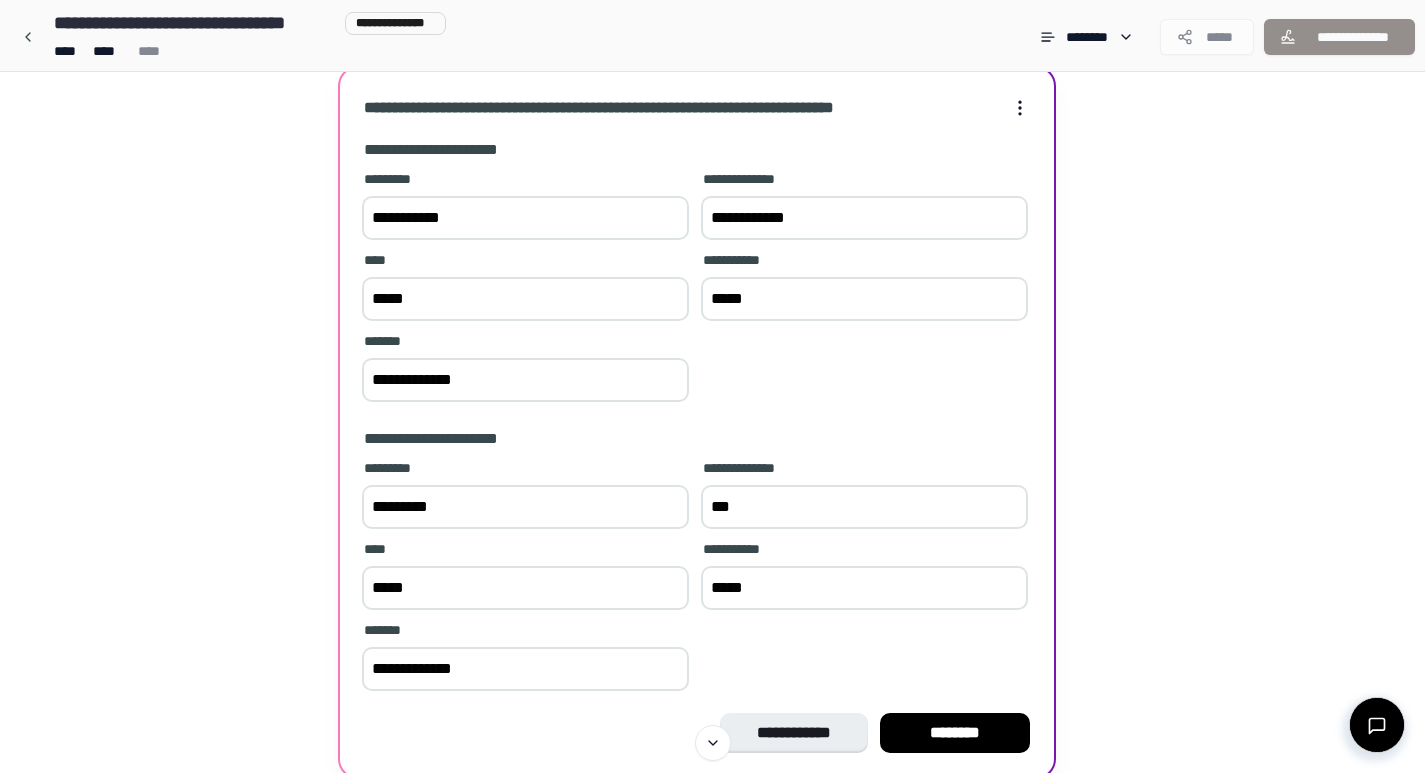 scroll, scrollTop: 173, scrollLeft: 0, axis: vertical 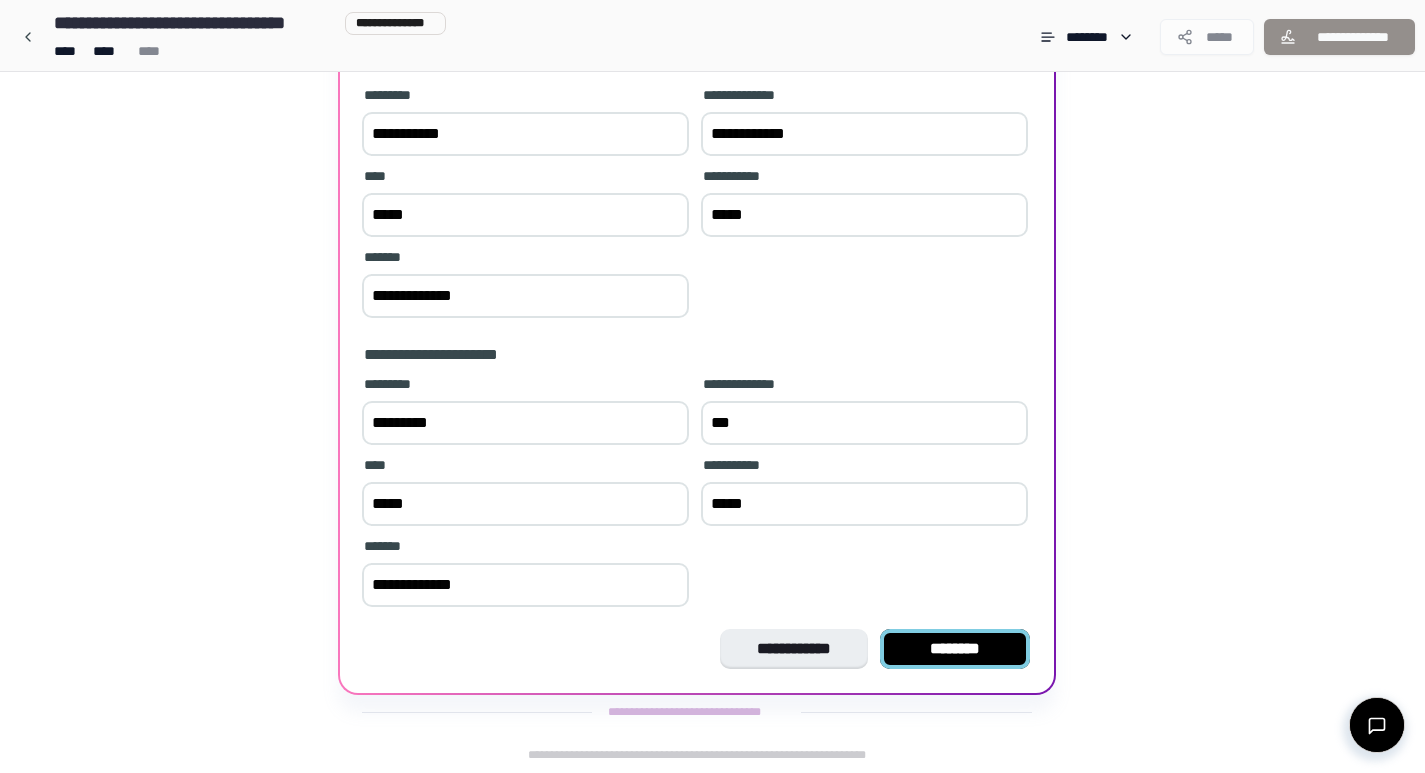 click on "********" at bounding box center (955, 649) 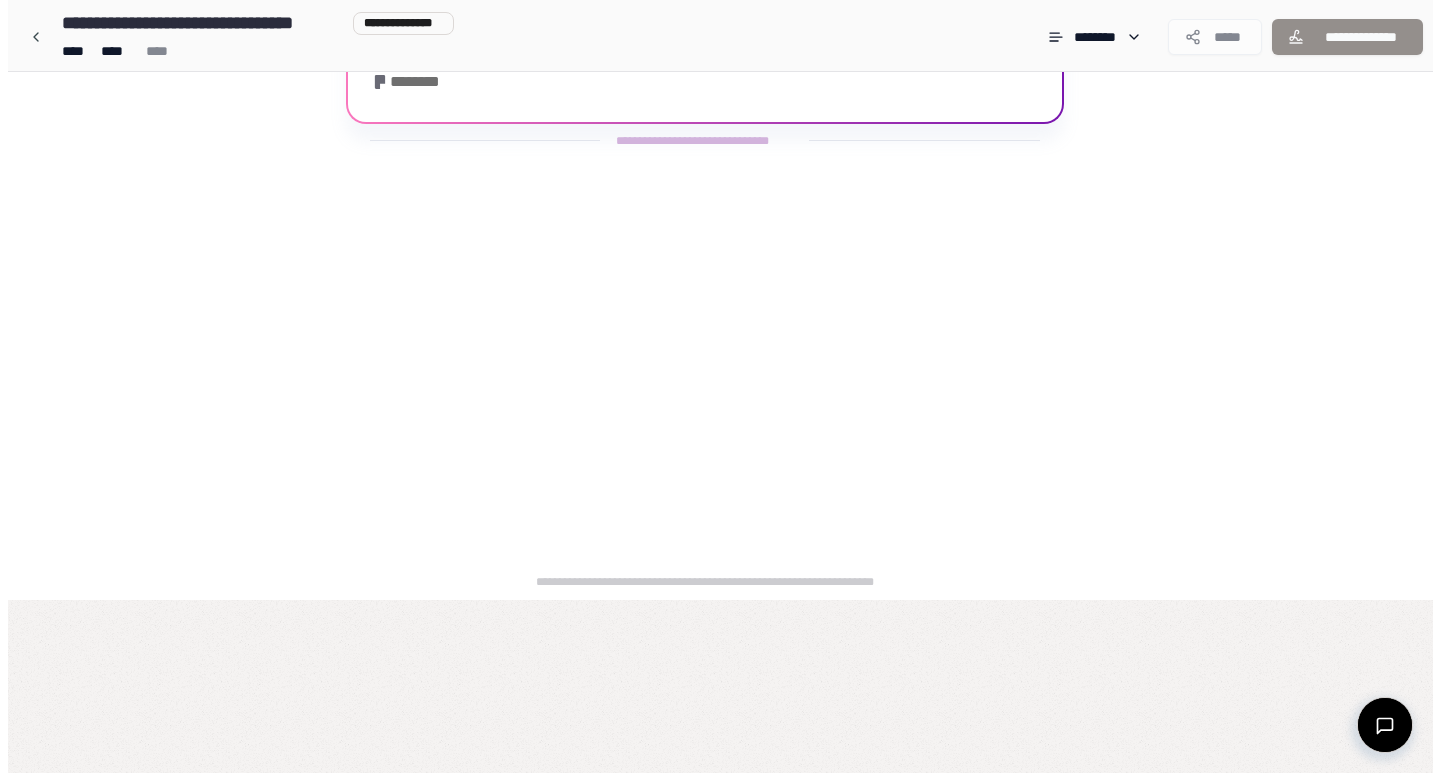 scroll, scrollTop: 0, scrollLeft: 0, axis: both 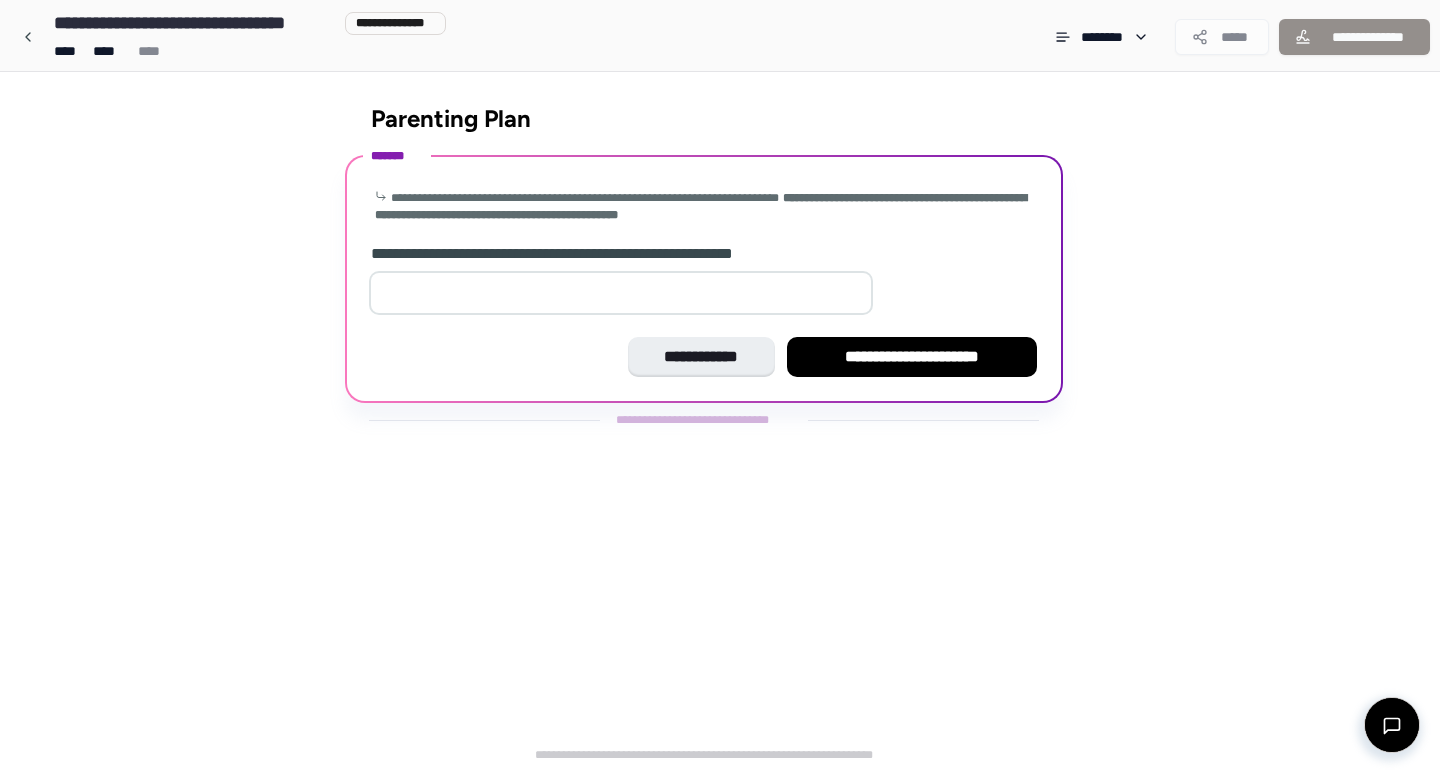 click at bounding box center (621, 293) 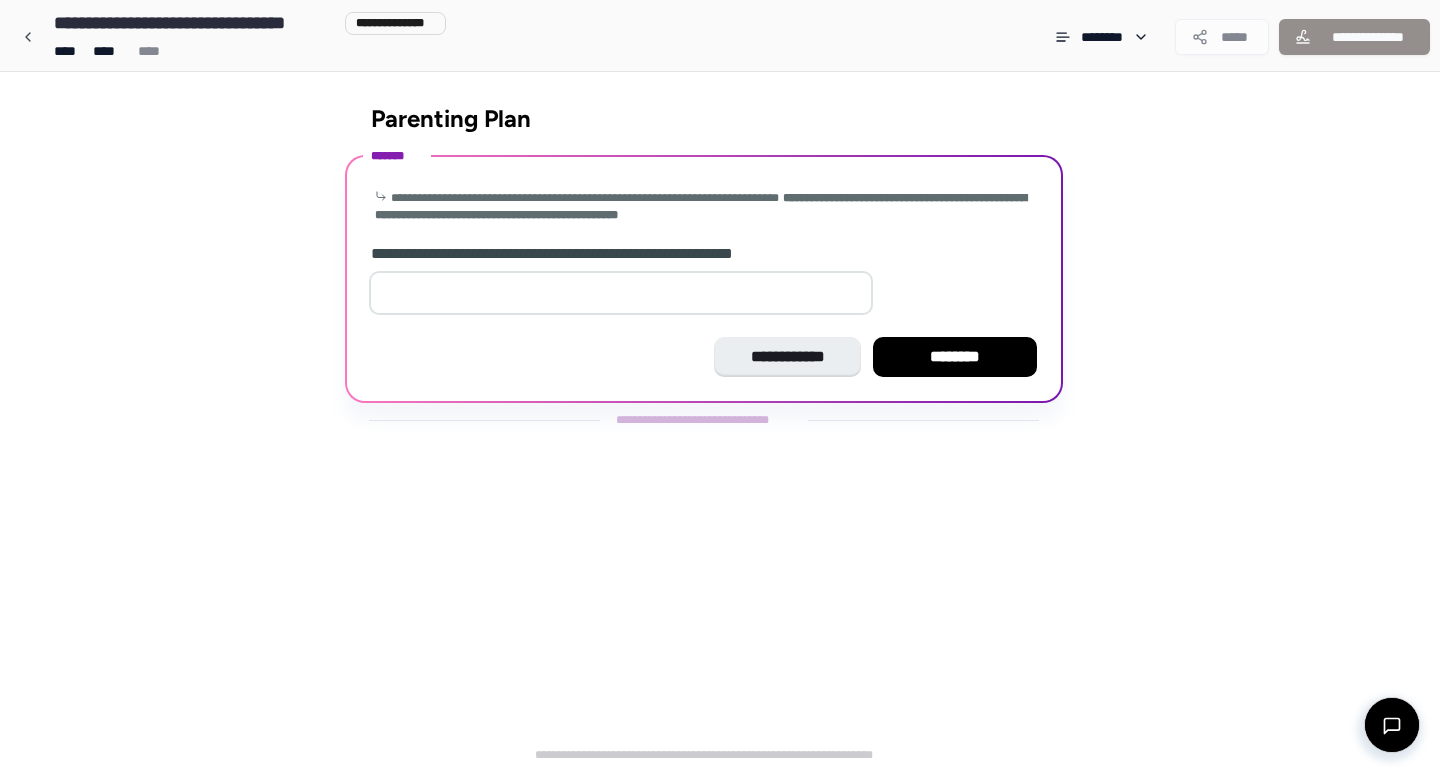 click on "*" at bounding box center (621, 293) 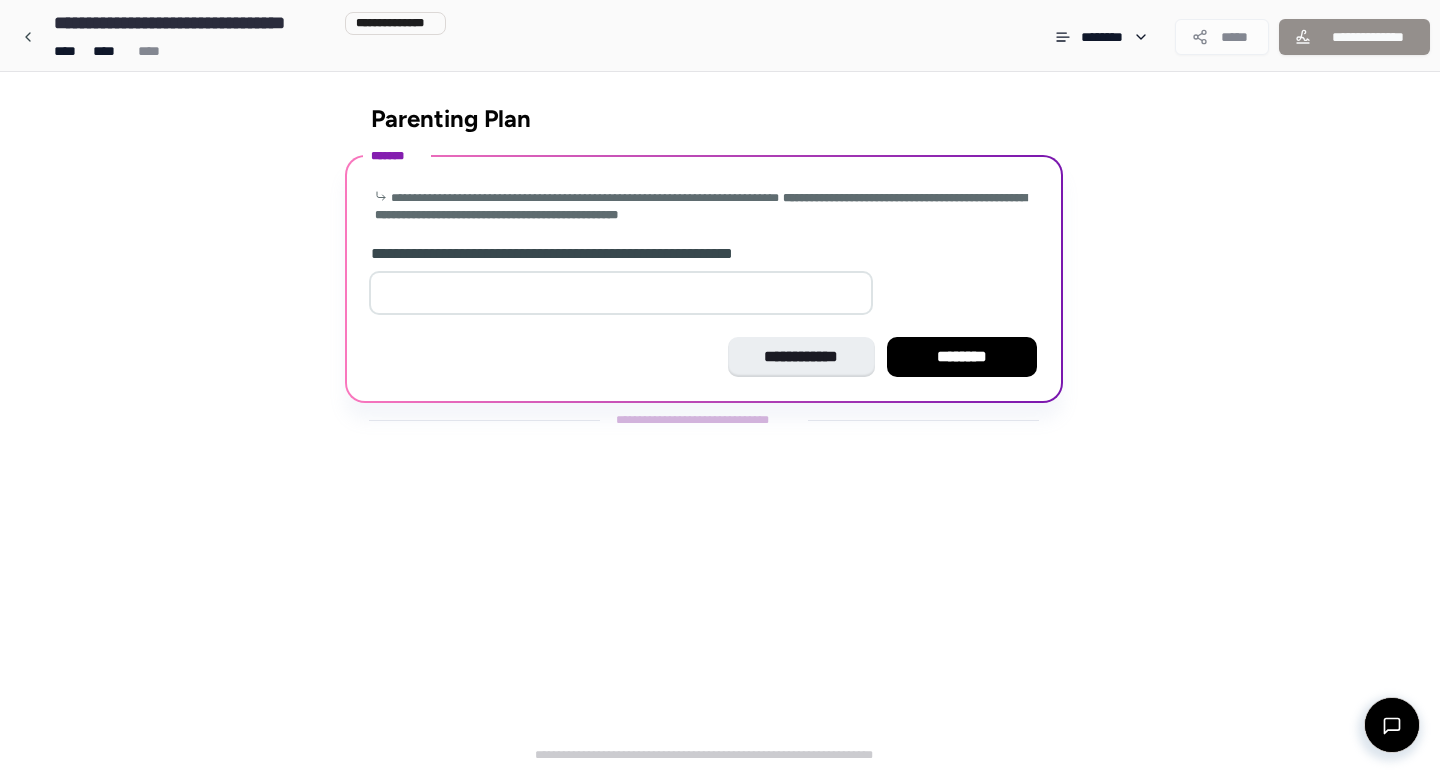 click on "*" at bounding box center [621, 293] 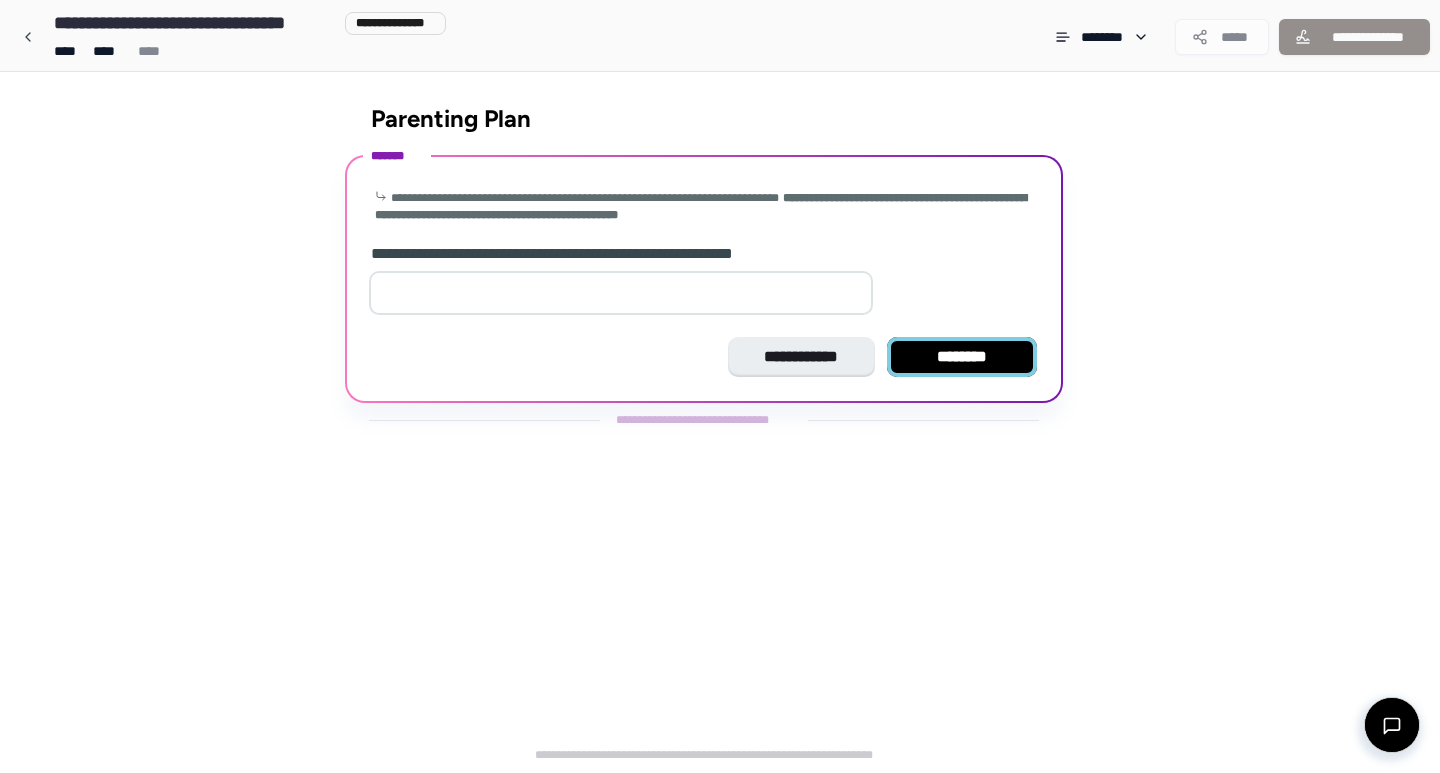 click on "********" at bounding box center (962, 357) 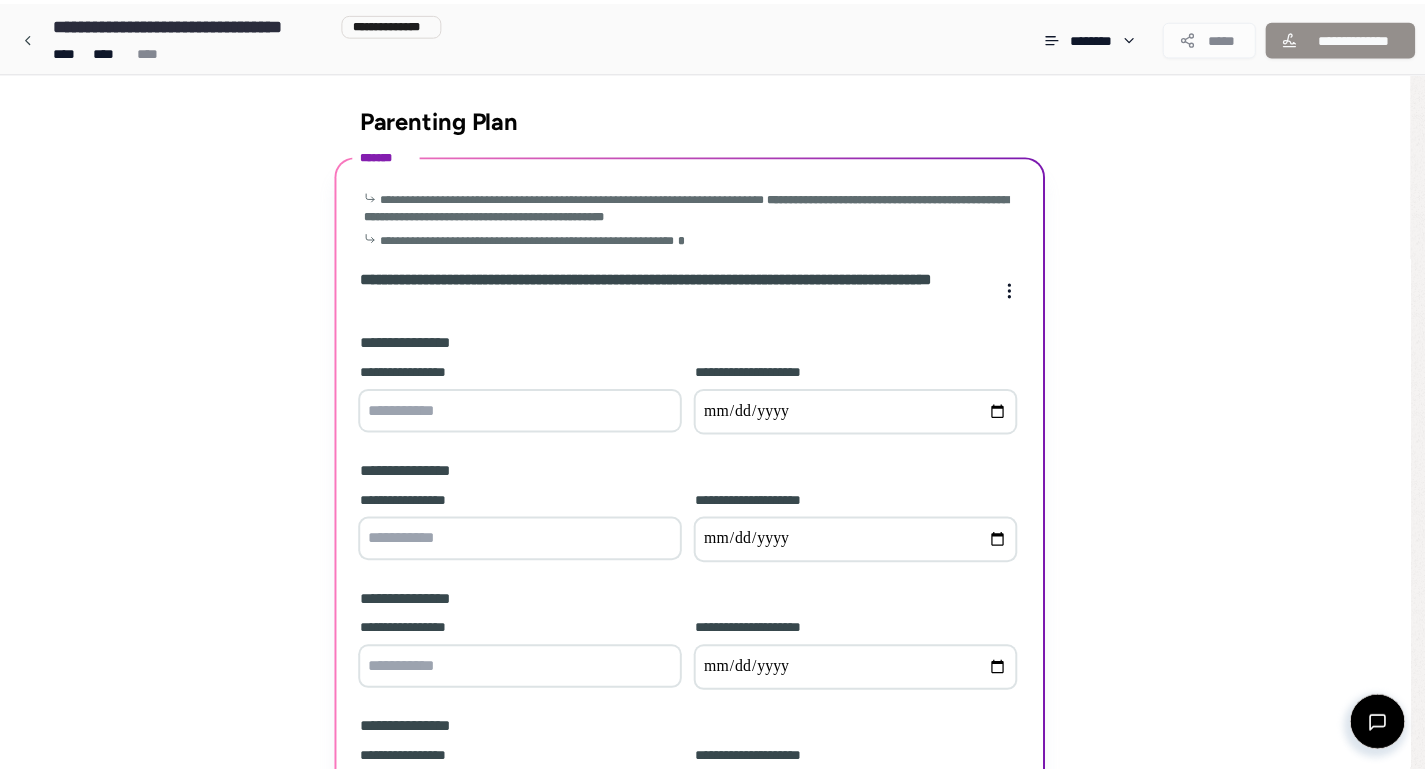 scroll, scrollTop: 216, scrollLeft: 0, axis: vertical 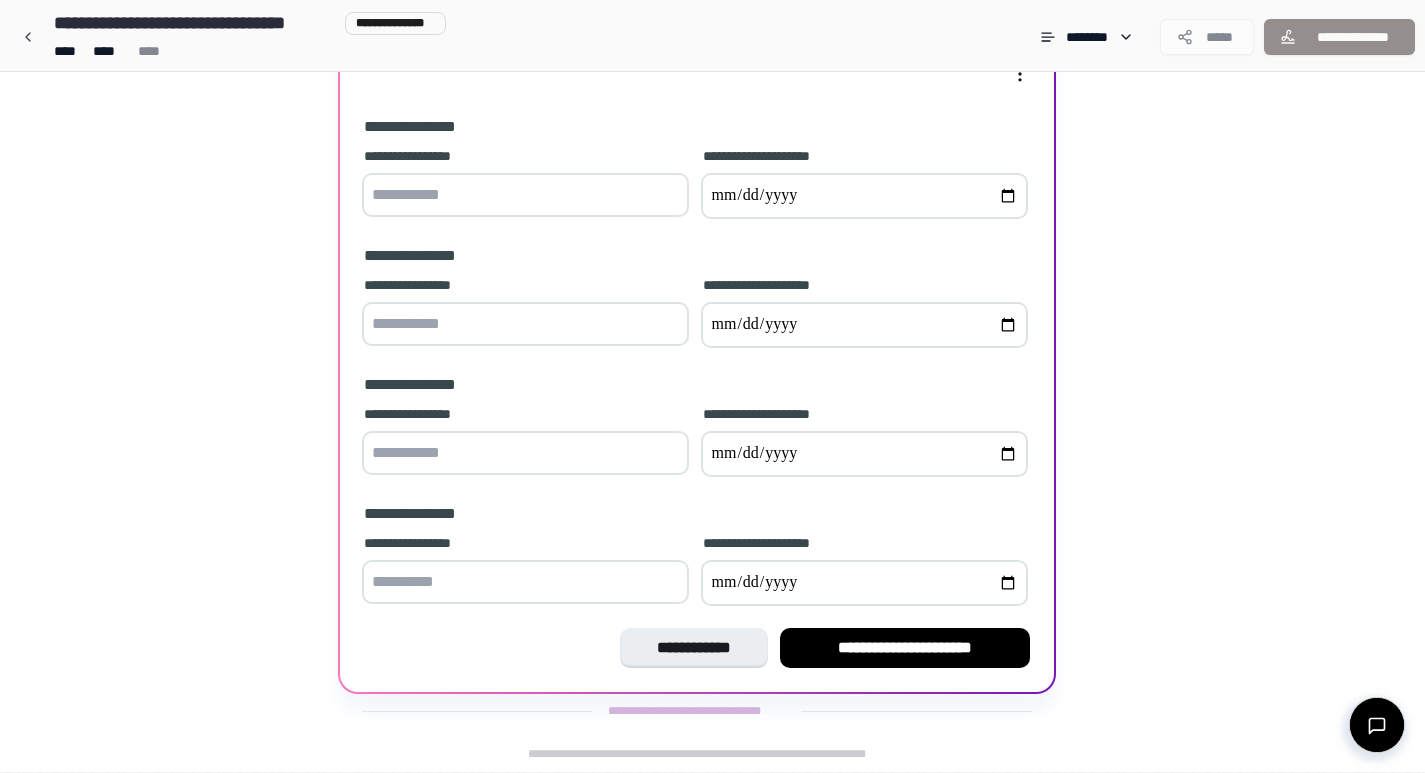 drag, startPoint x: 435, startPoint y: 206, endPoint x: 601, endPoint y: 206, distance: 166 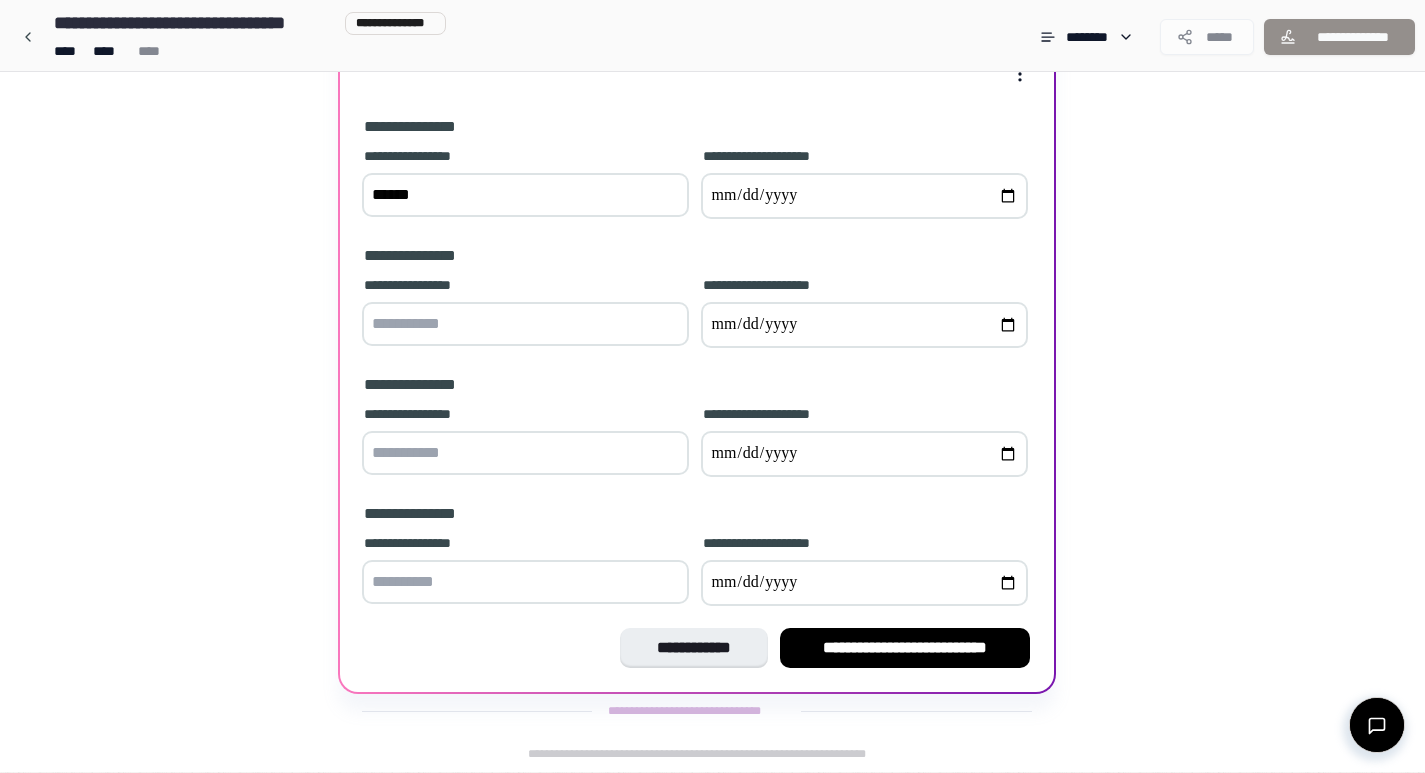 type on "******" 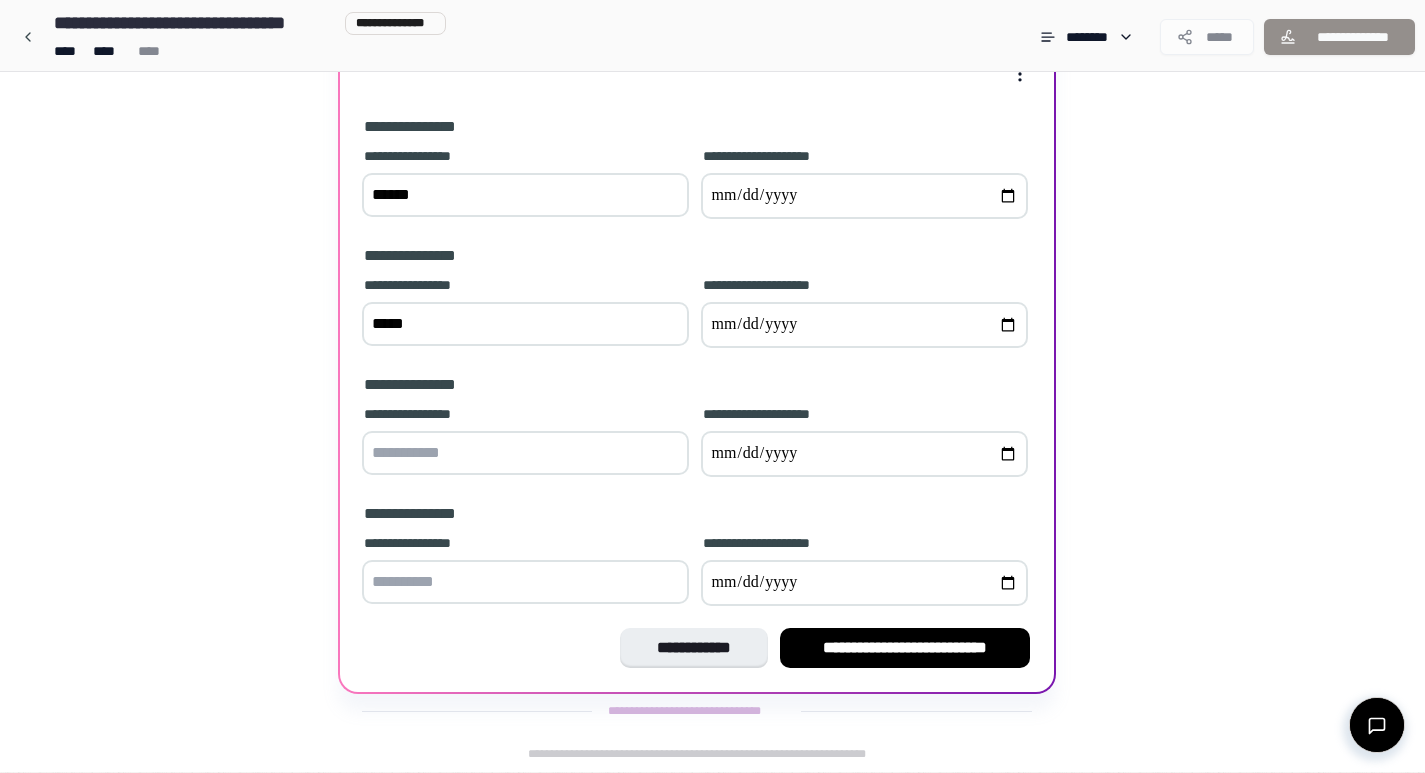 type on "*****" 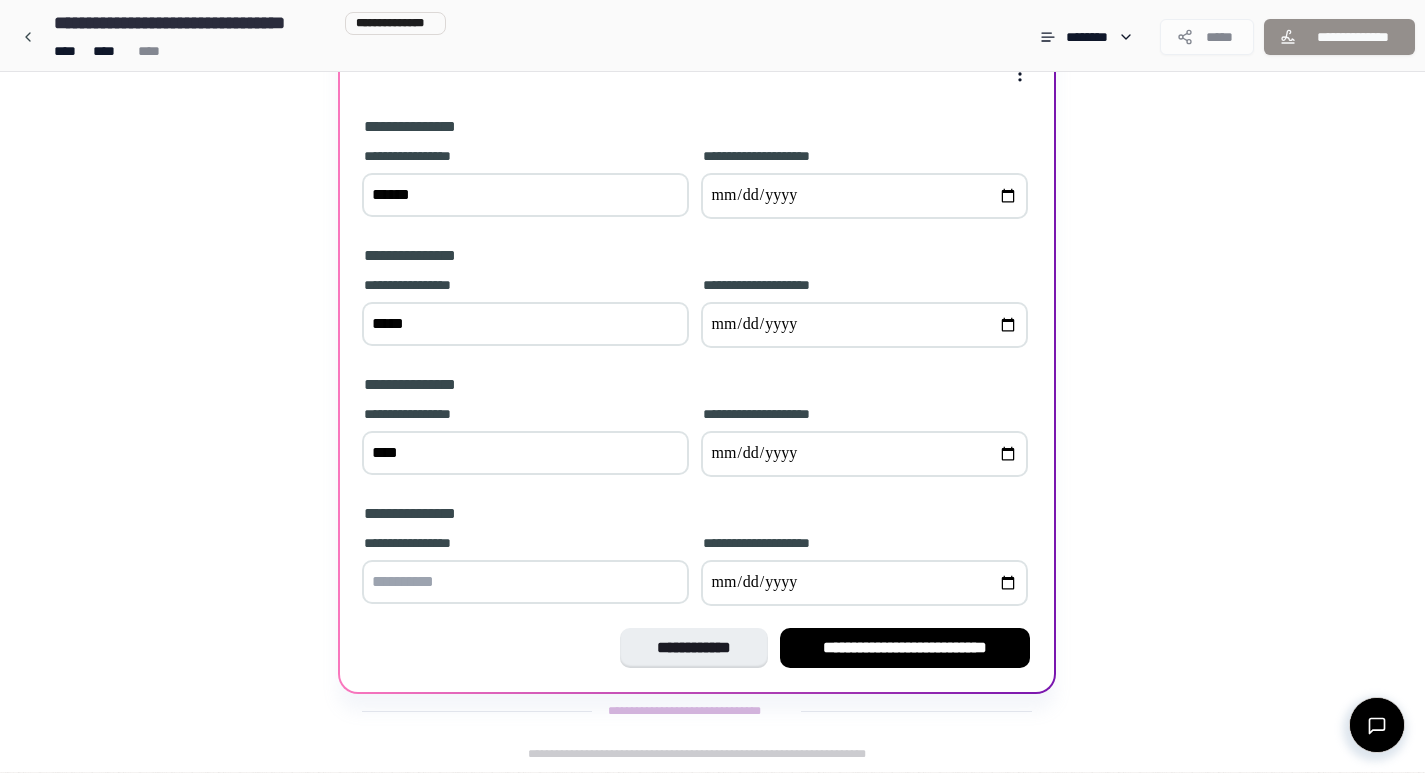 type on "****" 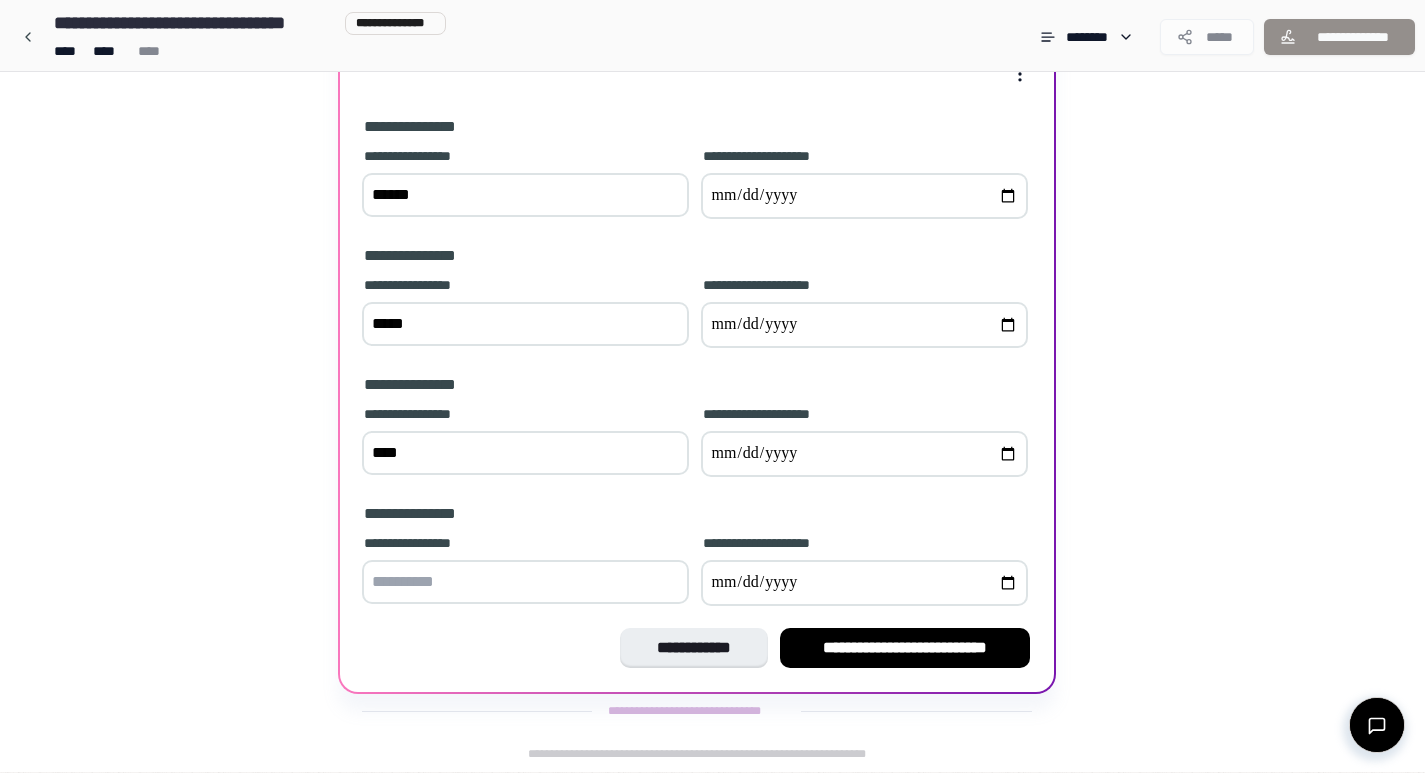 click on "**********" at bounding box center (864, 454) 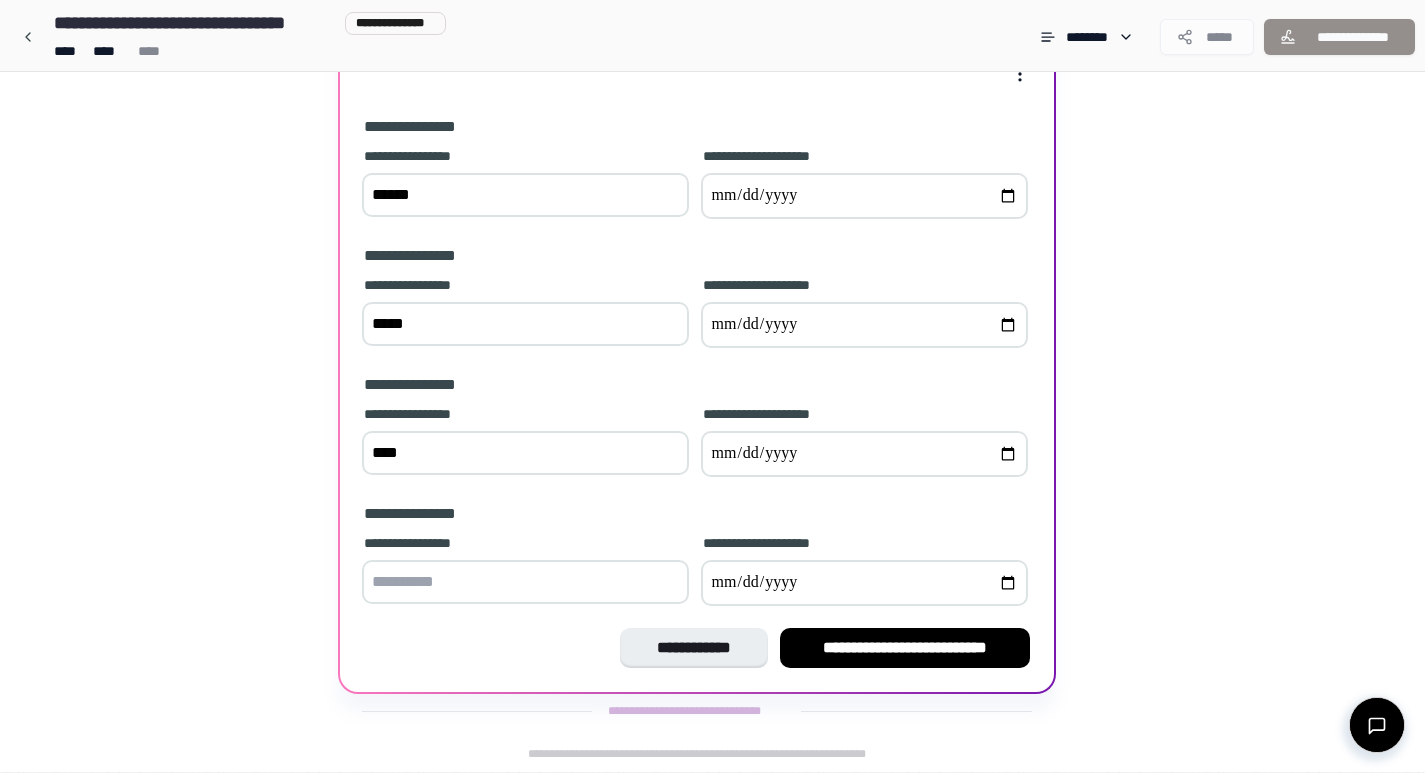 type on "**********" 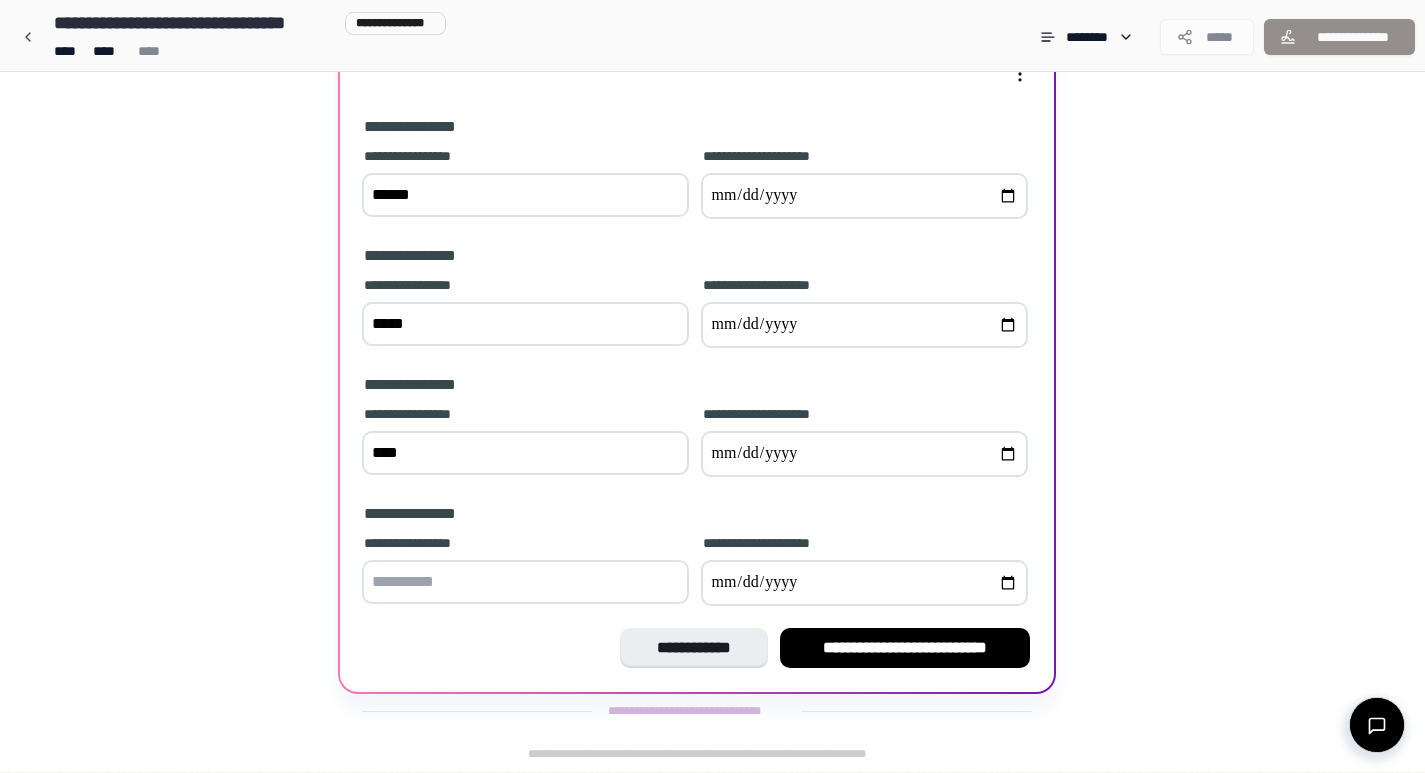 click on "**********" at bounding box center (864, 454) 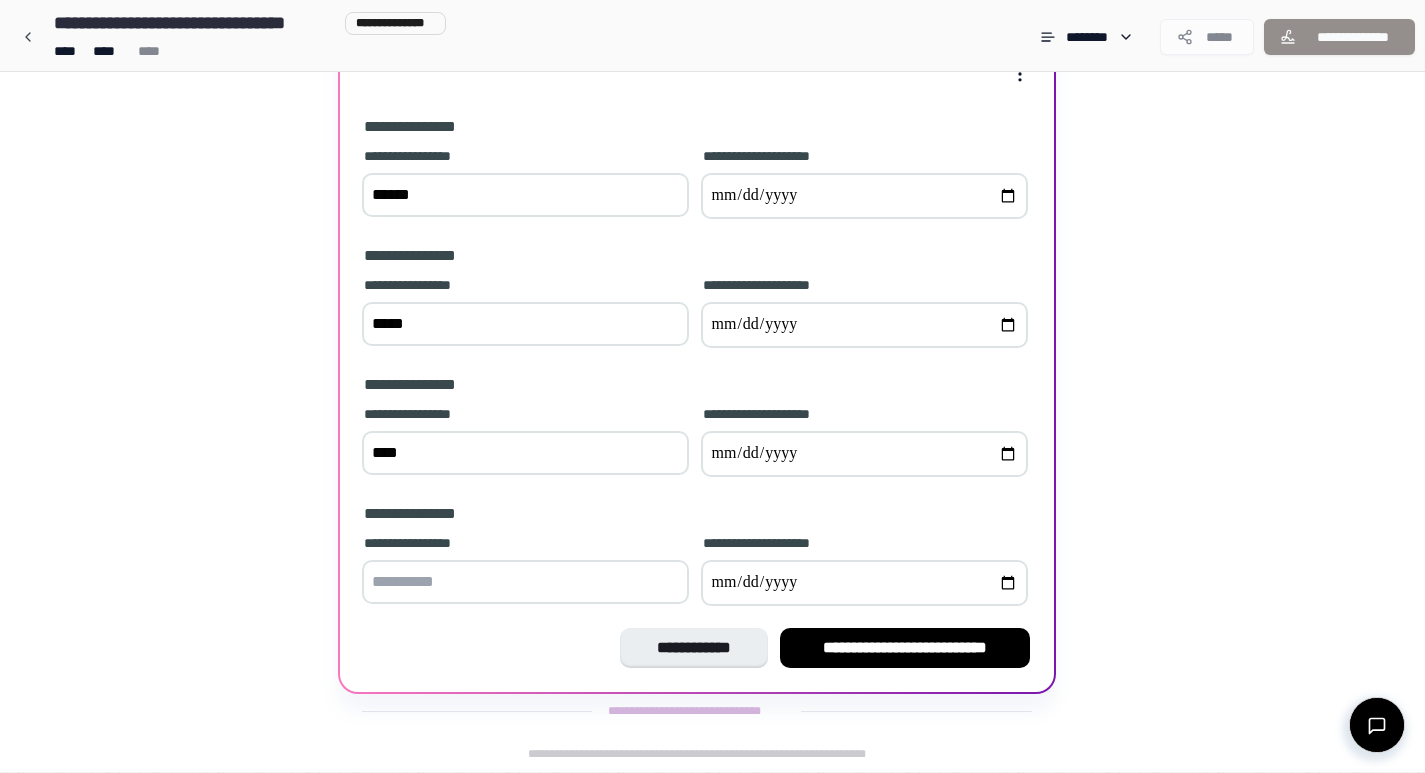 click on "**********" at bounding box center [864, 454] 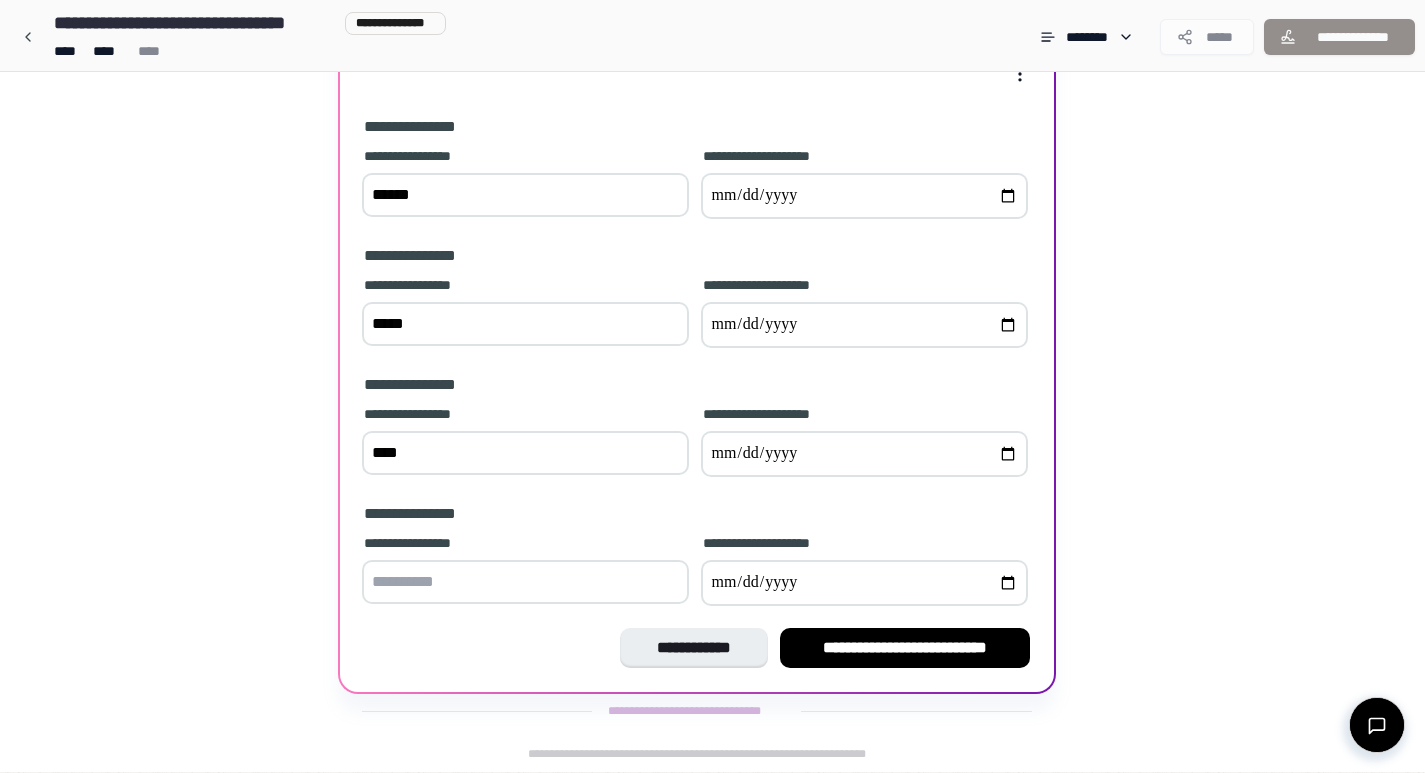 type on "**********" 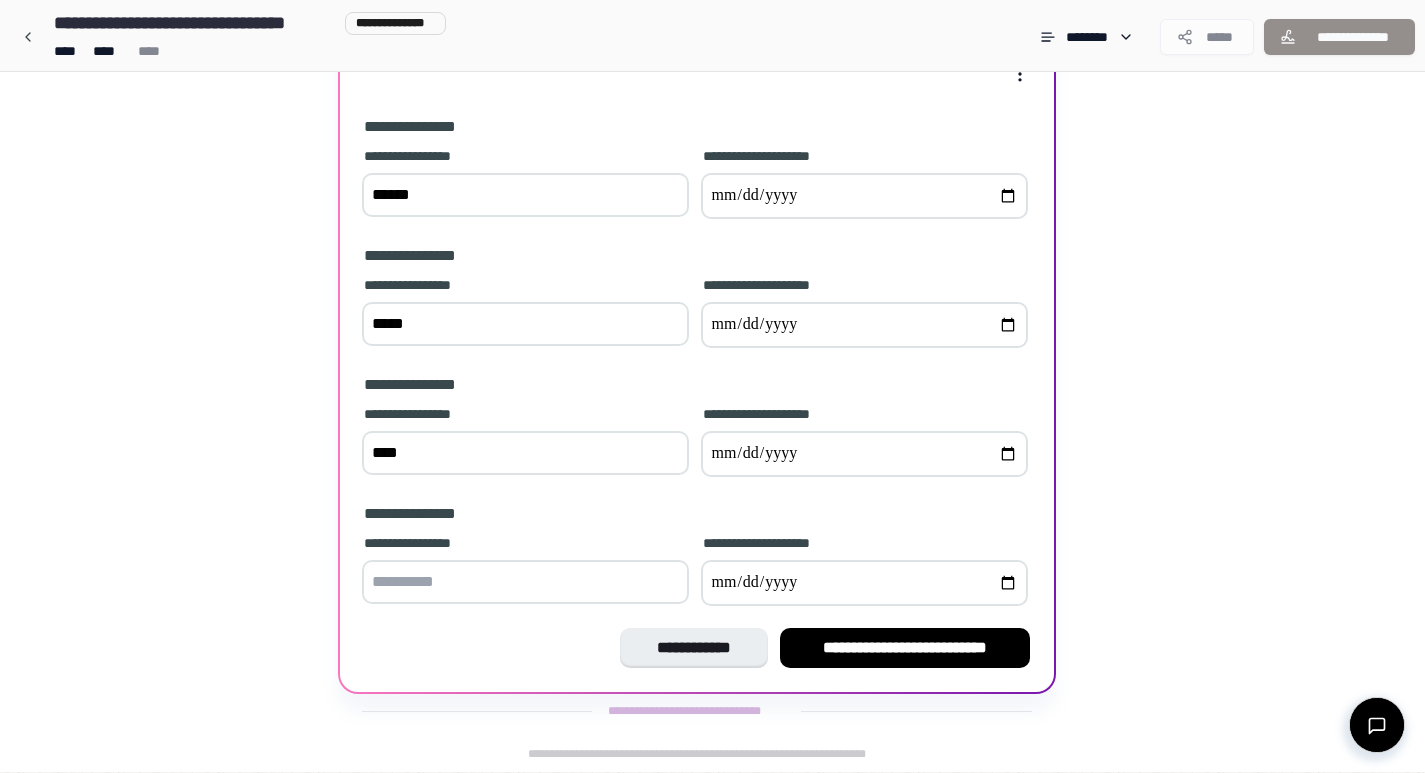 click at bounding box center (525, 582) 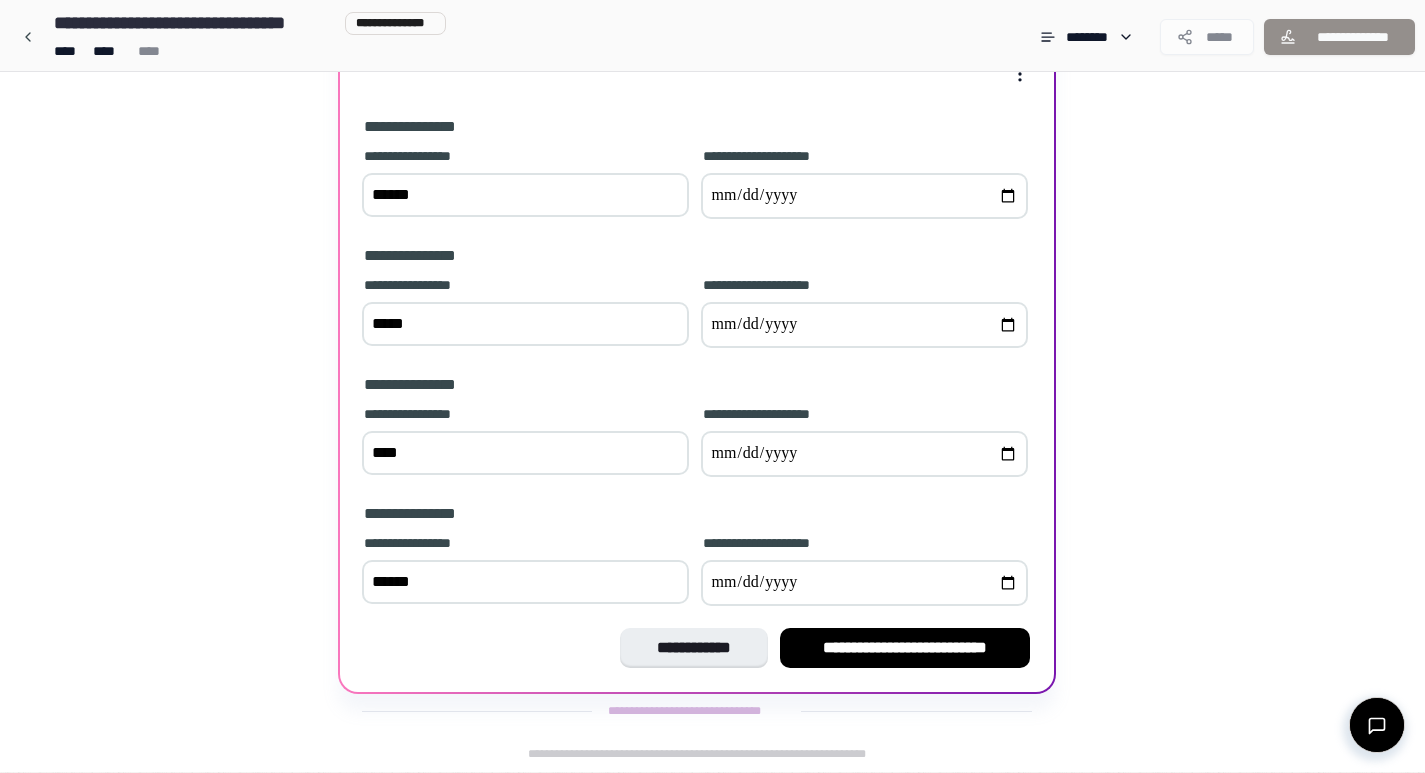 type on "******" 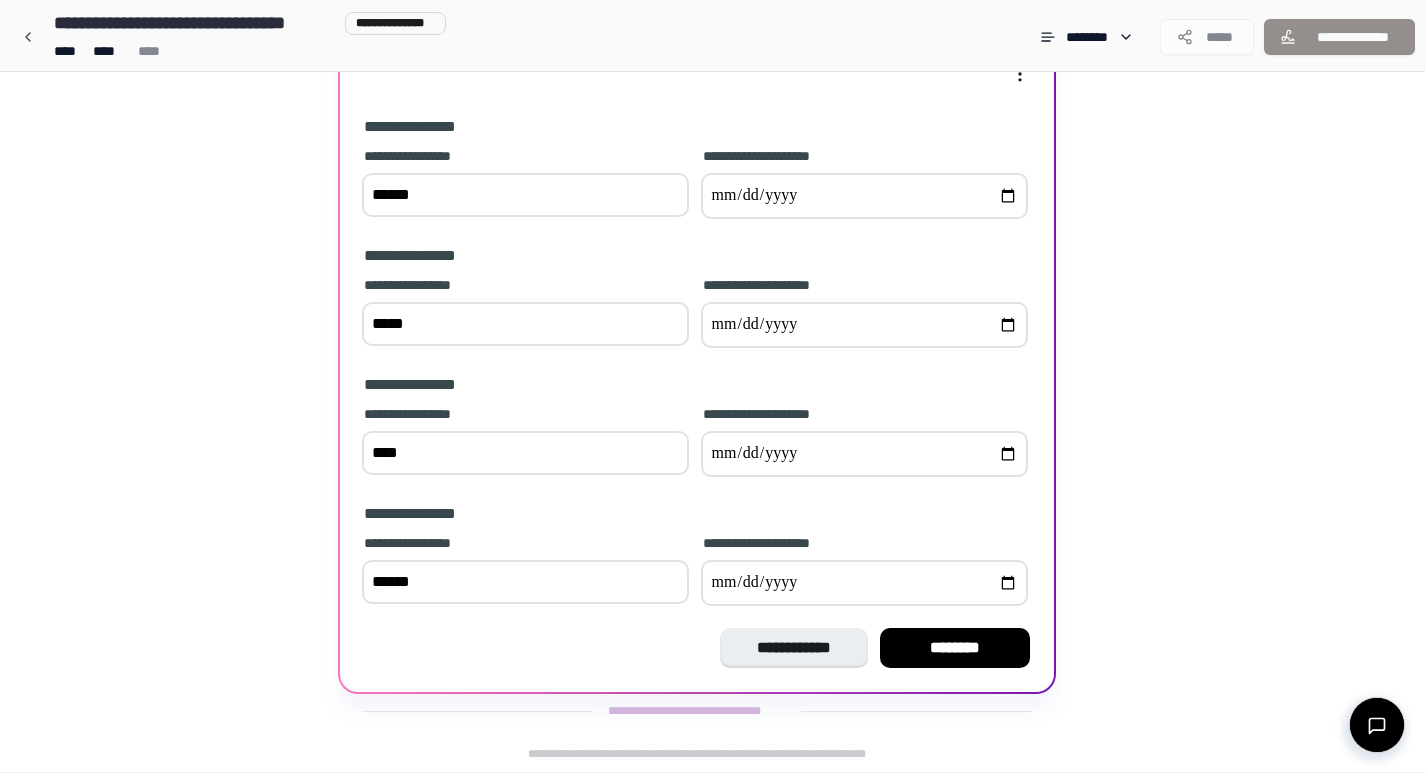 type on "**********" 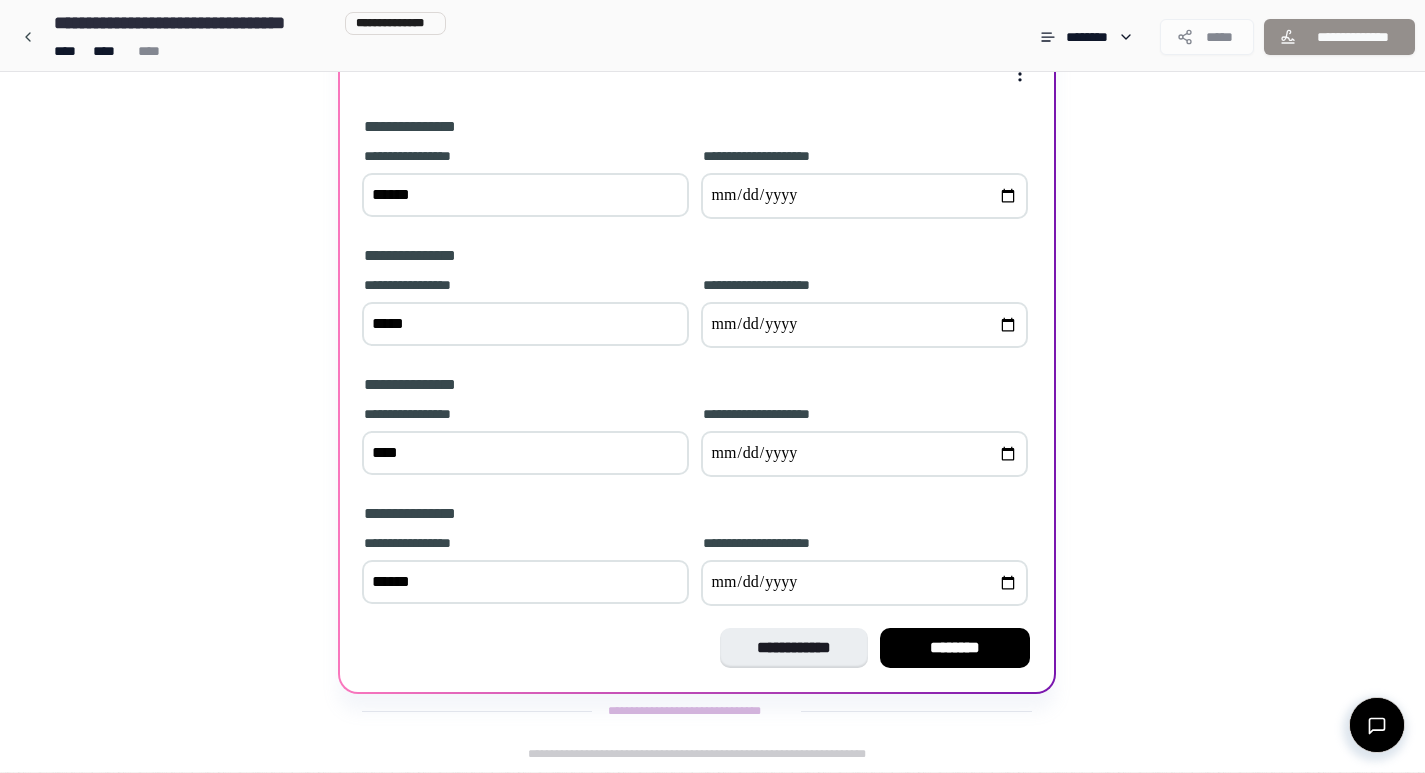 click on "**********" at bounding box center [697, 360] 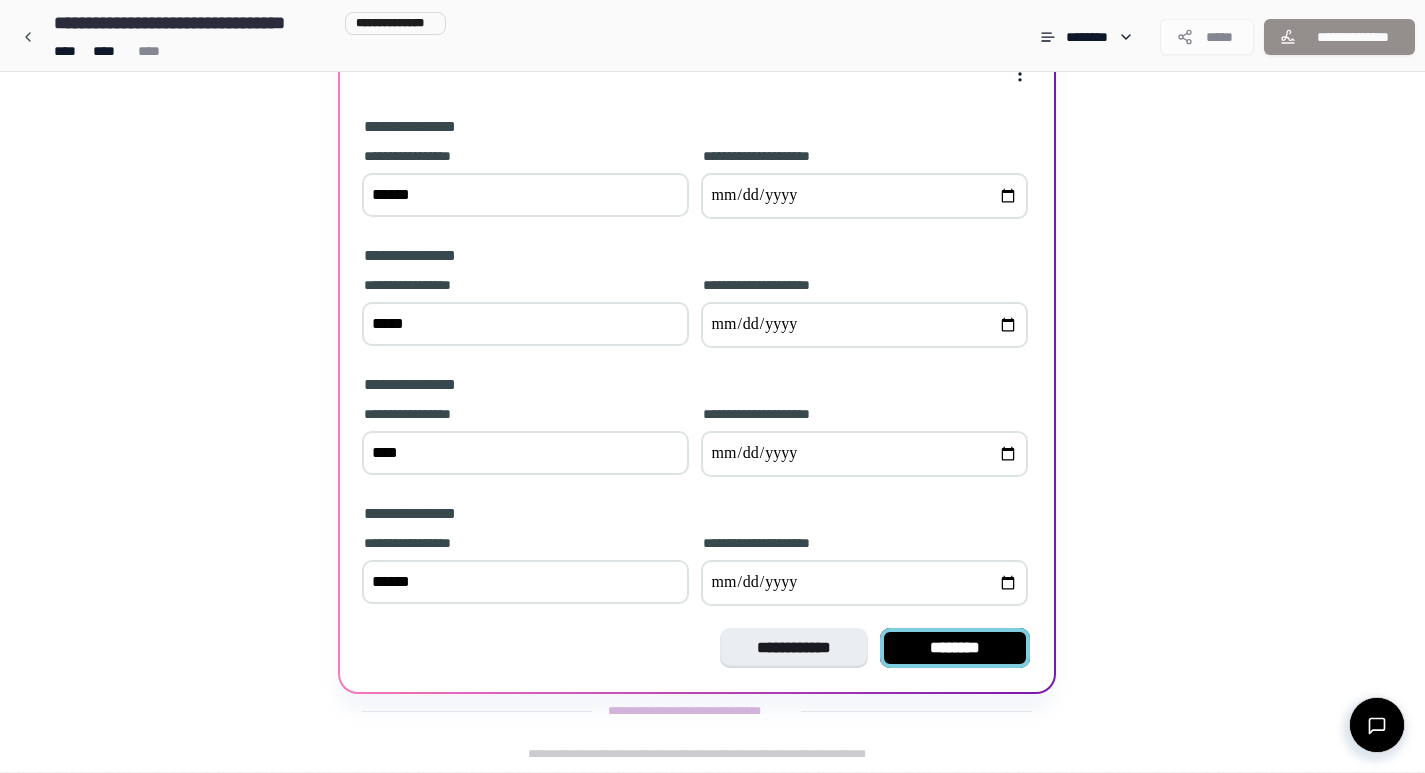 click on "********" at bounding box center (955, 648) 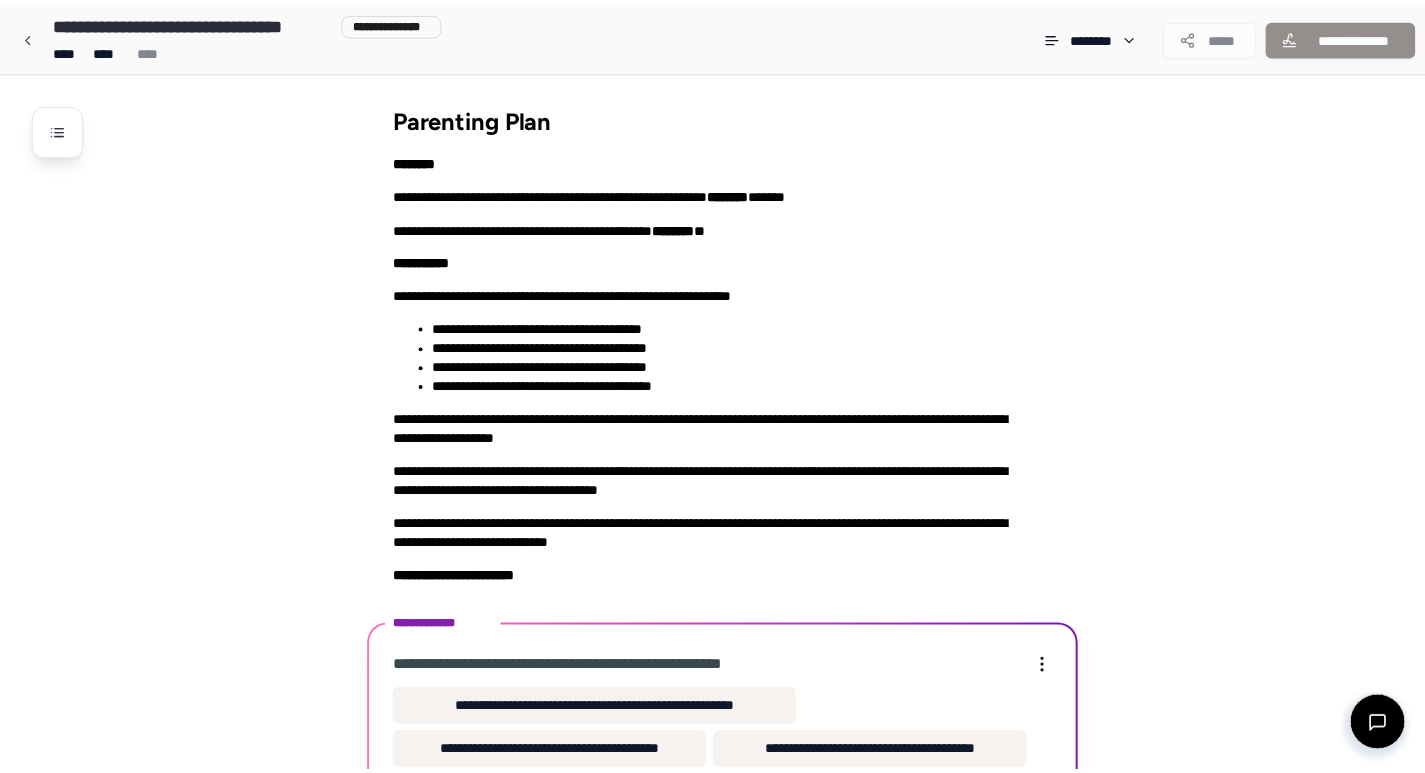 scroll, scrollTop: 145, scrollLeft: 0, axis: vertical 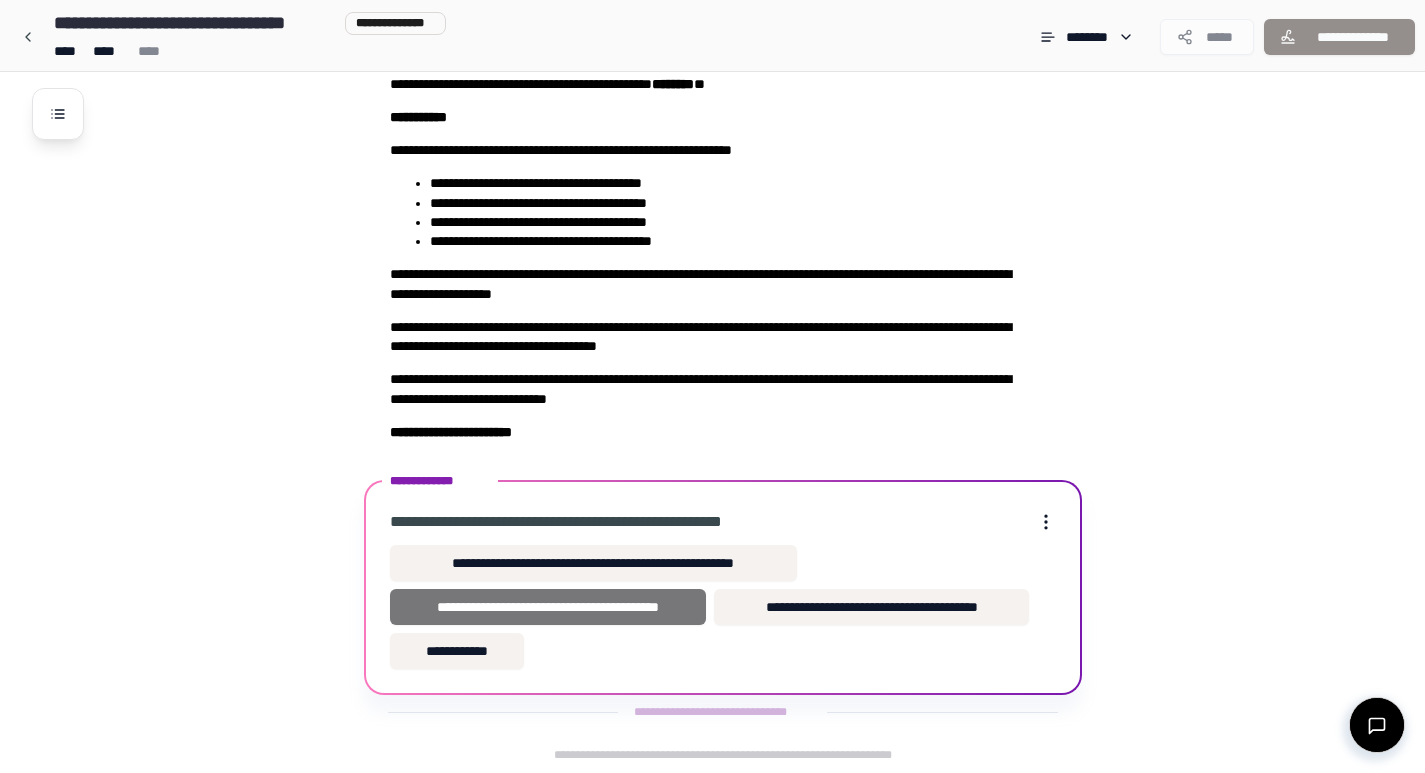 click on "**********" at bounding box center [548, 607] 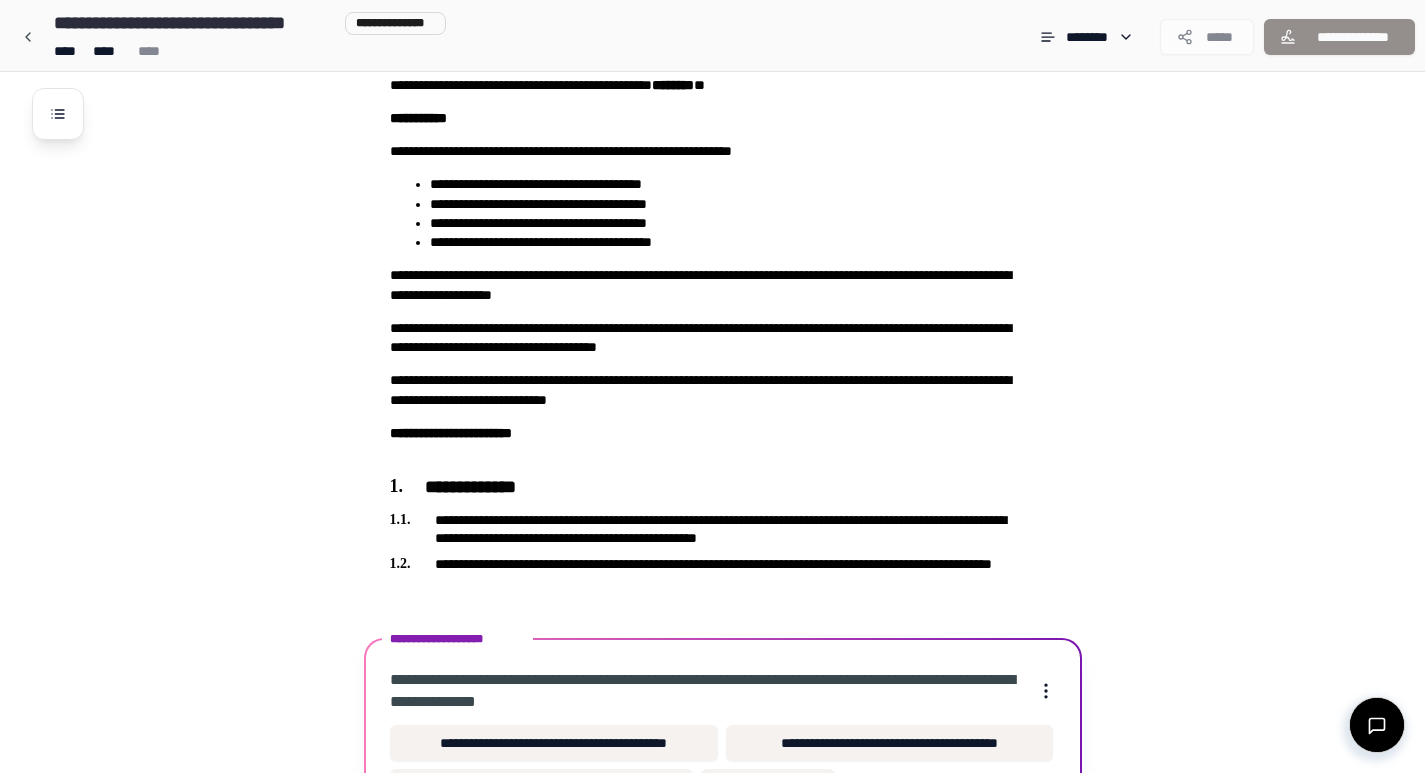 scroll, scrollTop: 280, scrollLeft: 0, axis: vertical 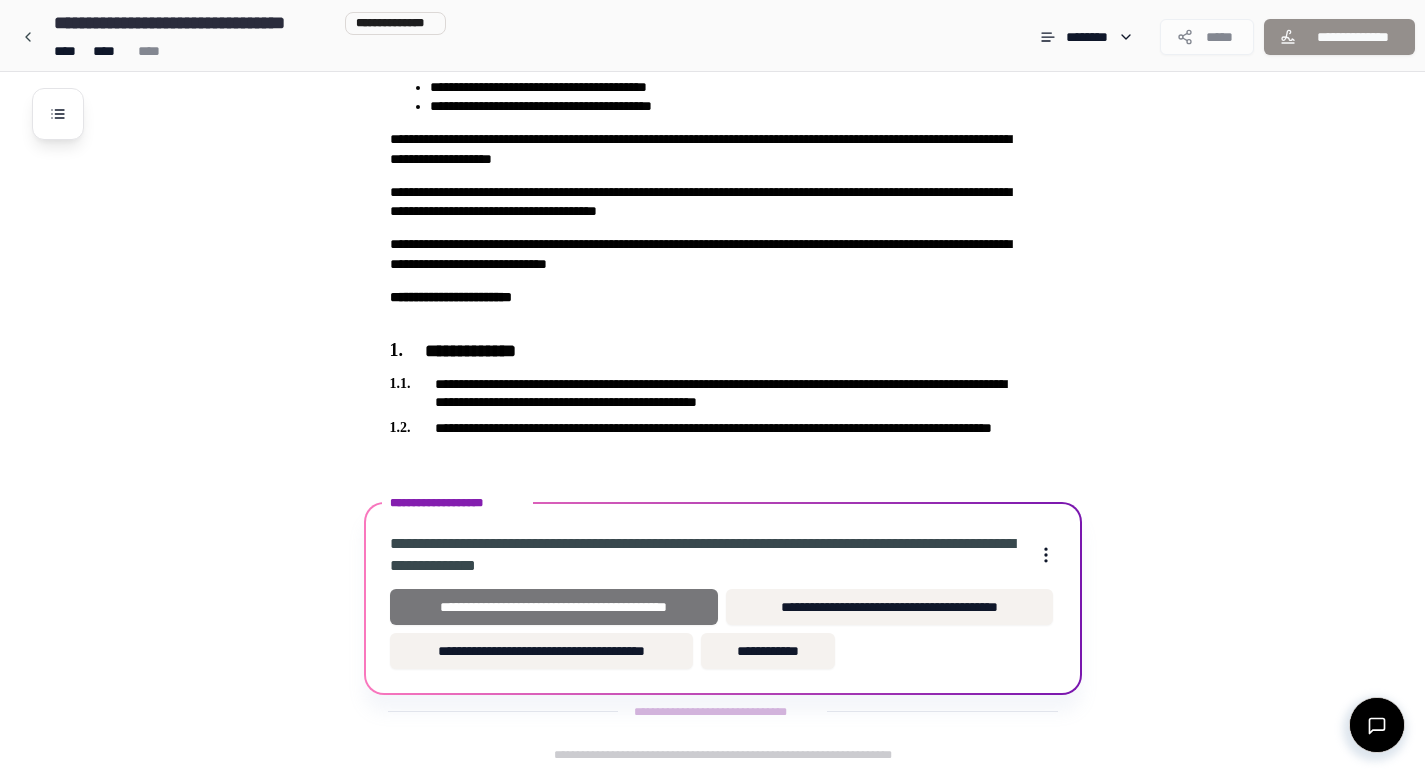 click on "**********" at bounding box center (554, 607) 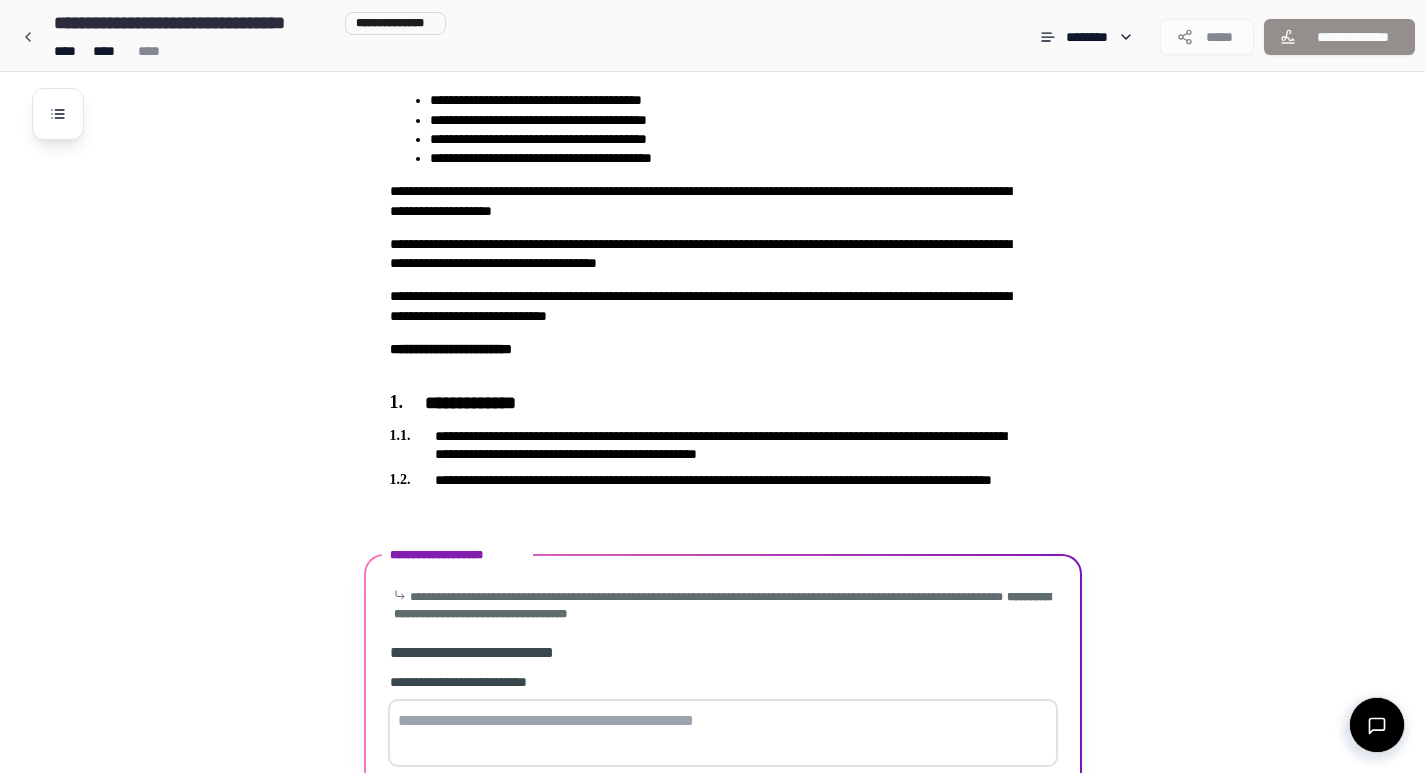 scroll, scrollTop: 598, scrollLeft: 0, axis: vertical 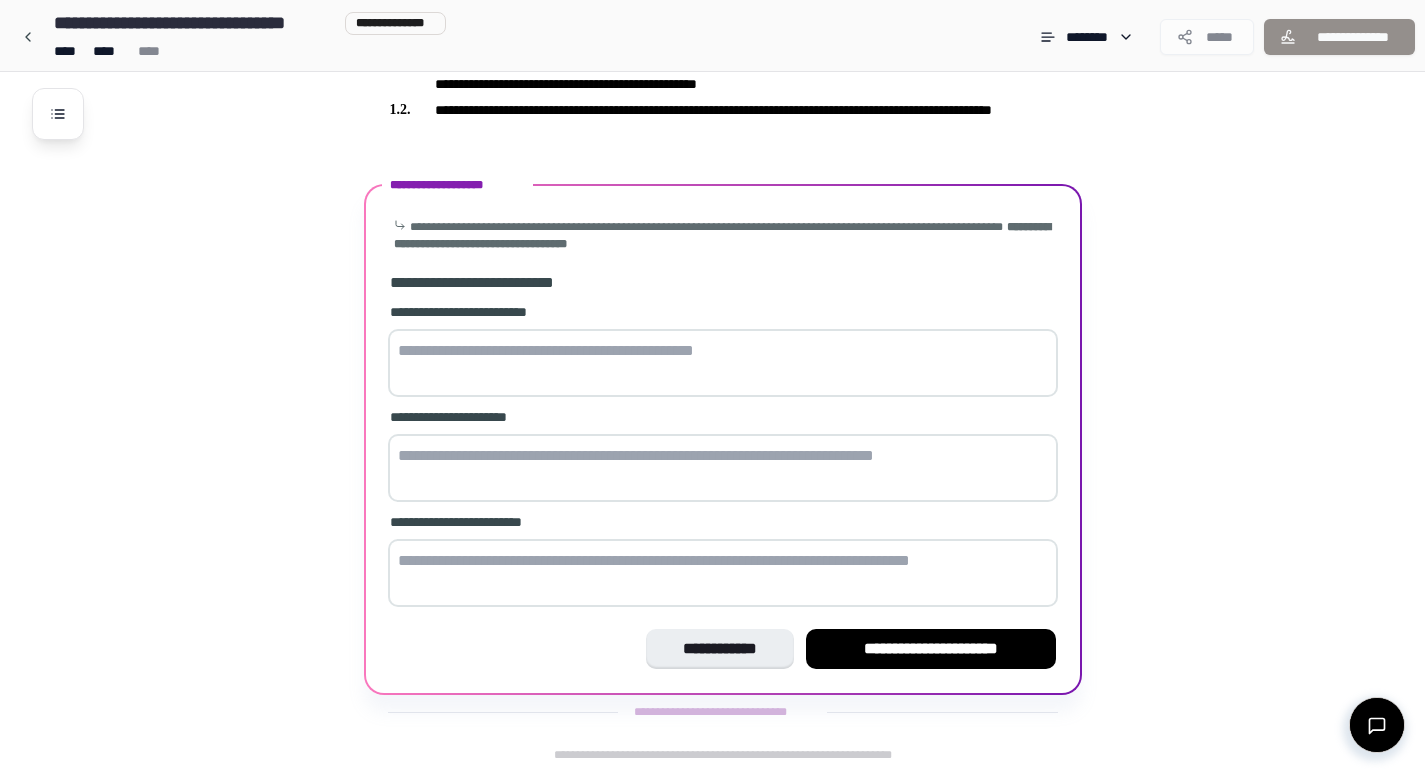 click at bounding box center (723, 363) 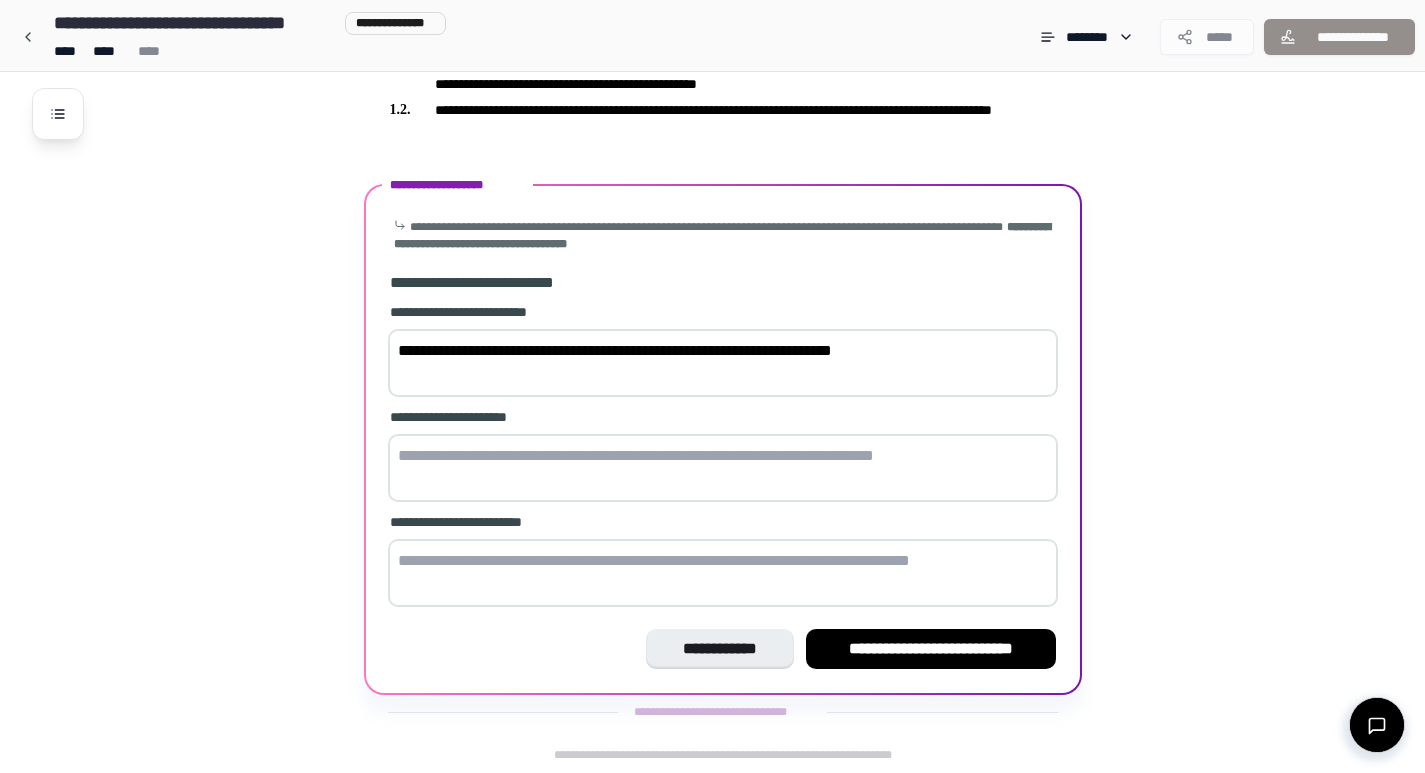 click on "**********" at bounding box center (723, 363) 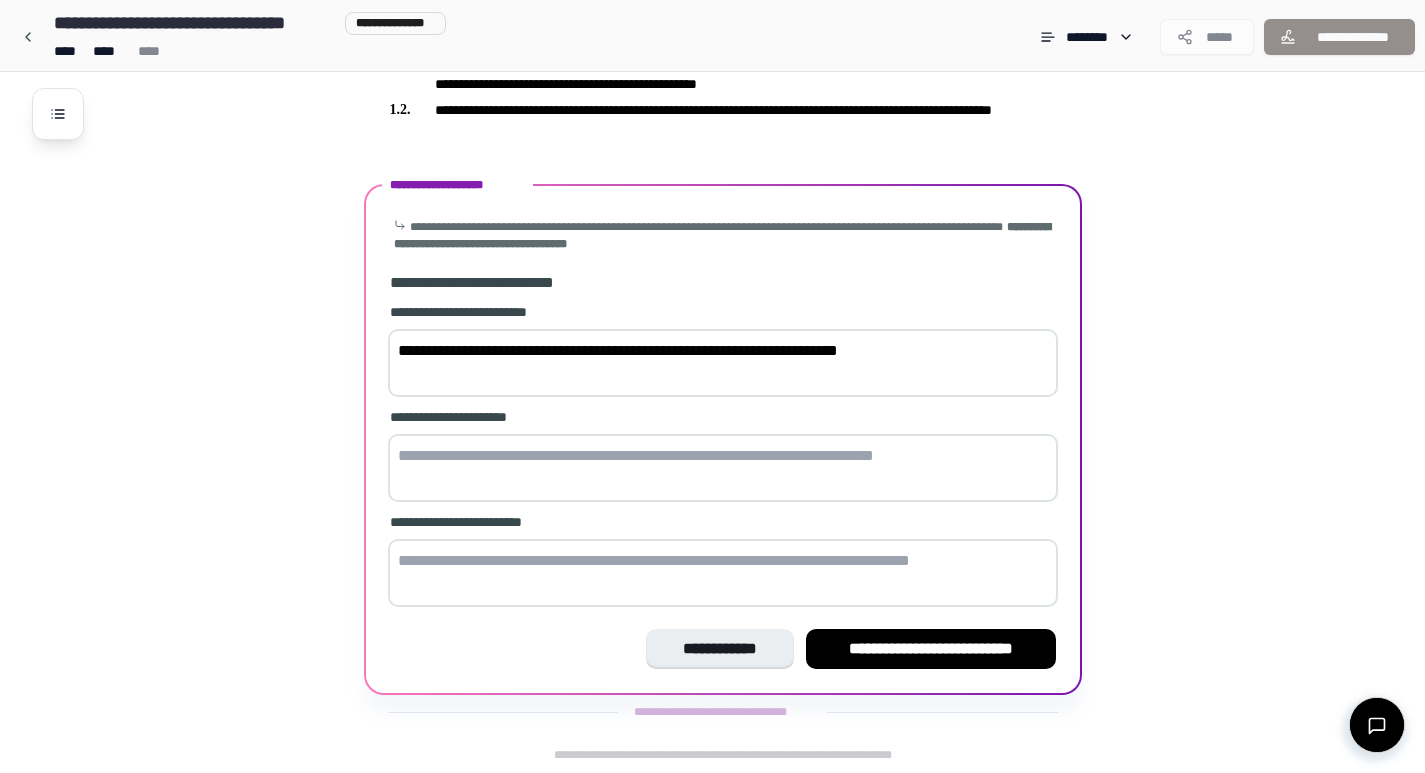 type on "**********" 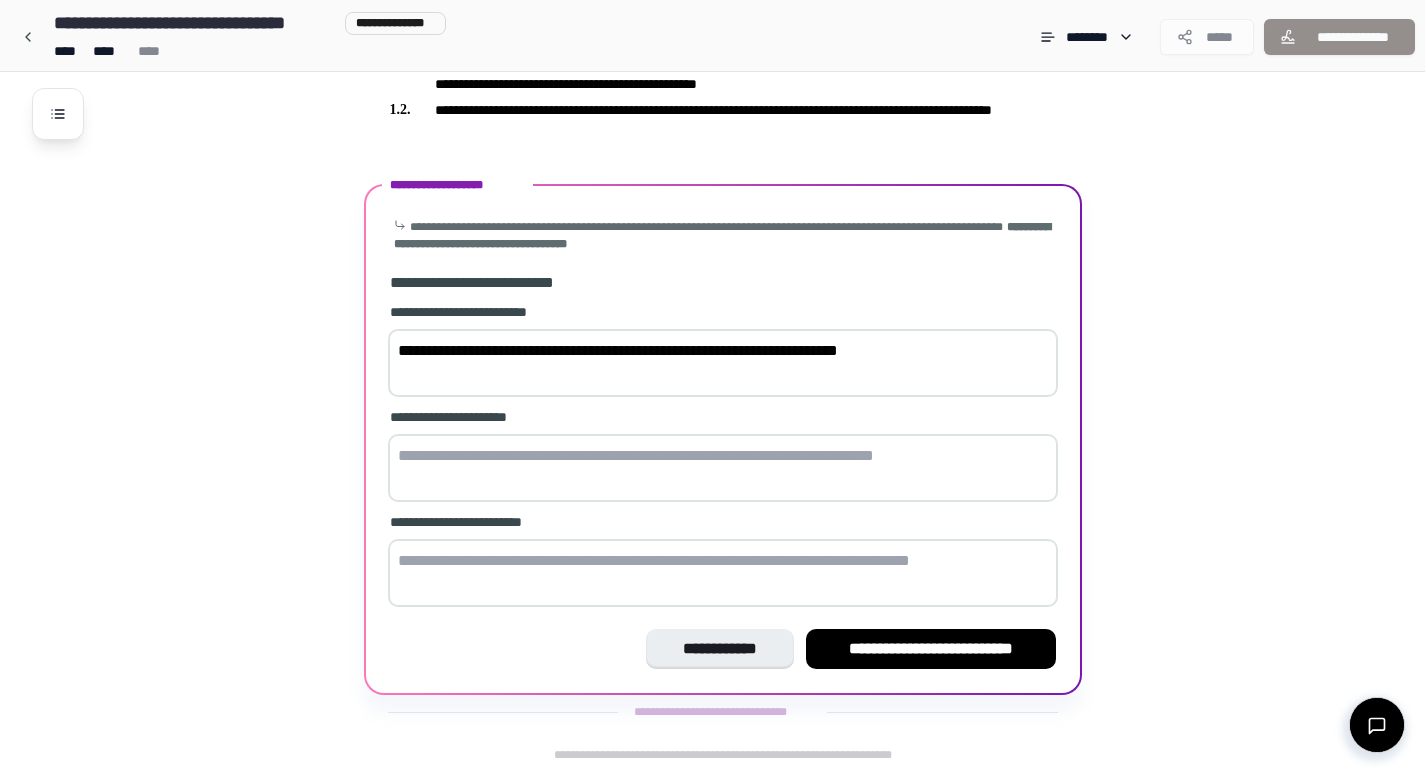 click at bounding box center [723, 468] 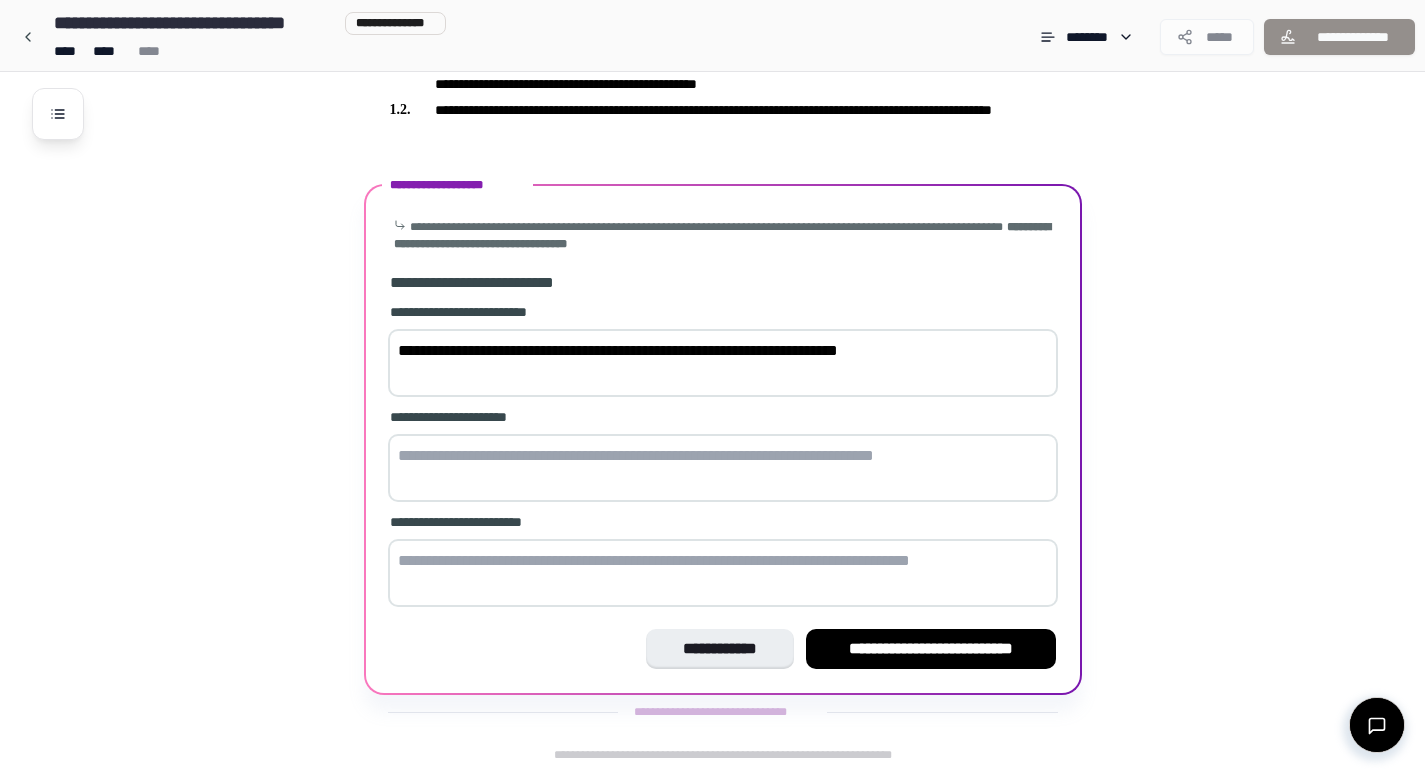 type on "**********" 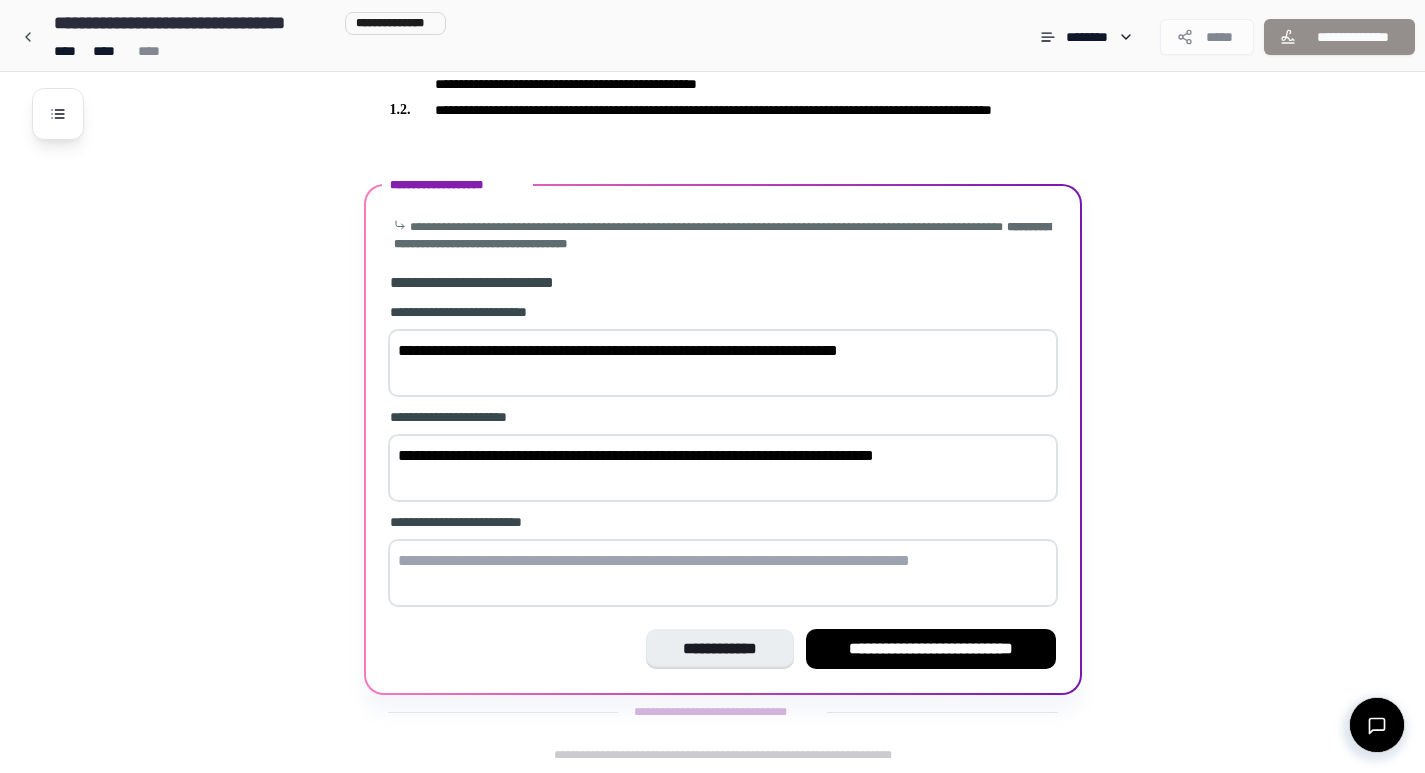 click at bounding box center (723, 573) 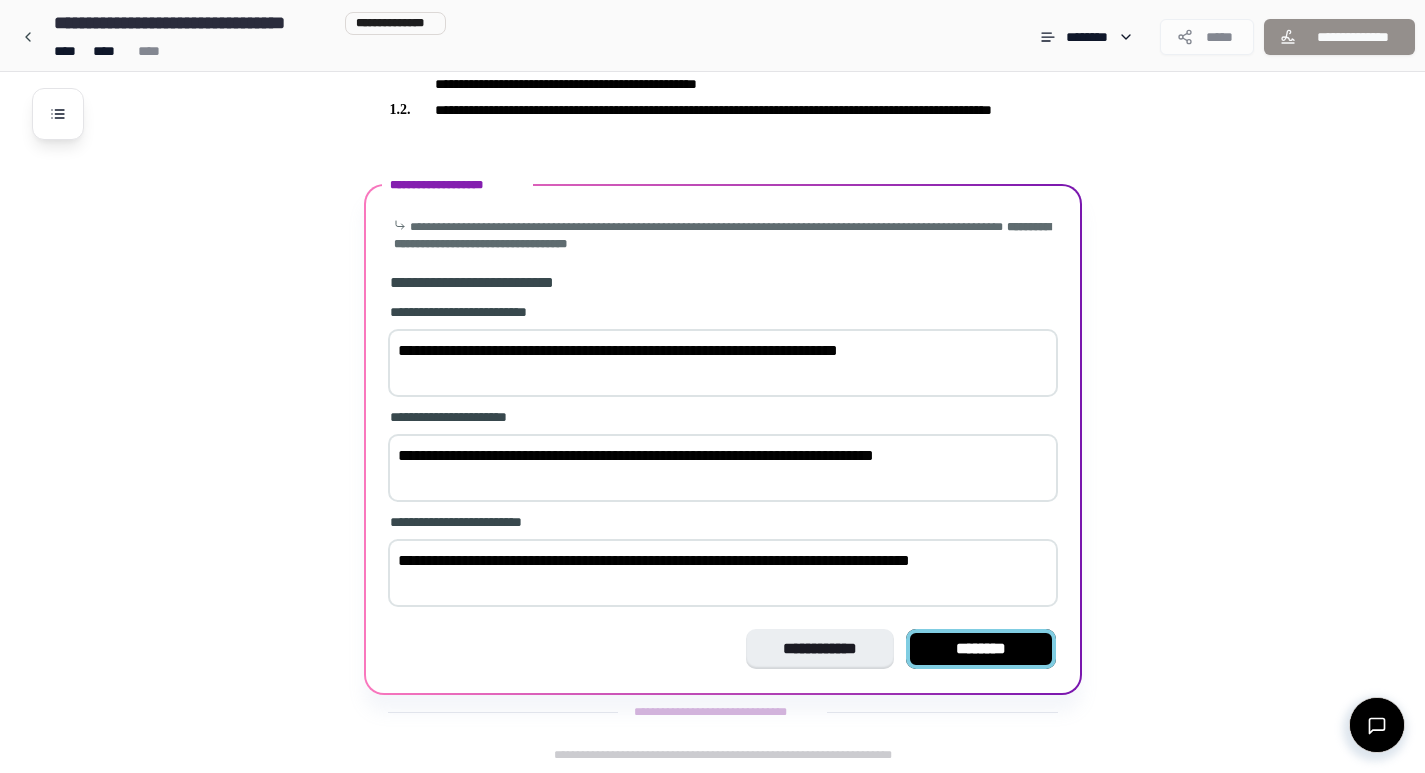 click on "********" at bounding box center (981, 649) 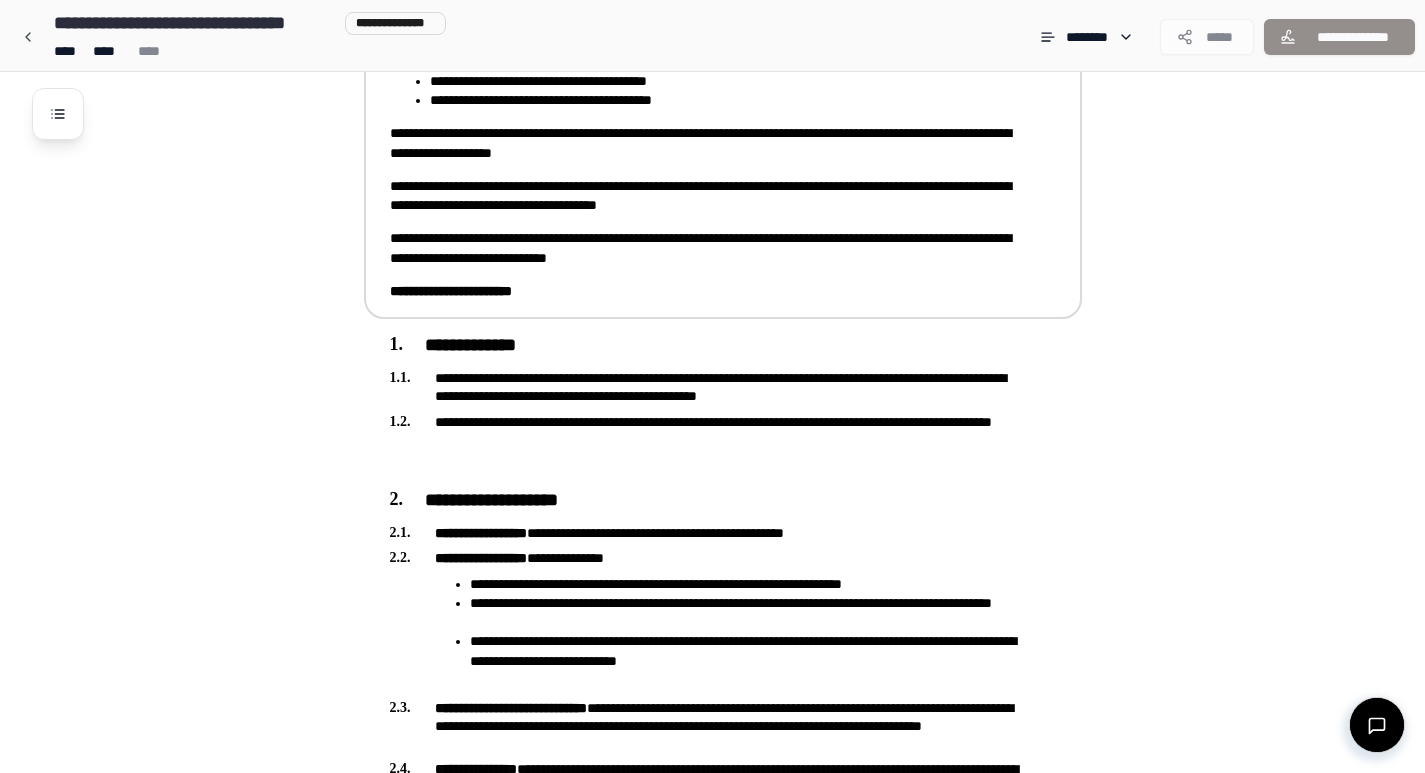 scroll, scrollTop: 612, scrollLeft: 0, axis: vertical 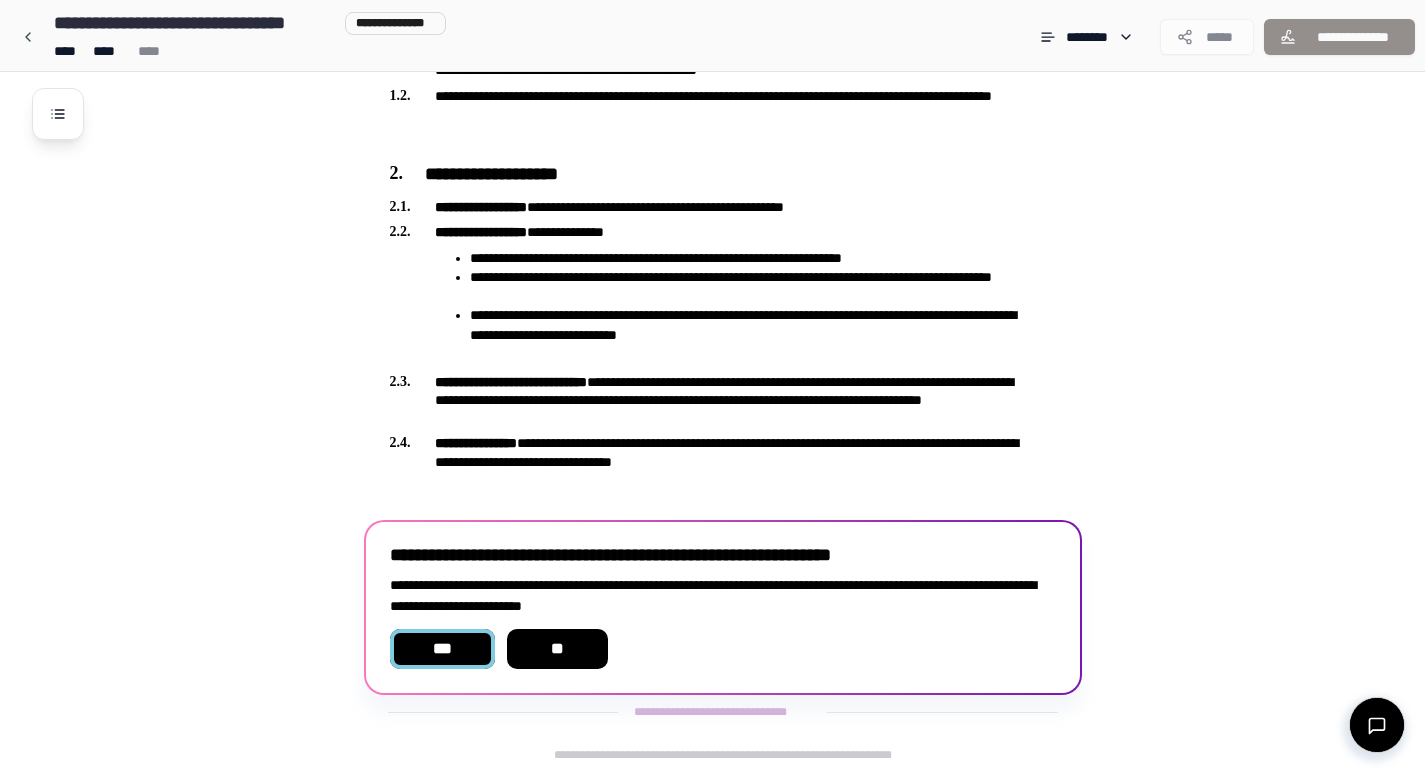 click on "***" at bounding box center (442, 649) 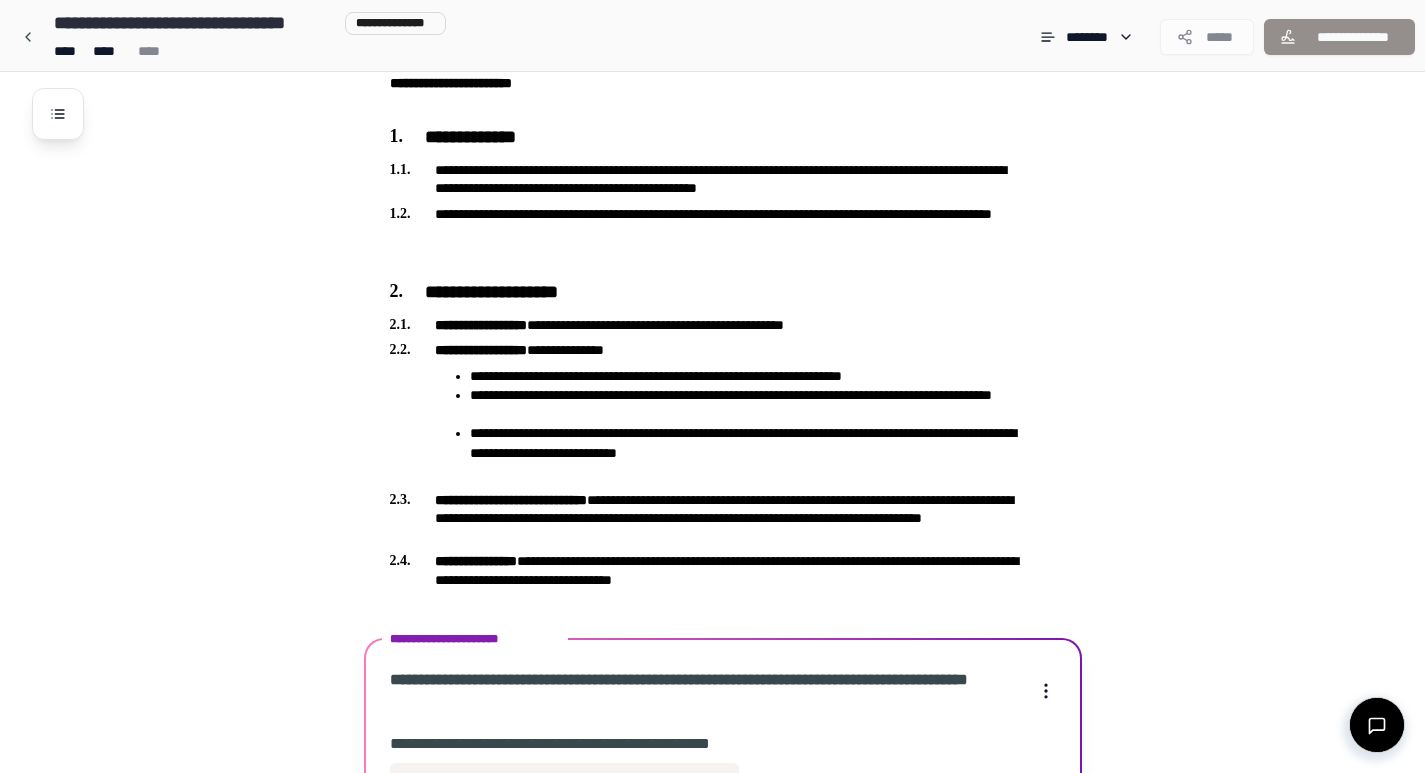 scroll, scrollTop: 1071, scrollLeft: 0, axis: vertical 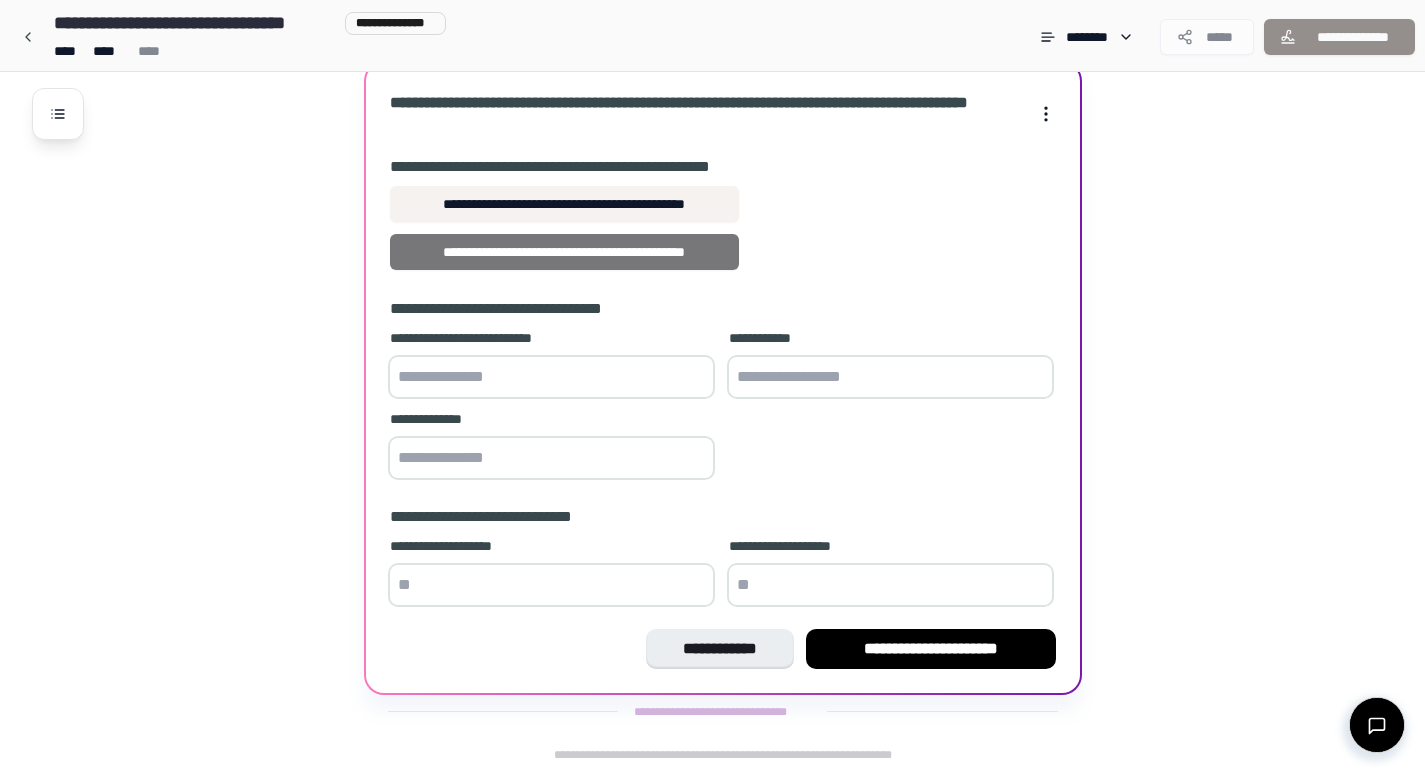 click on "**********" at bounding box center (564, 252) 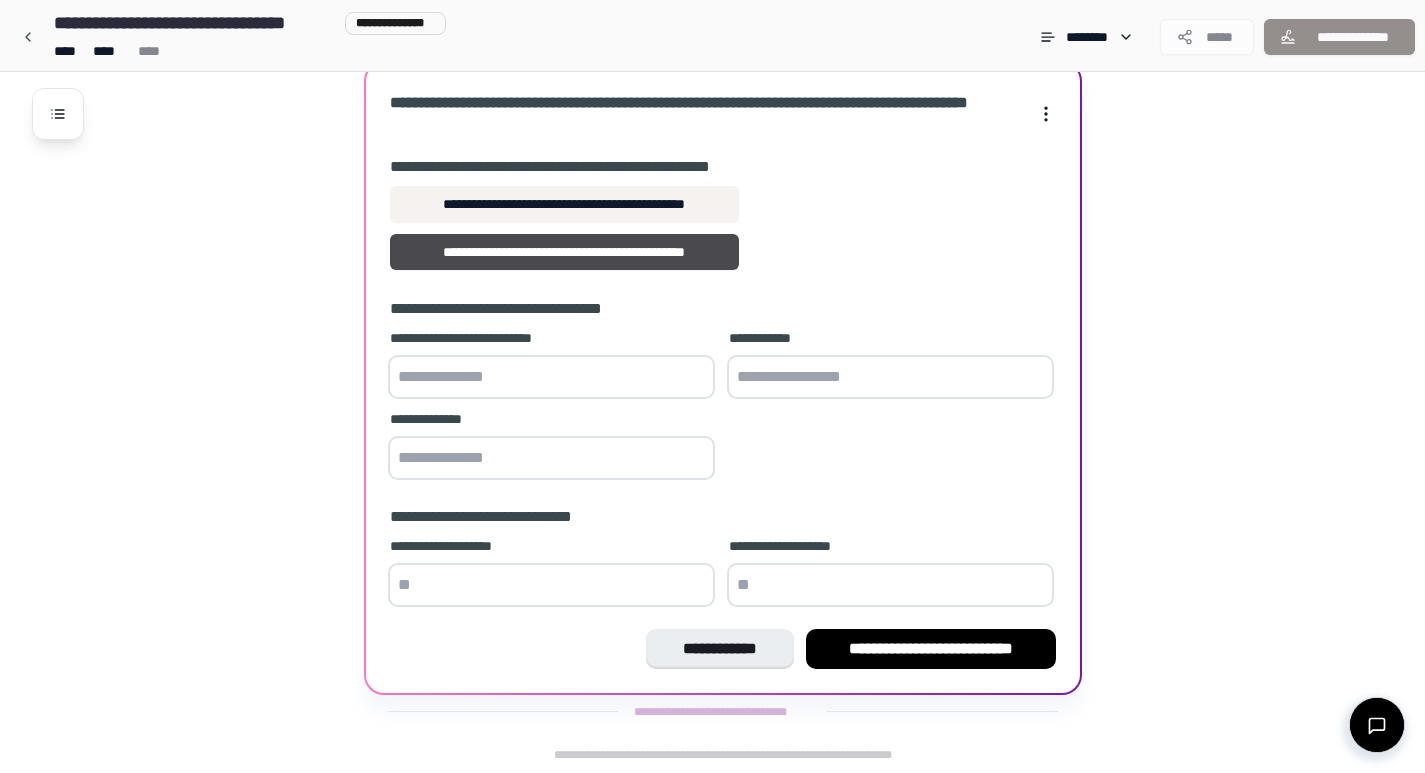 click at bounding box center [551, 377] 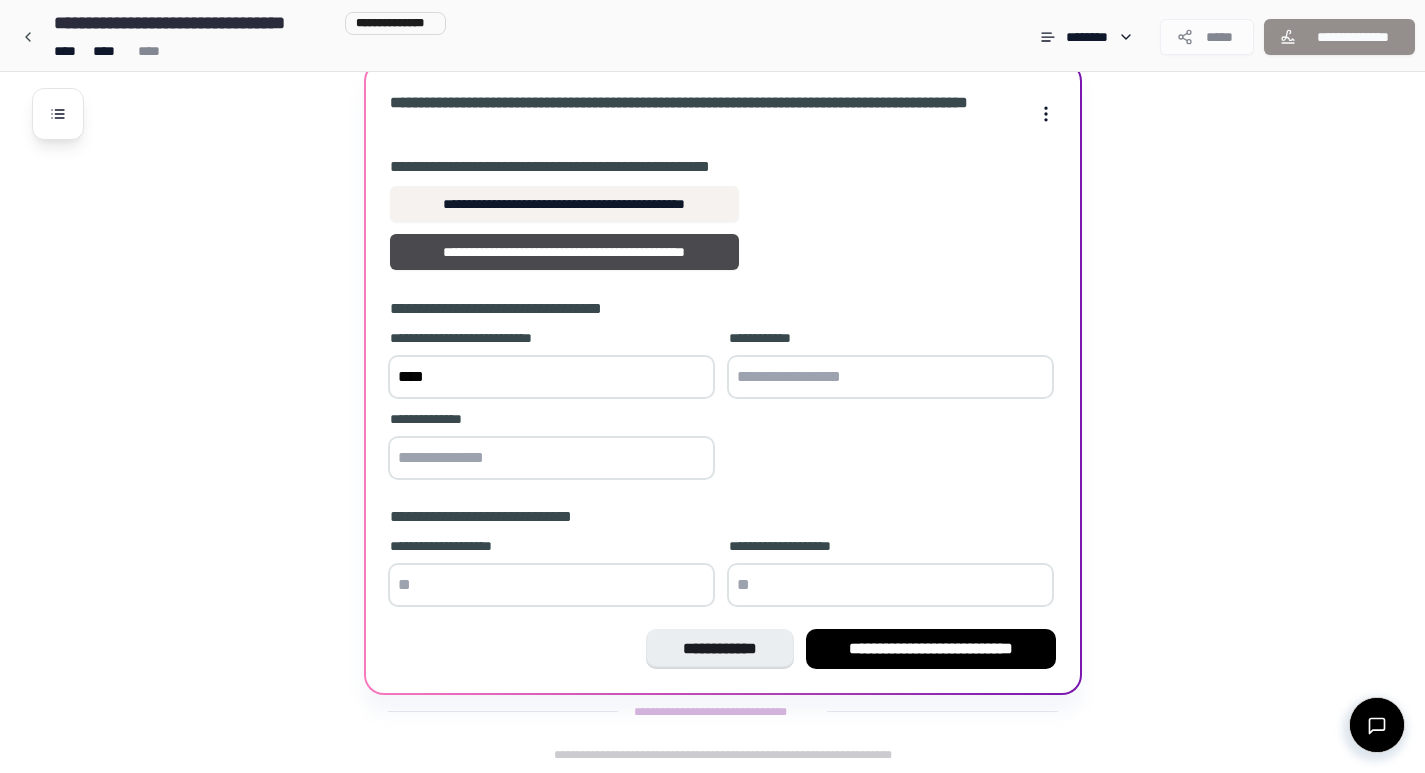 type on "****" 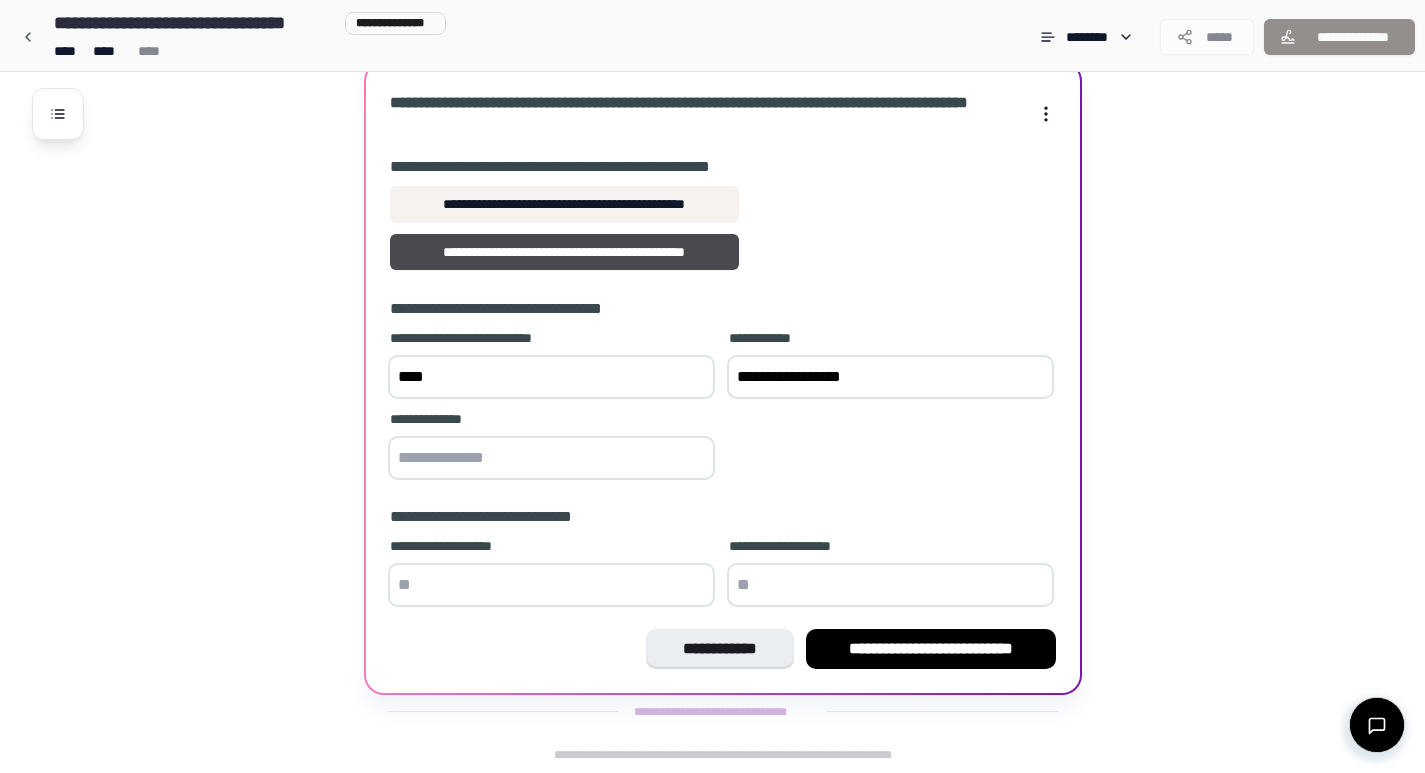 click at bounding box center [551, 458] 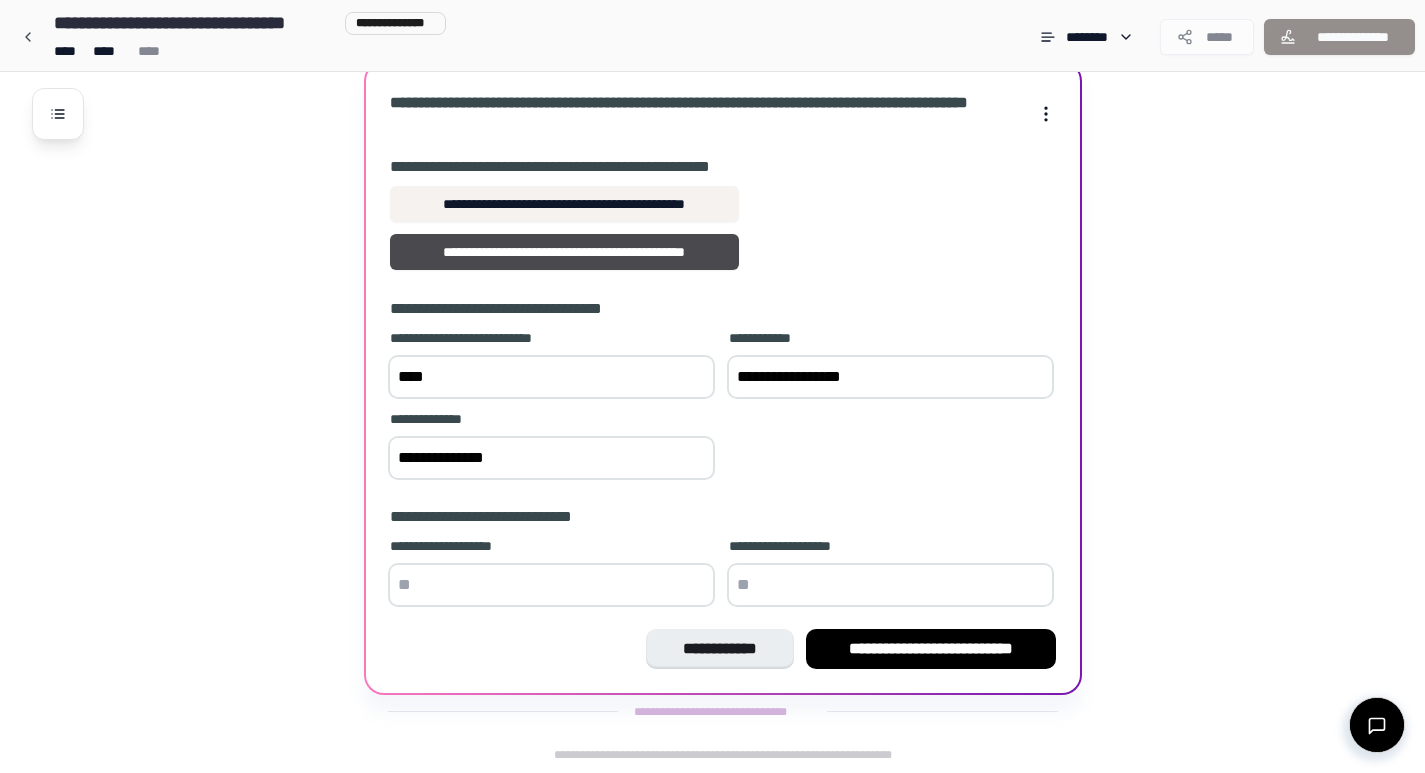 click at bounding box center [551, 585] 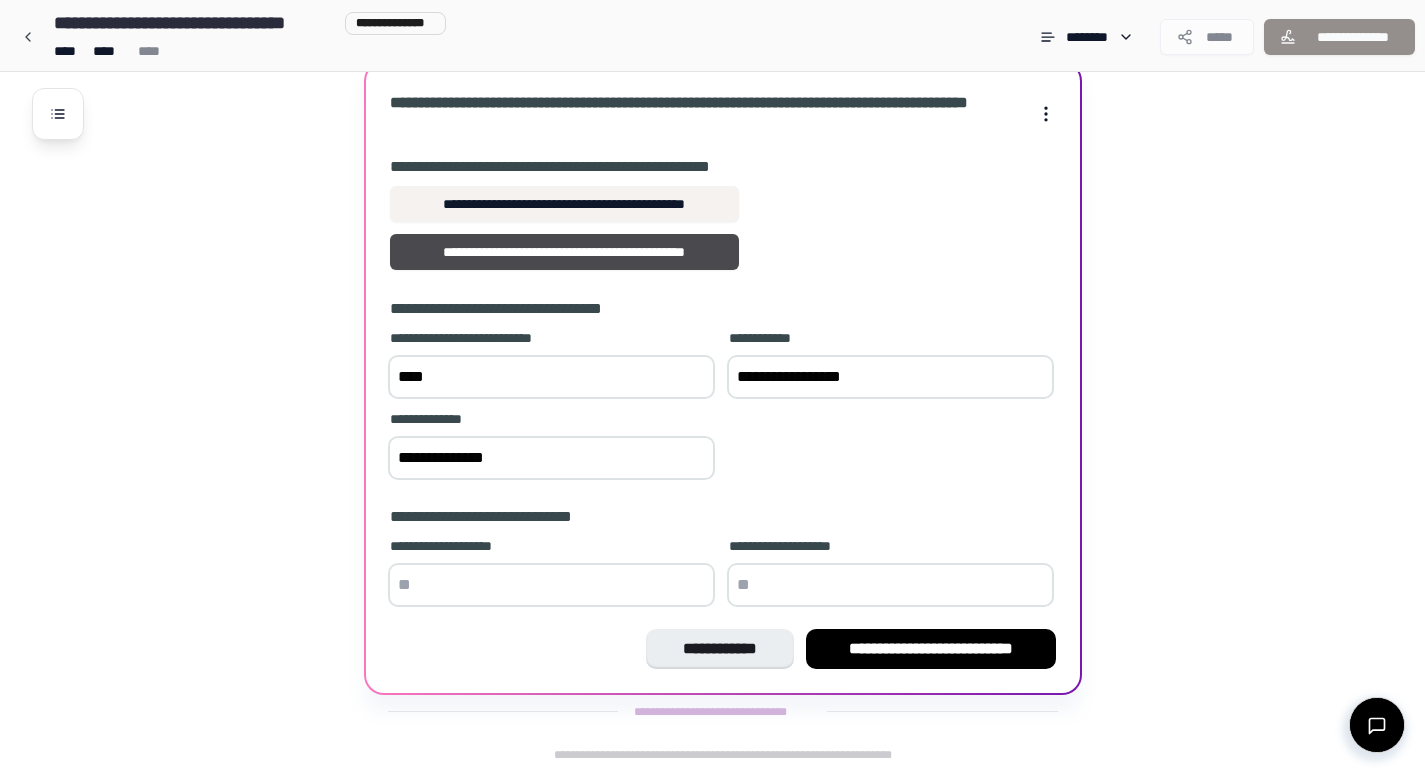 type on "**" 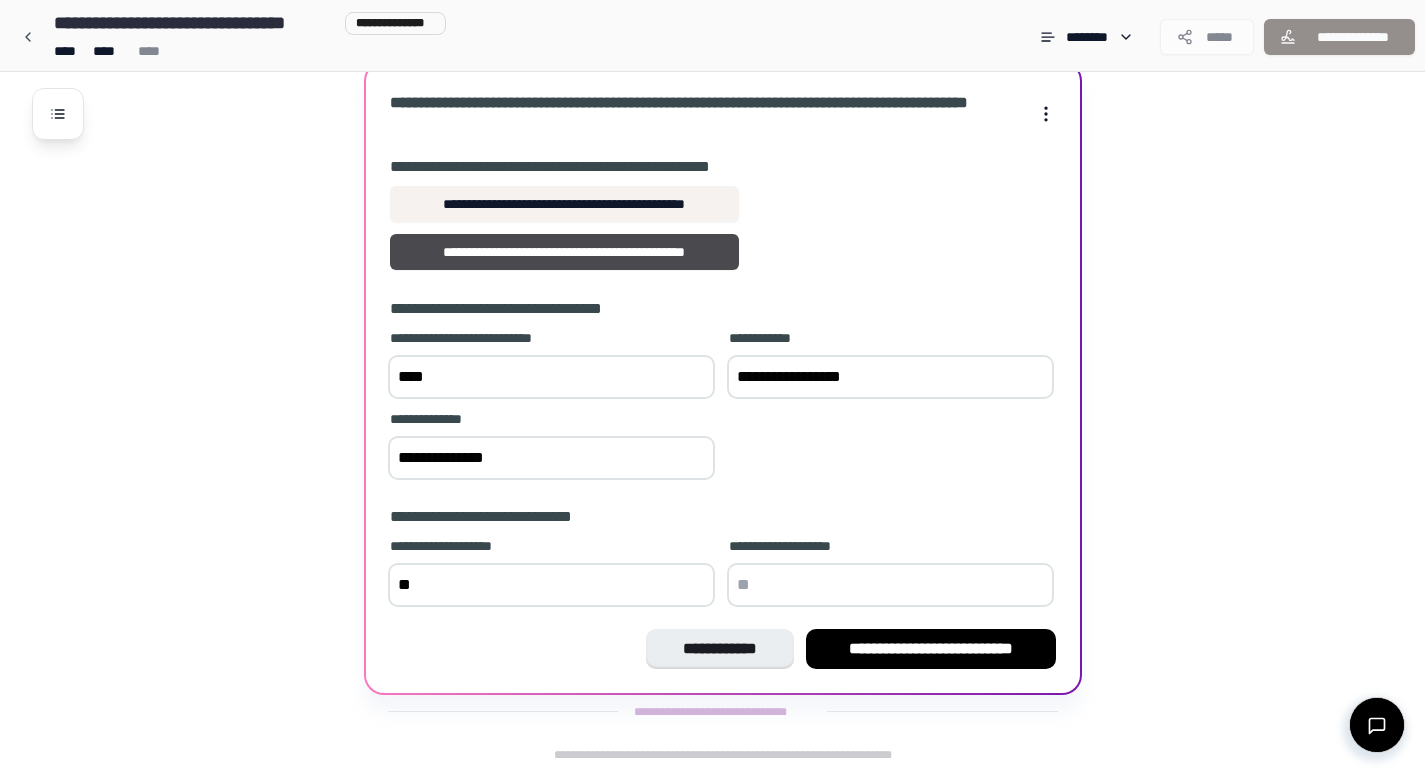 click at bounding box center (890, 585) 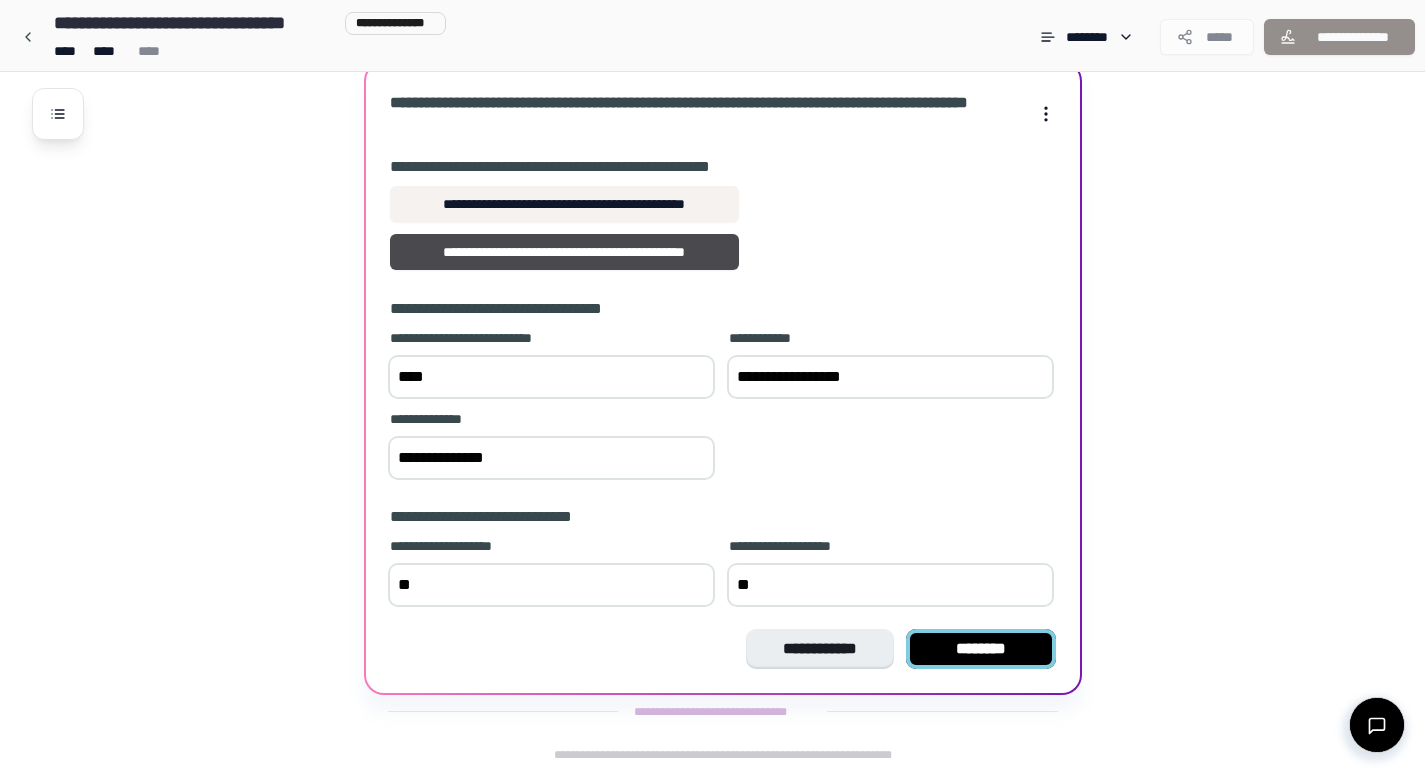 click on "********" at bounding box center (981, 649) 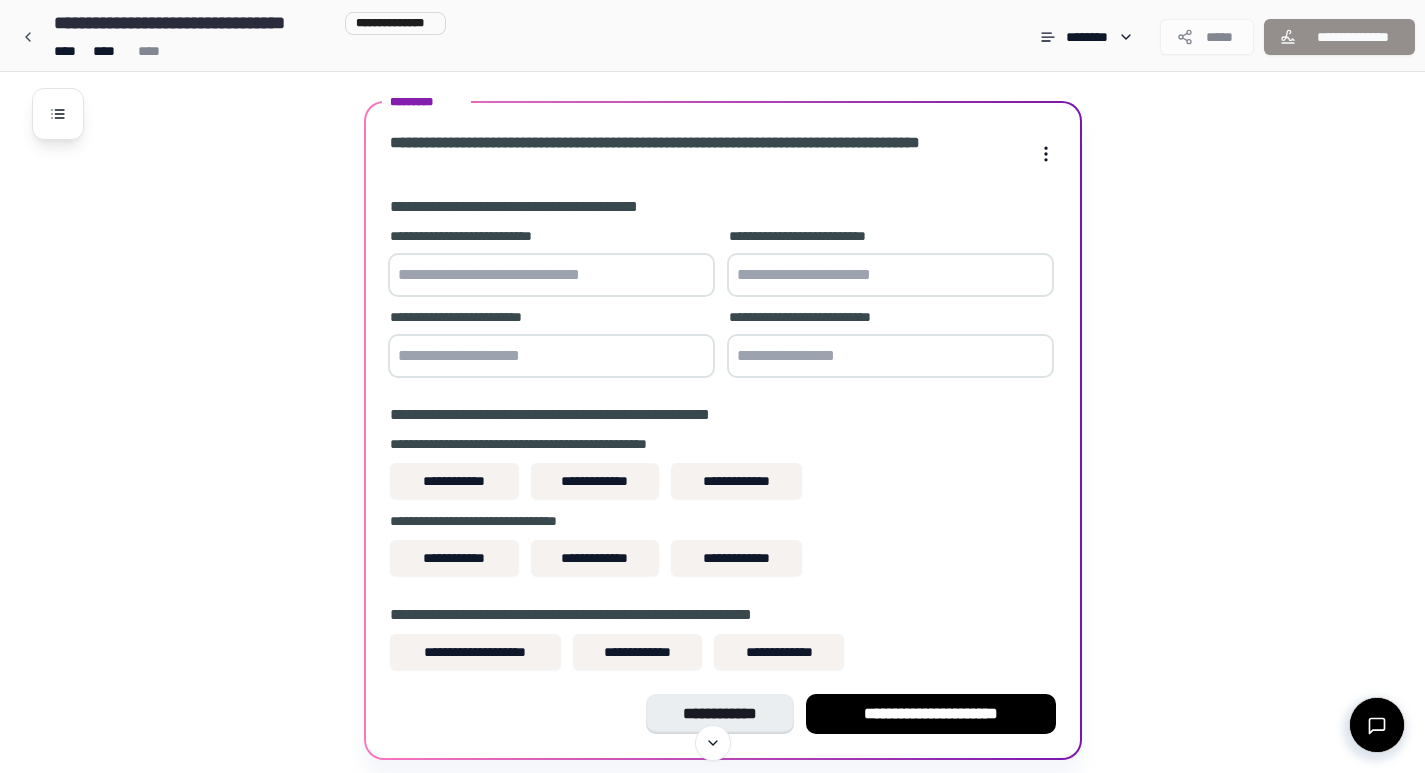 scroll, scrollTop: 1287, scrollLeft: 0, axis: vertical 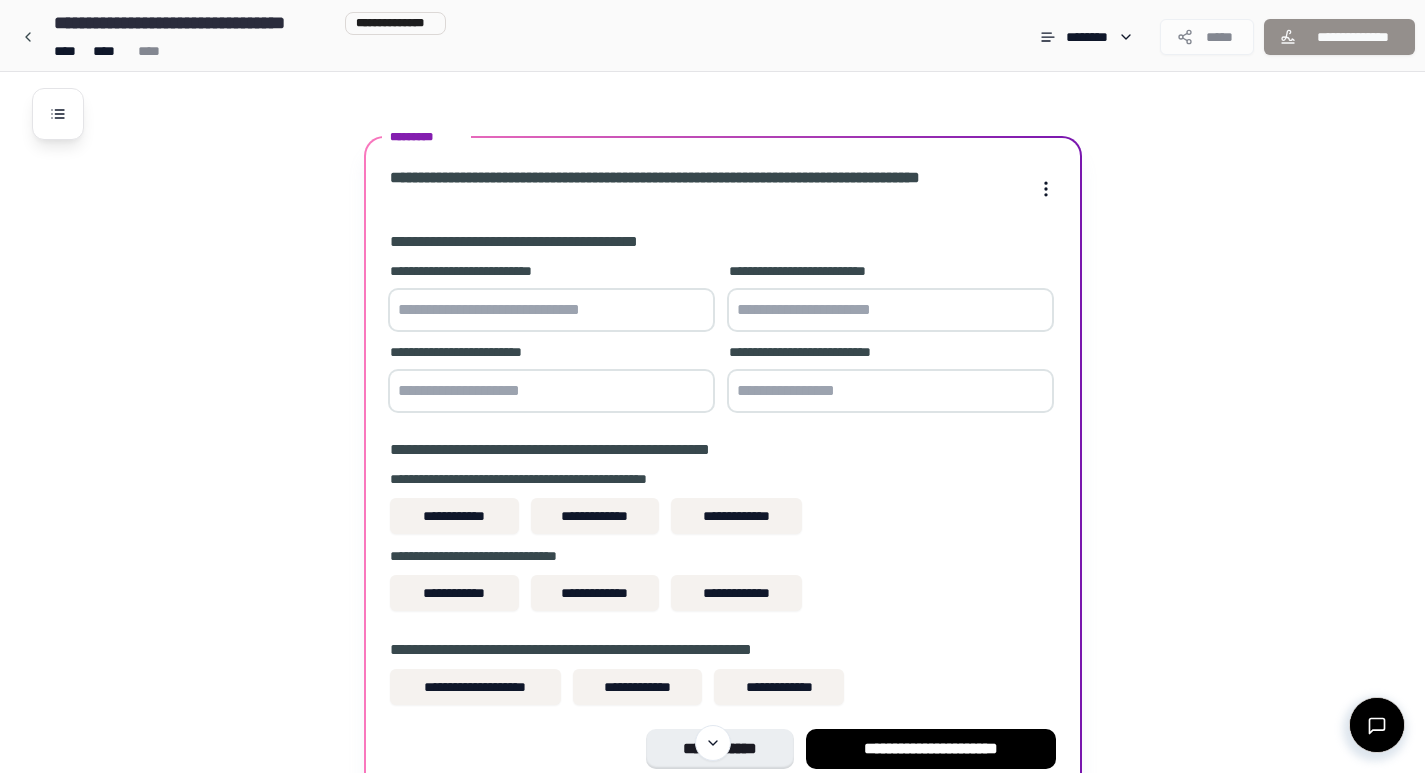 click at bounding box center [551, 310] 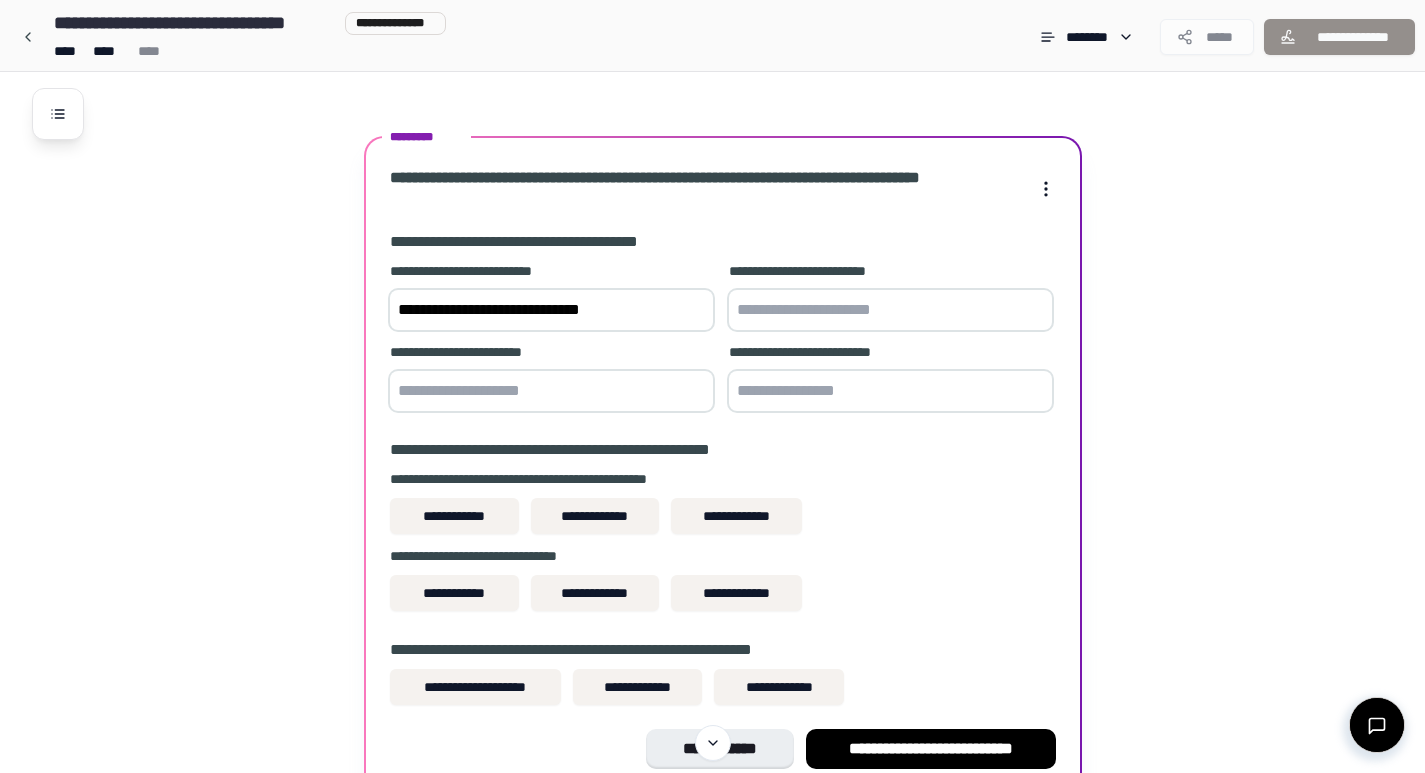 drag, startPoint x: 643, startPoint y: 305, endPoint x: 310, endPoint y: 290, distance: 333.33768 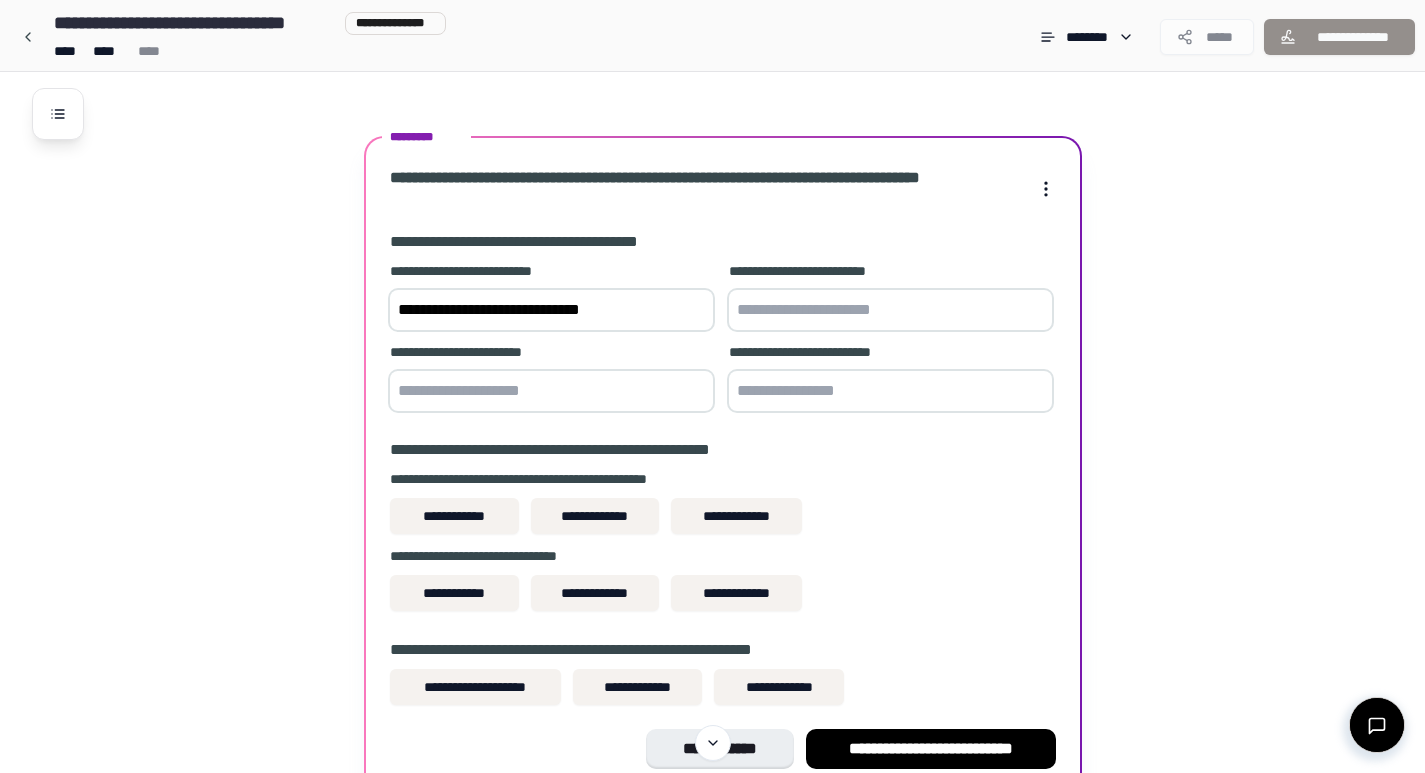 click at bounding box center [890, 310] 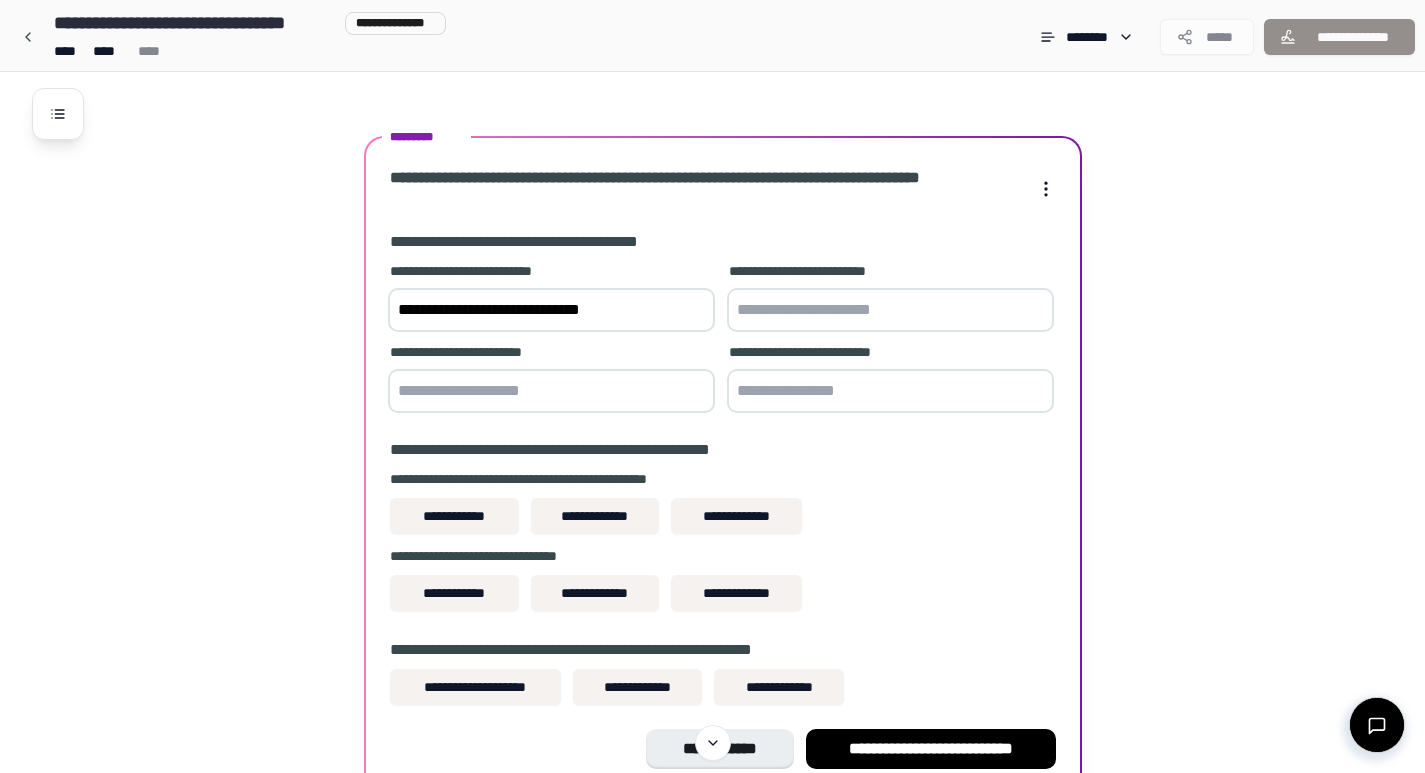 paste on "**********" 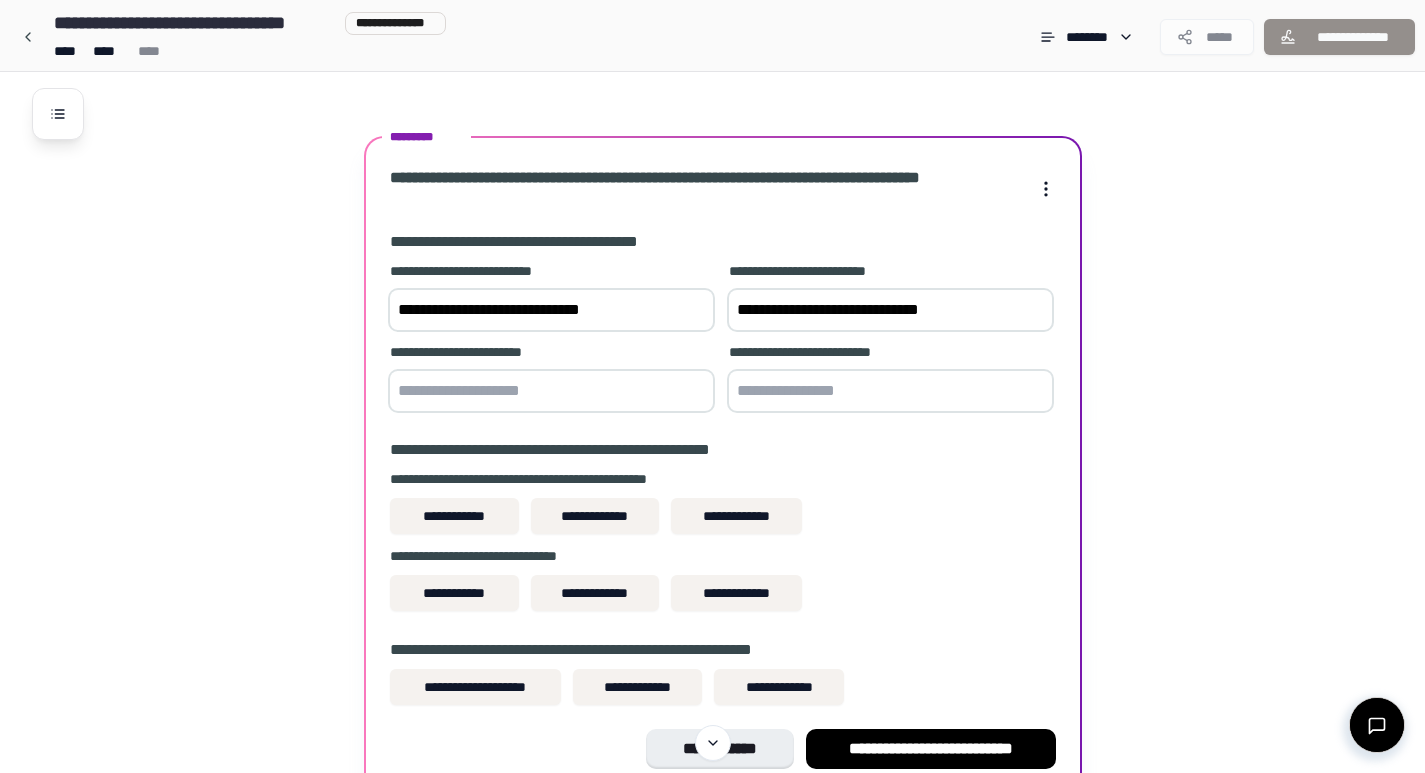 type on "**********" 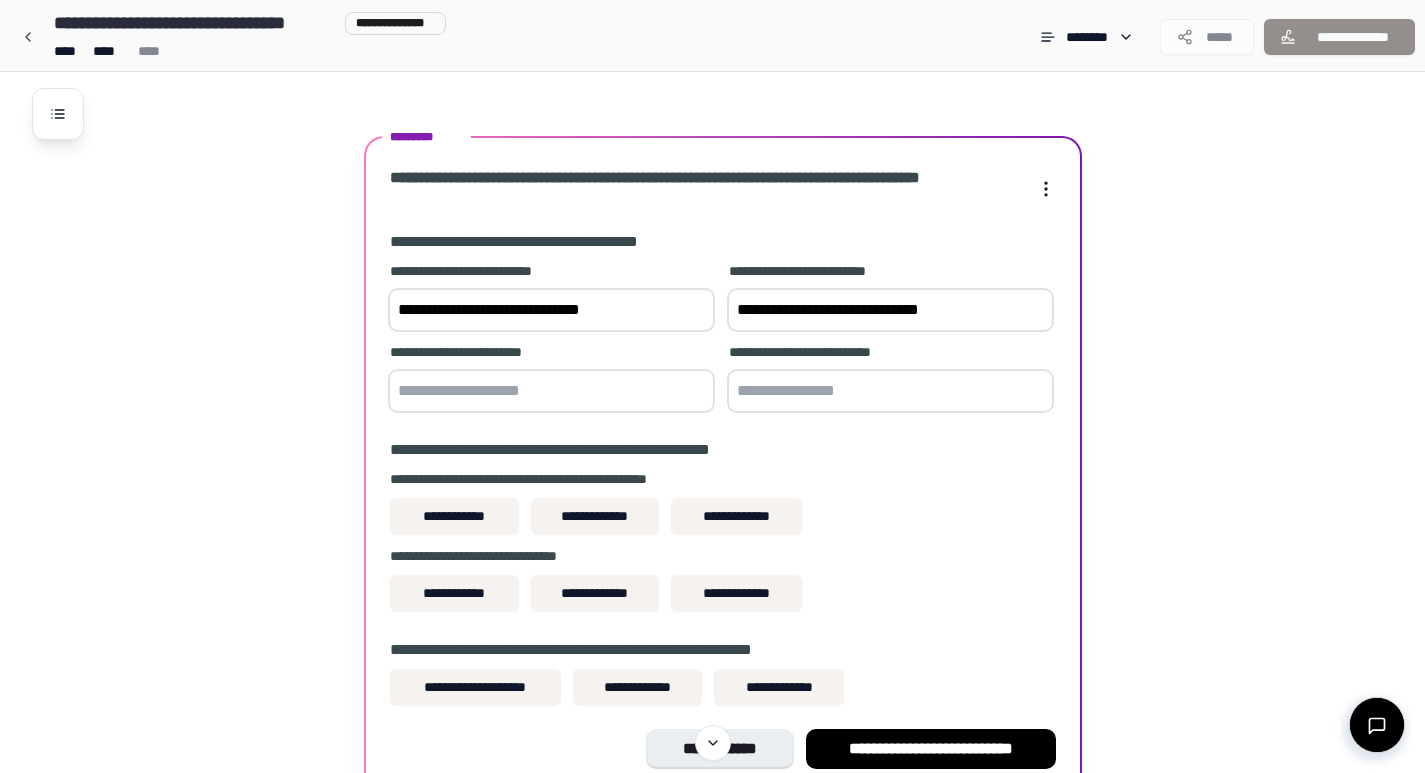 click at bounding box center [551, 391] 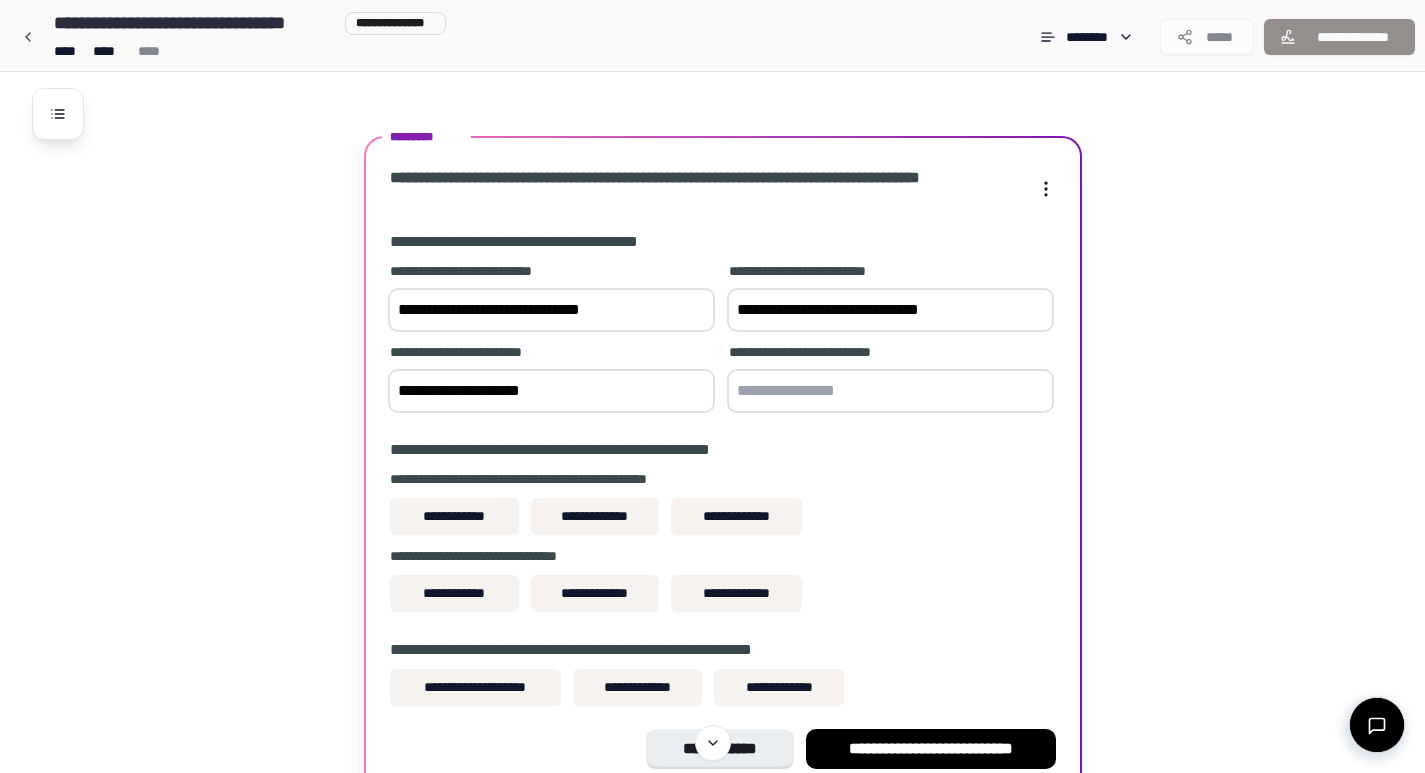 click on "**********" at bounding box center (551, 391) 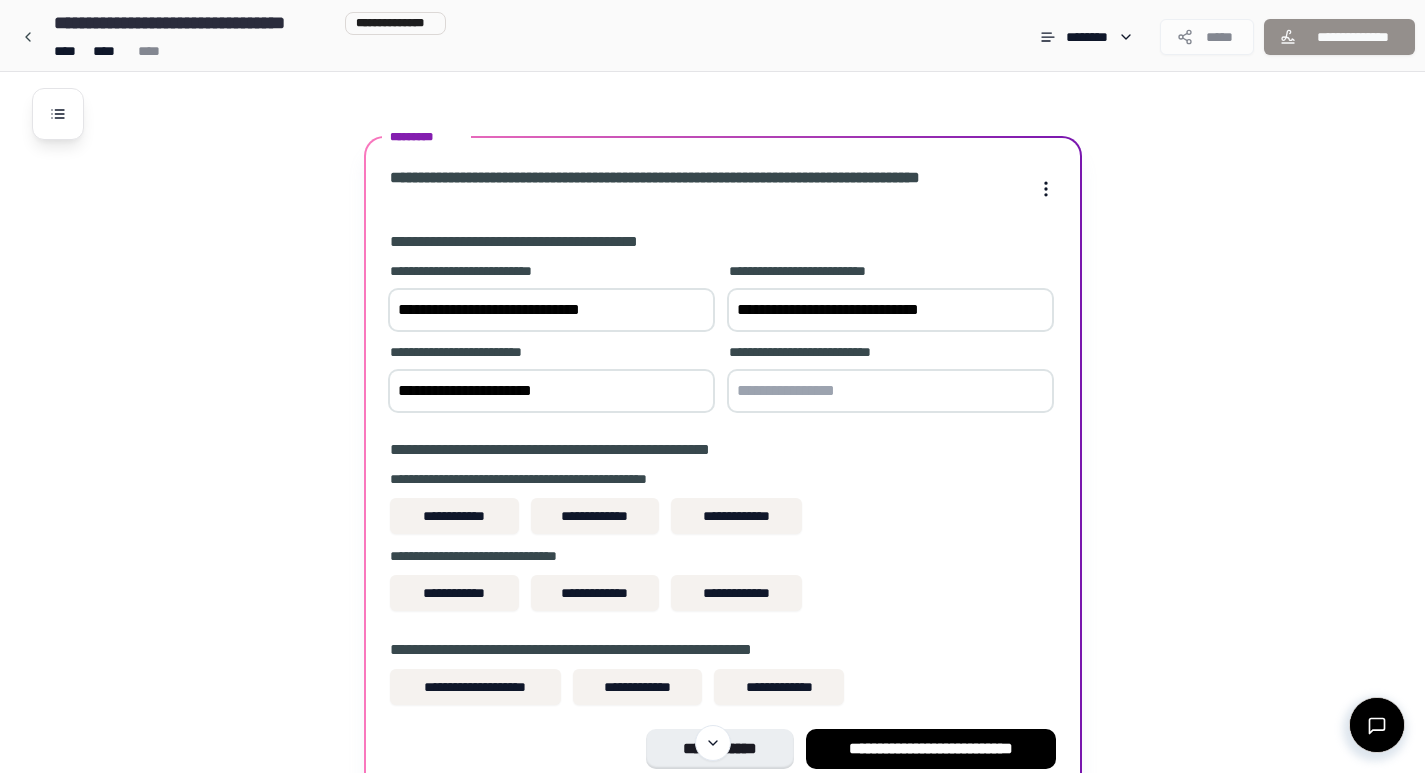 scroll, scrollTop: 1387, scrollLeft: 0, axis: vertical 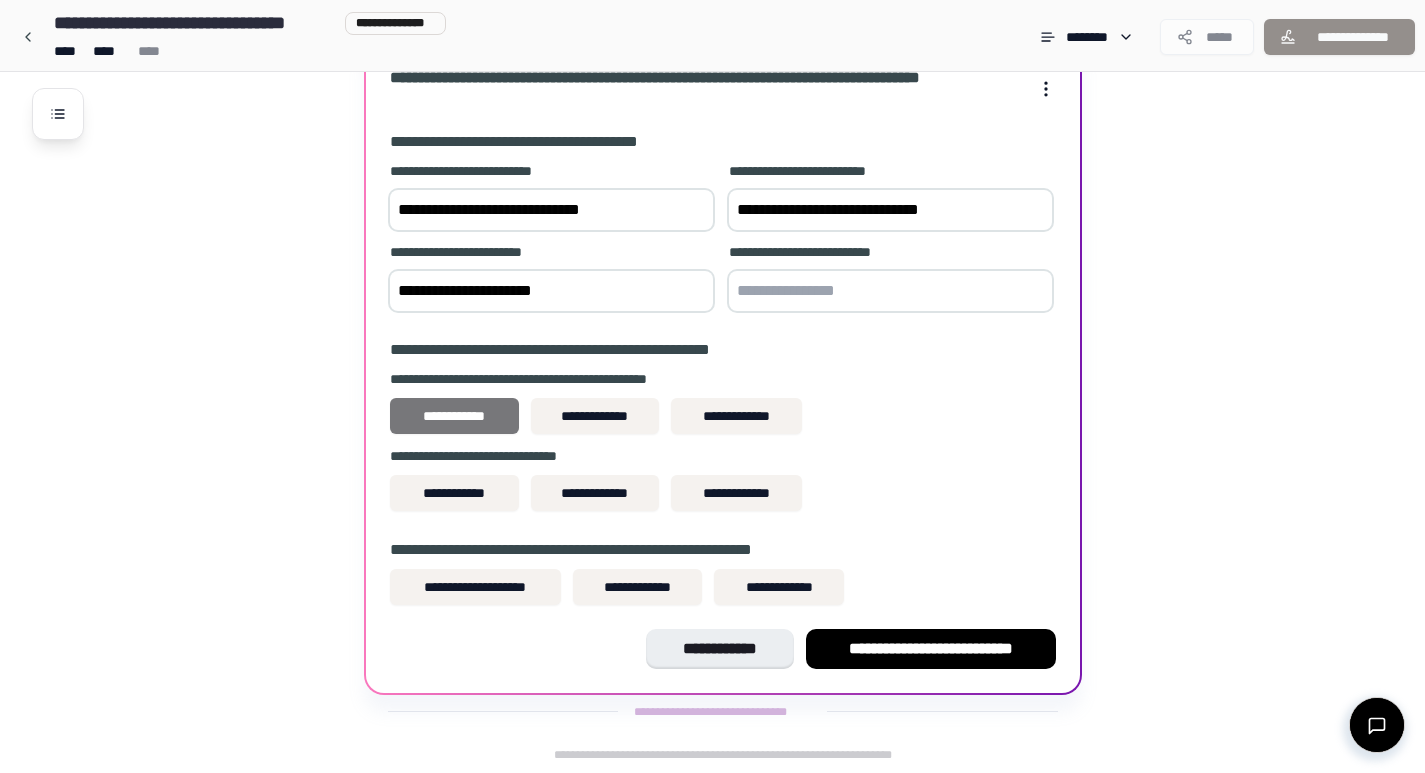 type on "**********" 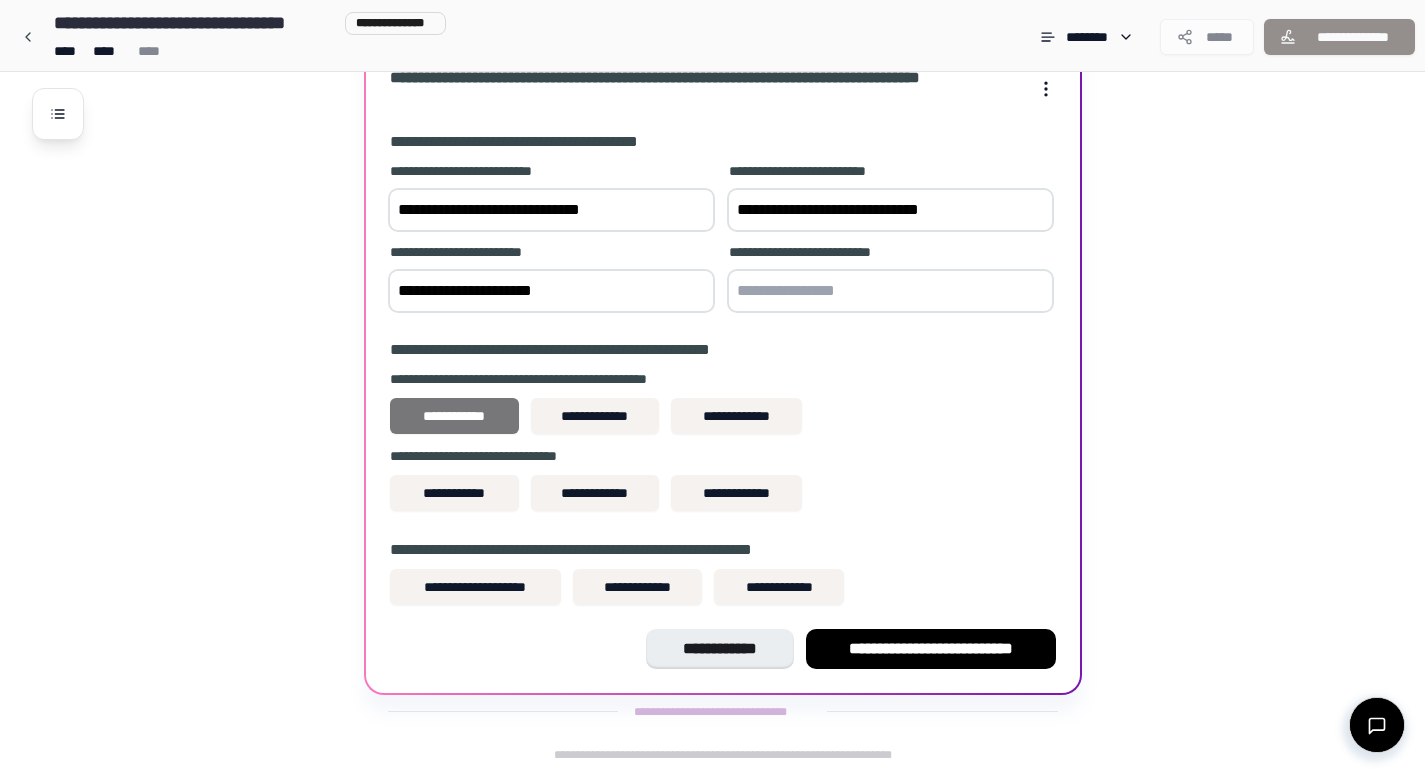 click on "**********" at bounding box center (454, 416) 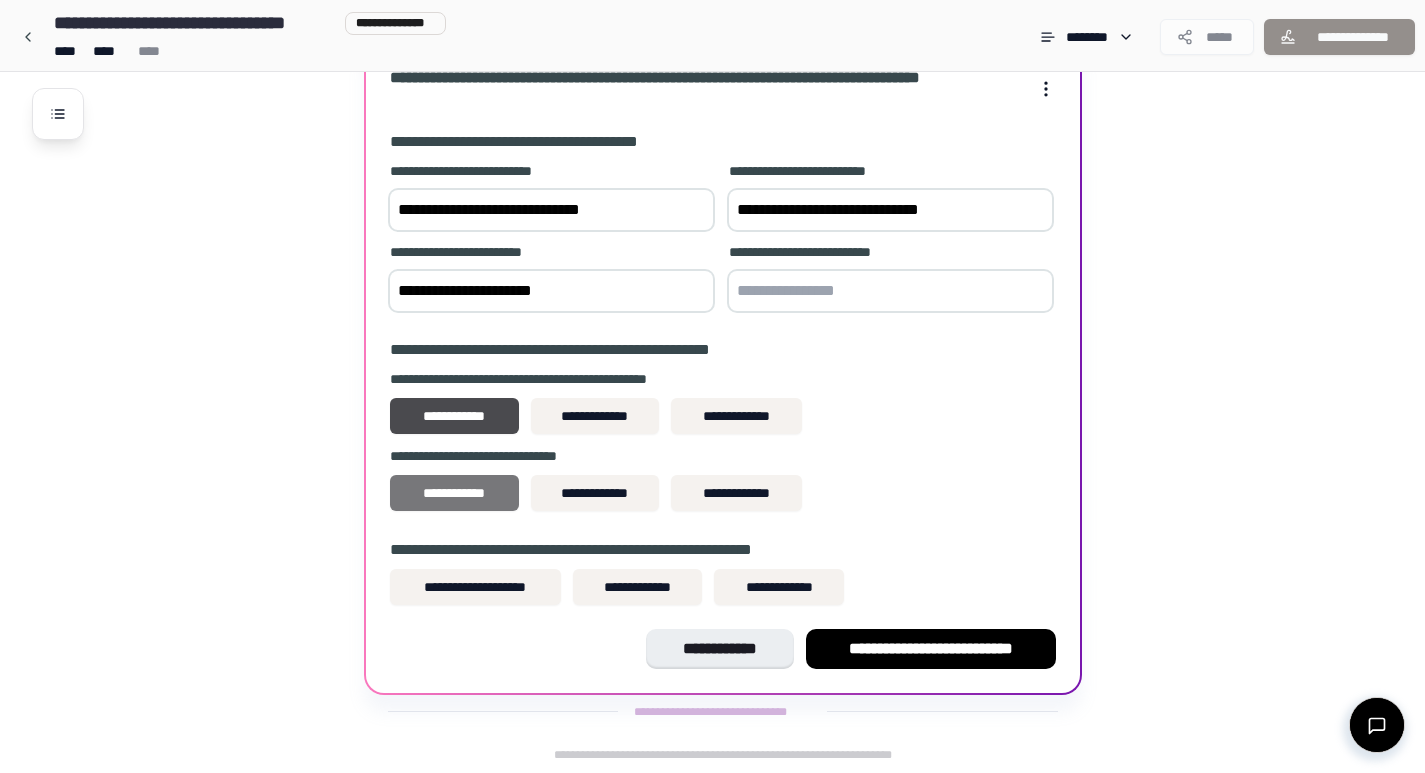 click on "**********" at bounding box center (454, 493) 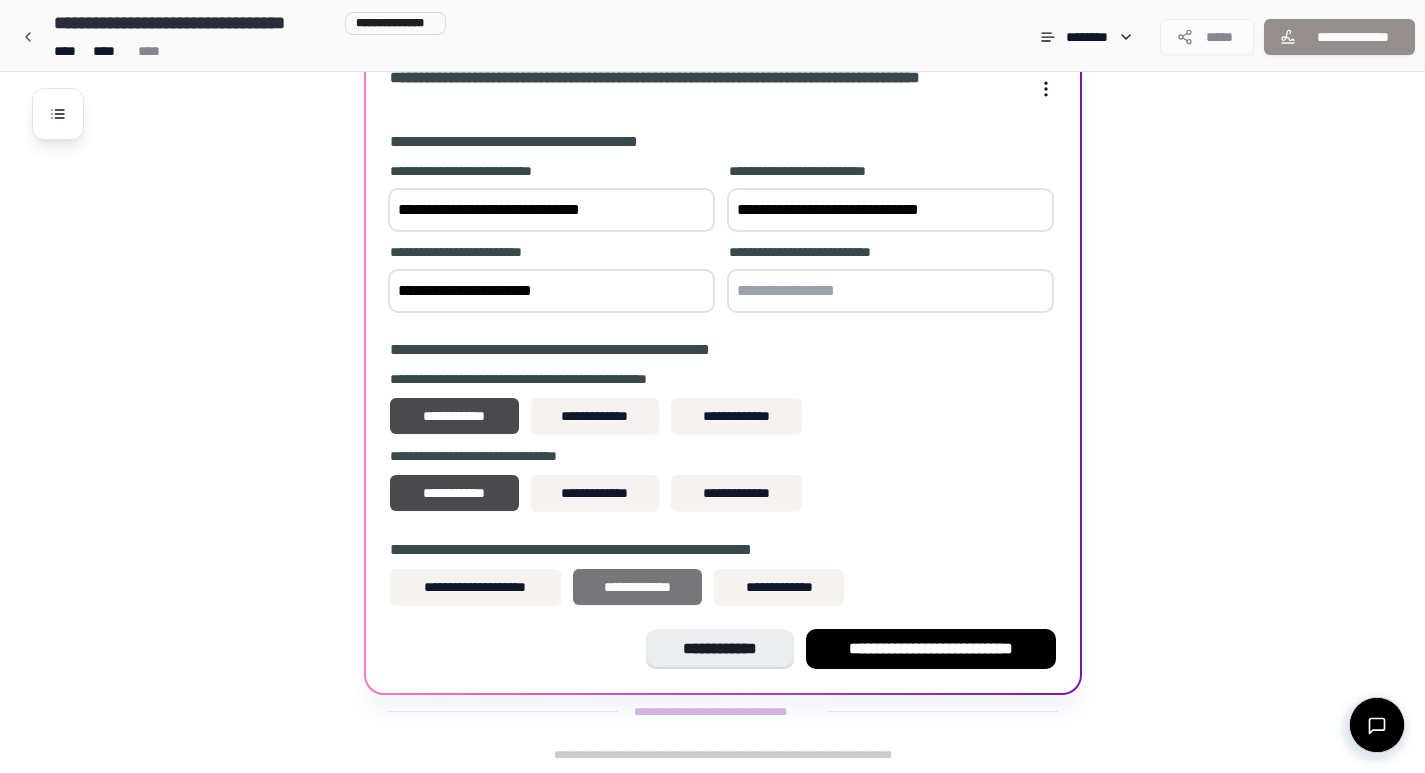 click on "**********" at bounding box center (637, 587) 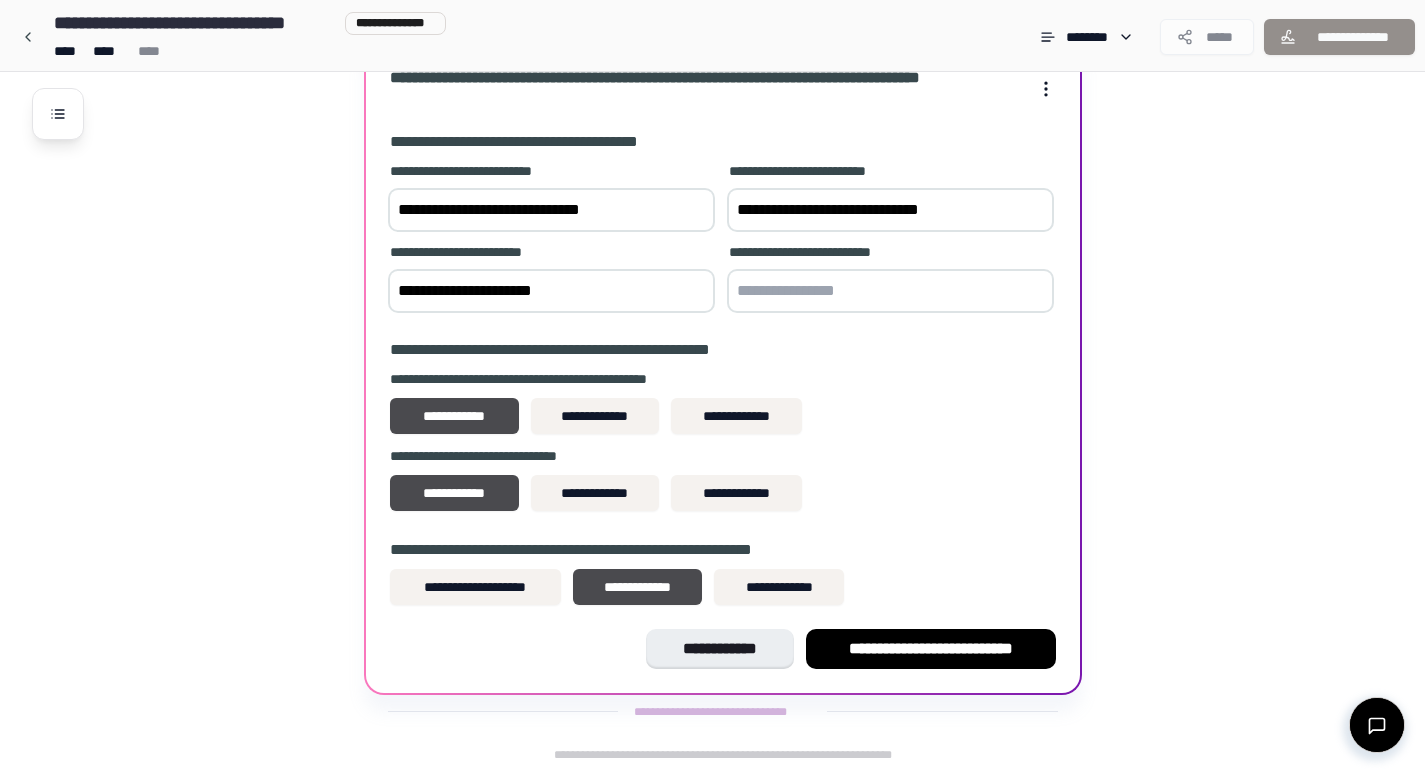 click at bounding box center (890, 291) 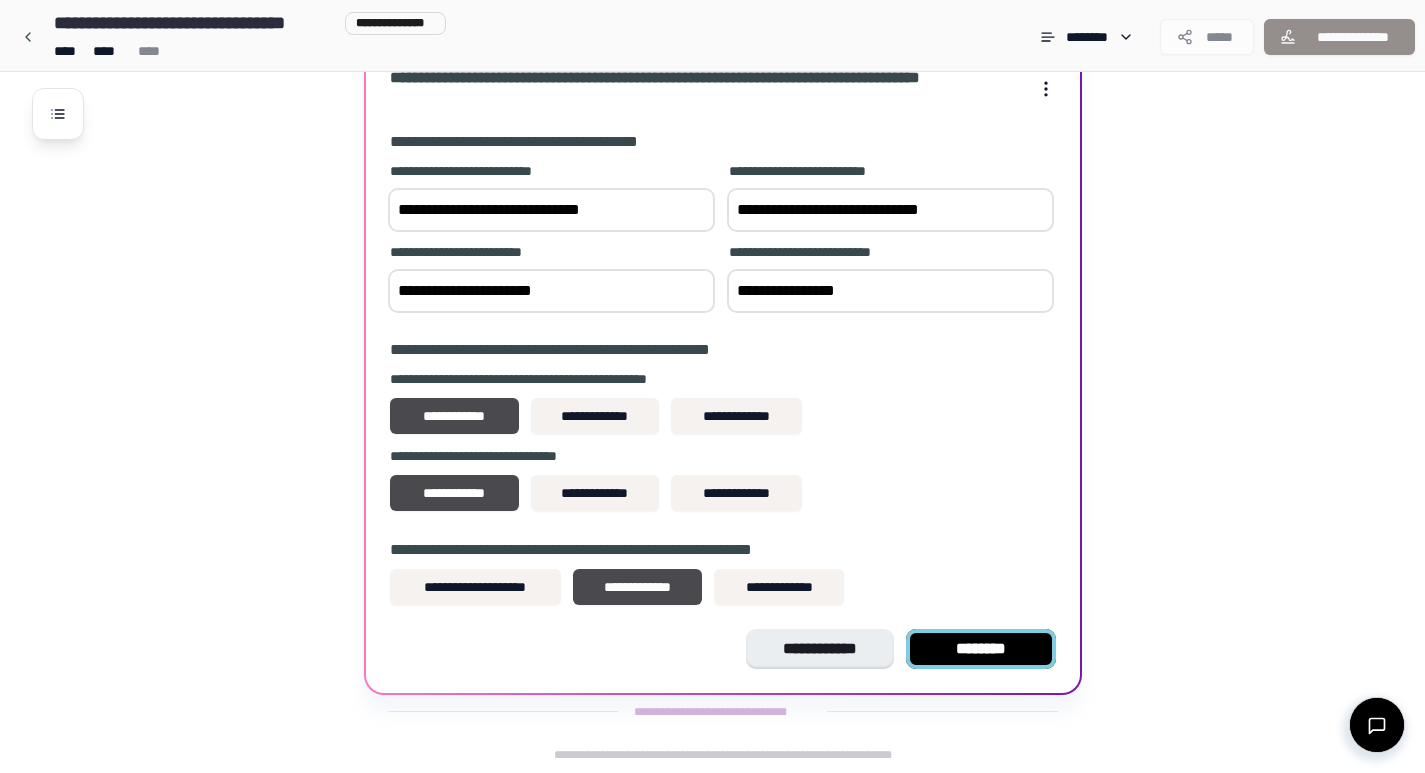 click on "********" at bounding box center (981, 649) 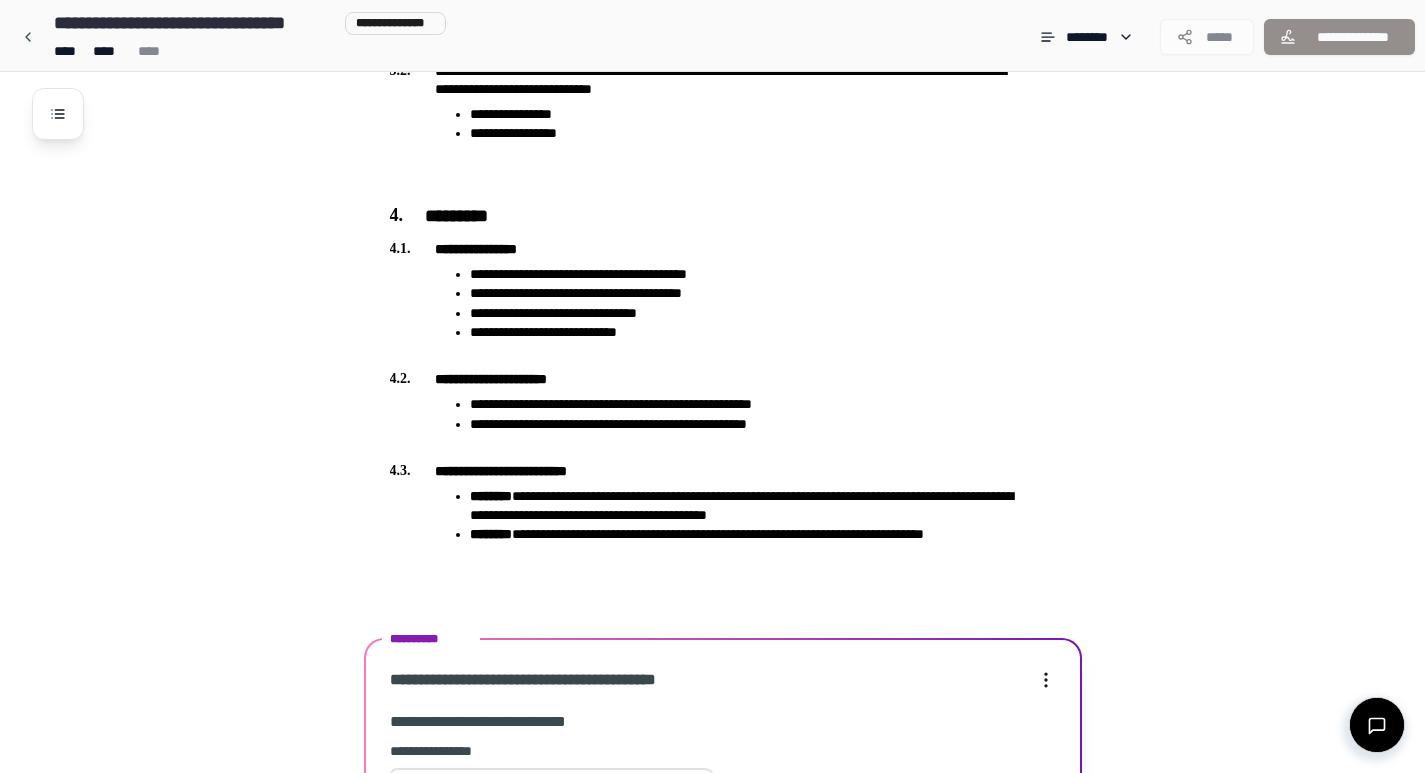 scroll, scrollTop: 1689, scrollLeft: 0, axis: vertical 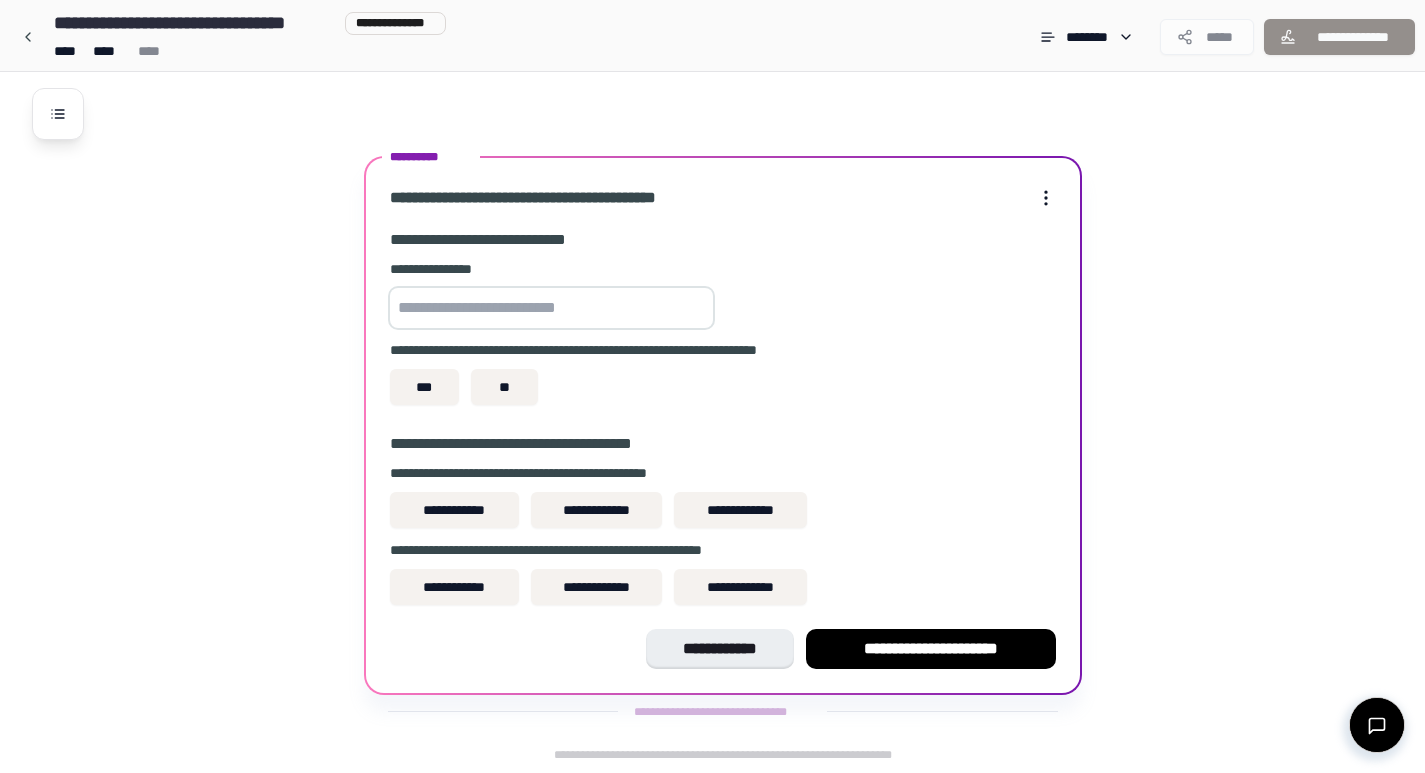 click at bounding box center [551, 308] 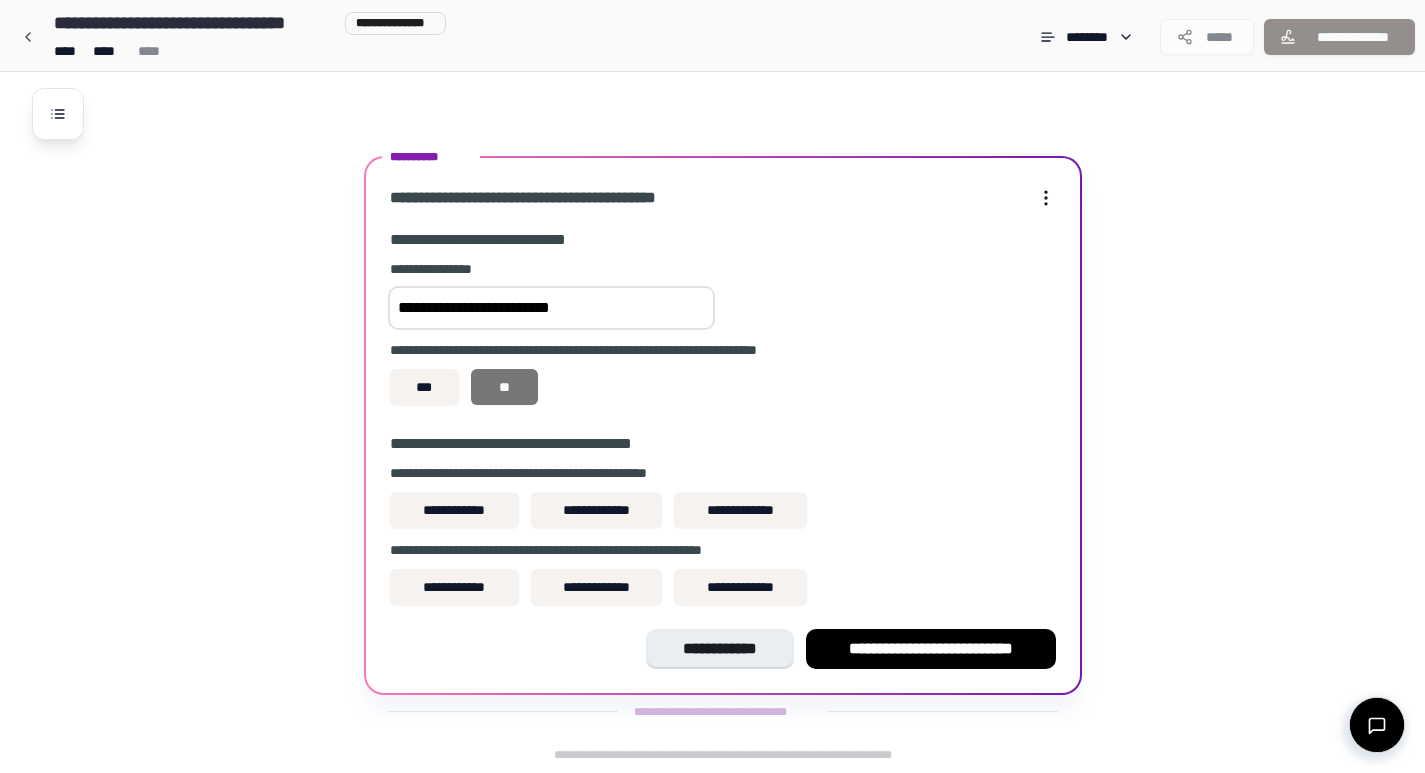 type on "**********" 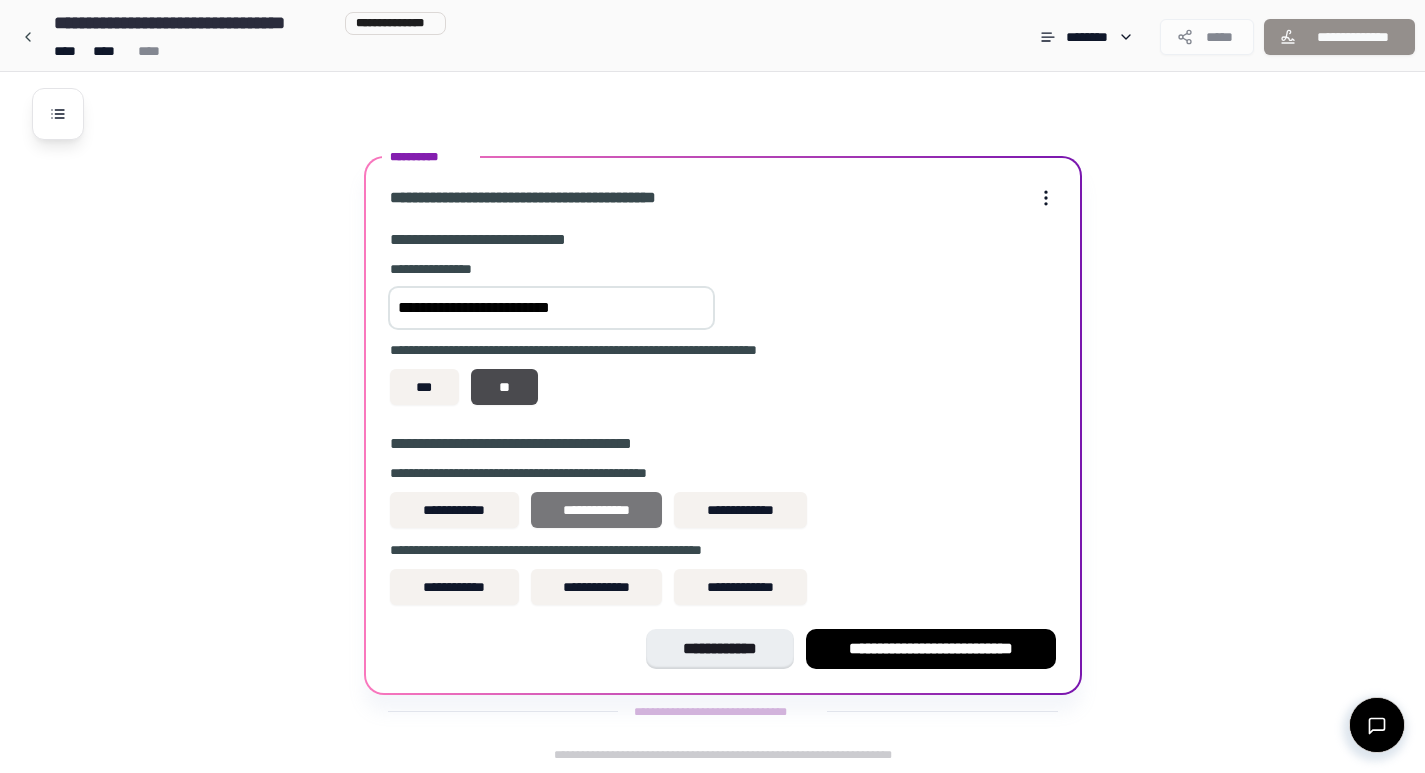 click on "**********" at bounding box center (596, 510) 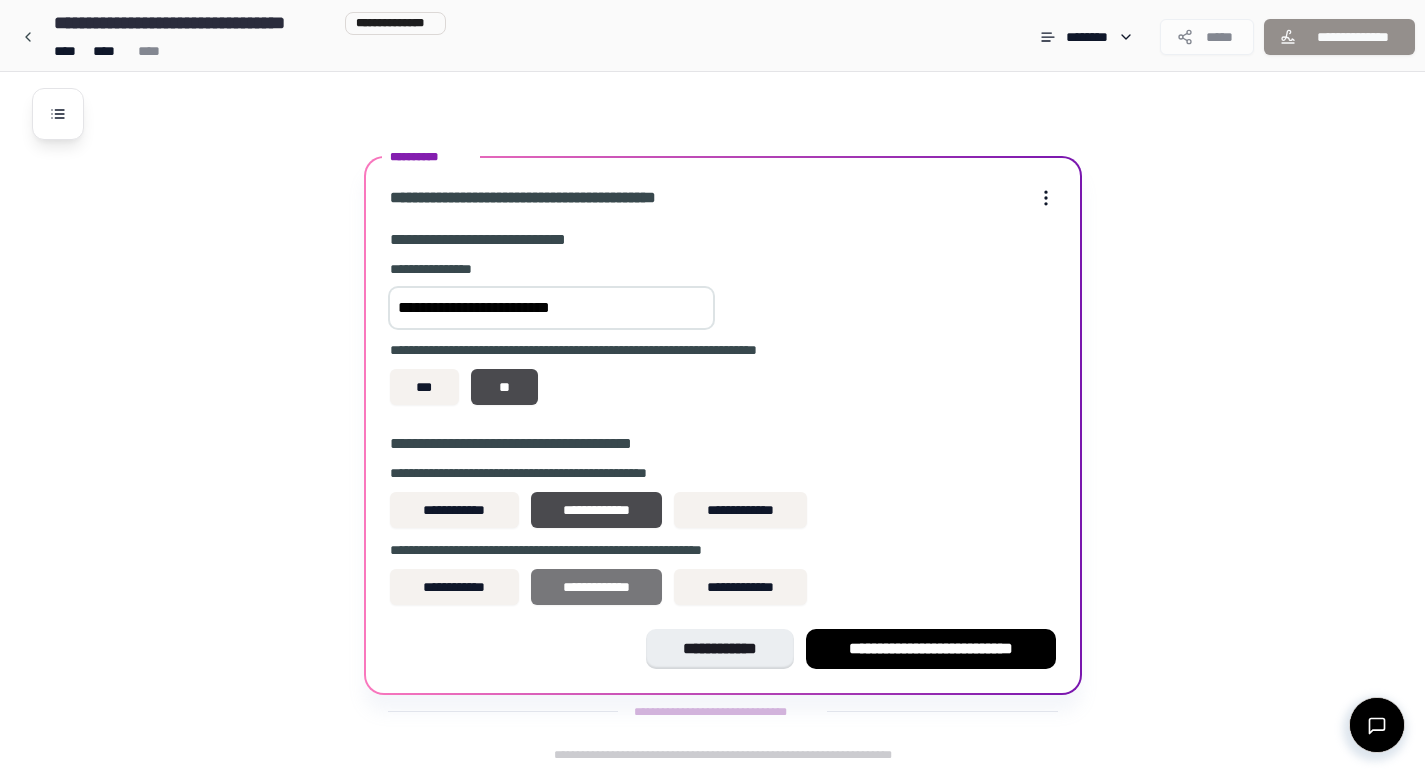 click on "**********" at bounding box center [596, 587] 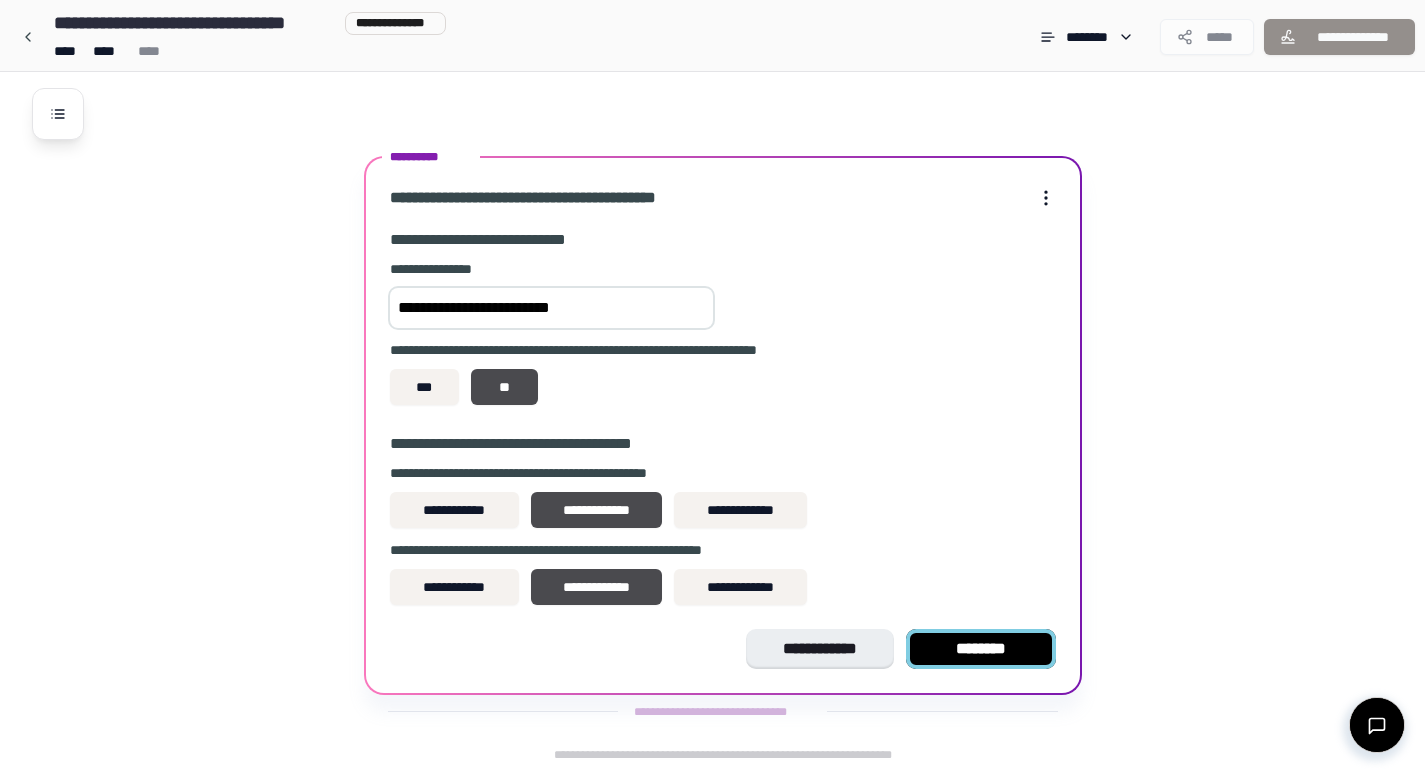 click on "********" at bounding box center (981, 649) 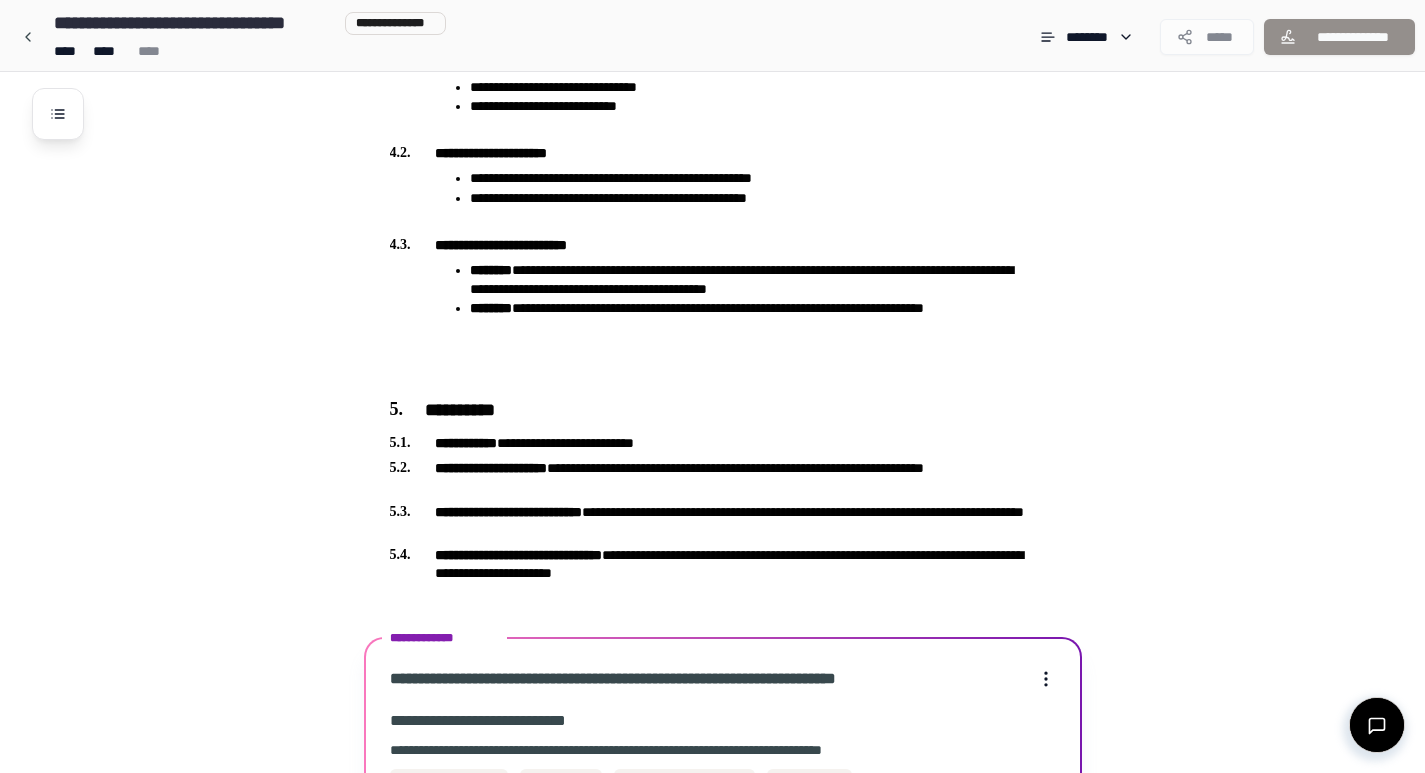 scroll, scrollTop: 1830, scrollLeft: 0, axis: vertical 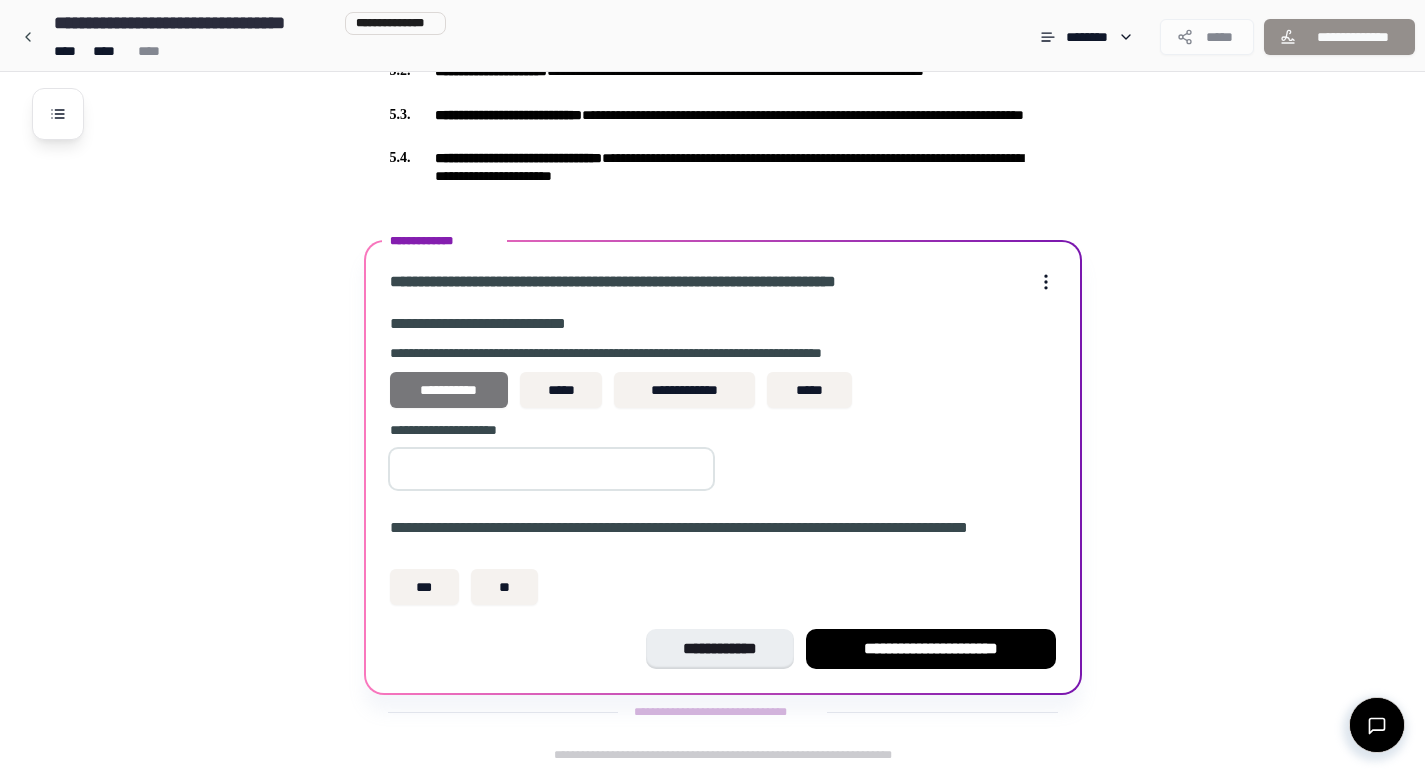 click on "**********" at bounding box center [449, 390] 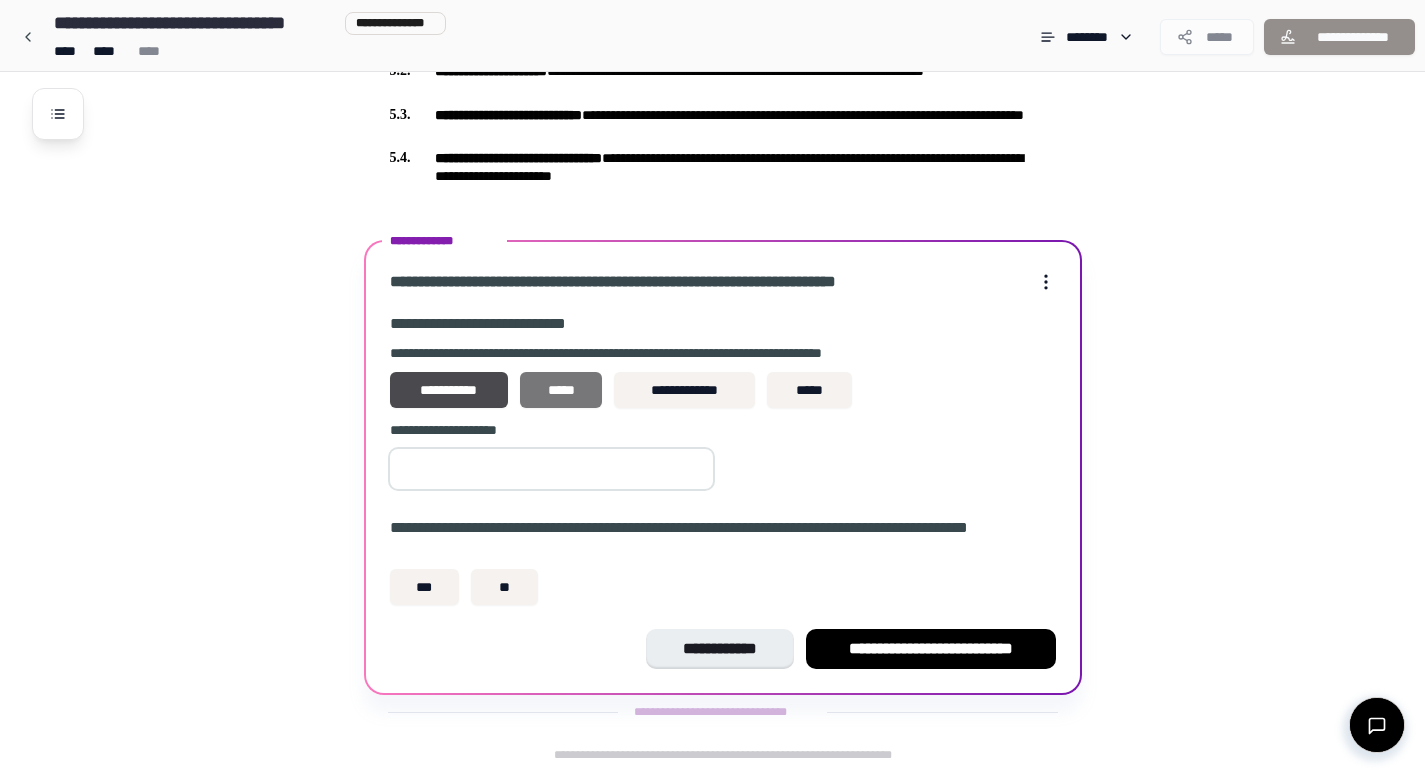 click on "*****" at bounding box center (561, 390) 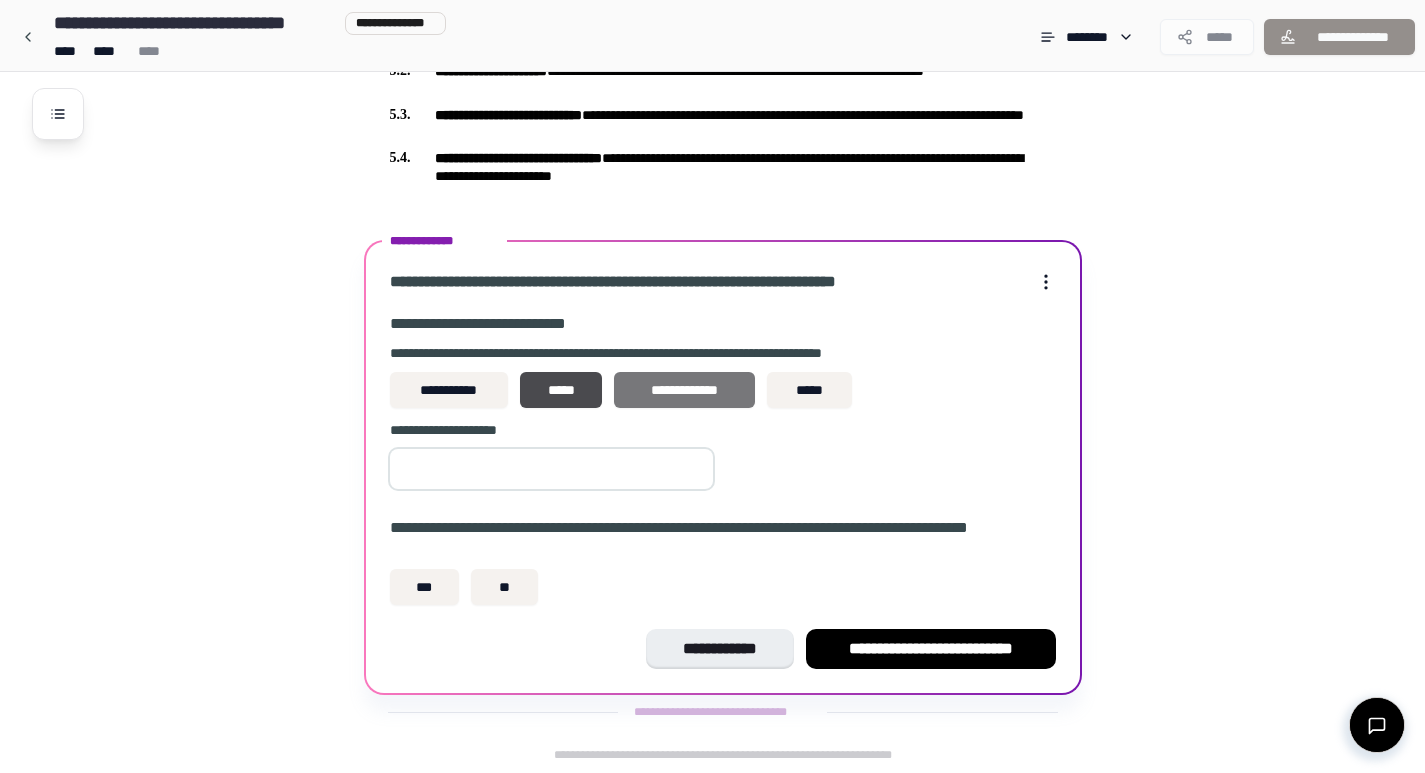 click on "**********" at bounding box center [684, 390] 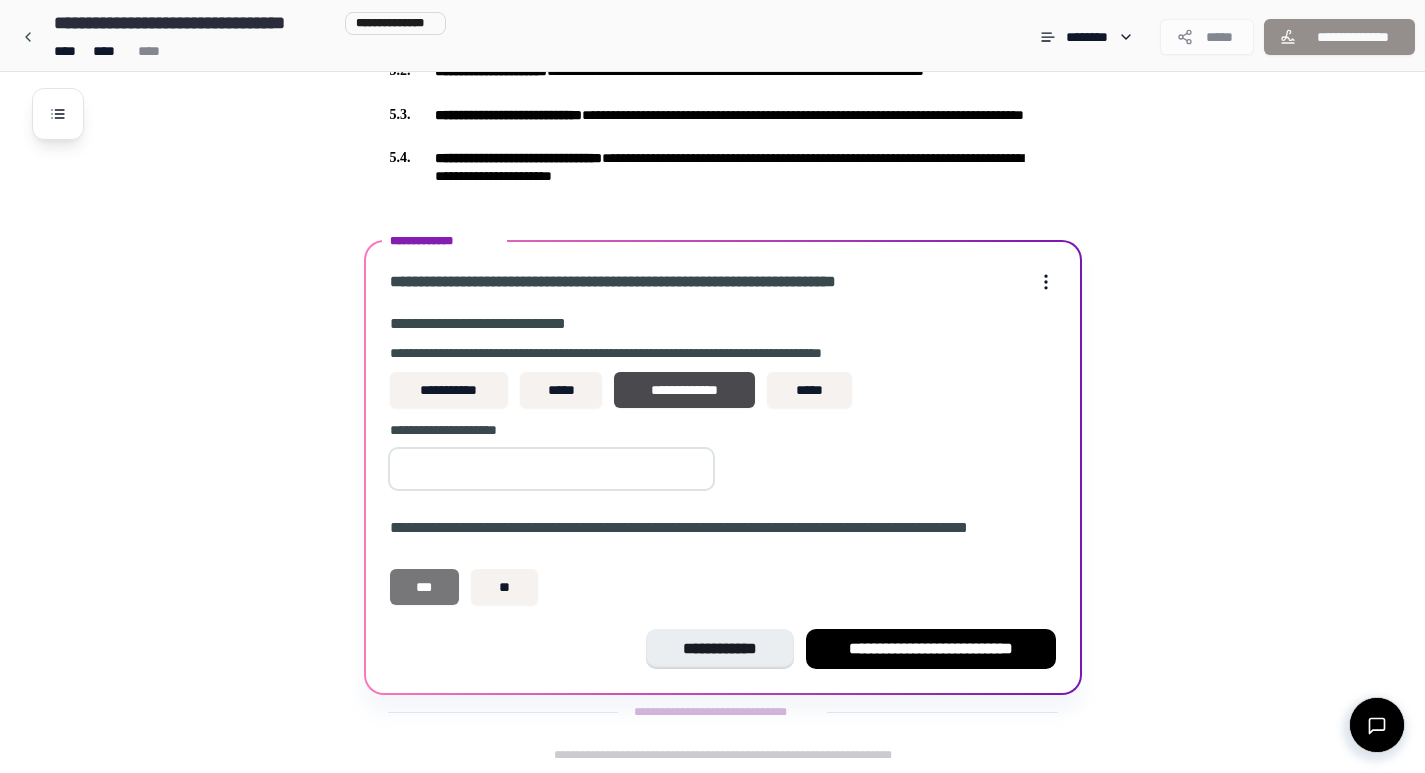 click on "***" at bounding box center (425, 587) 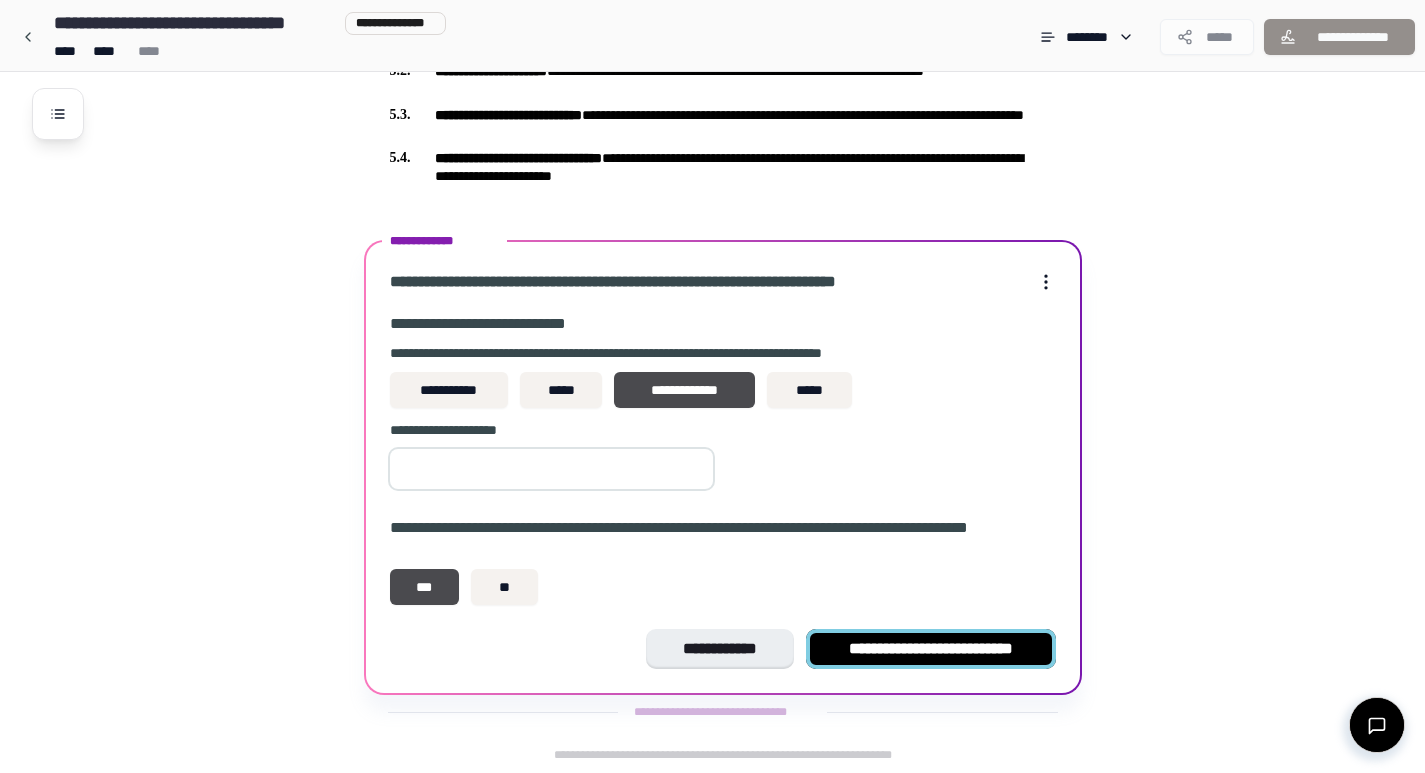 click on "**********" at bounding box center [931, 649] 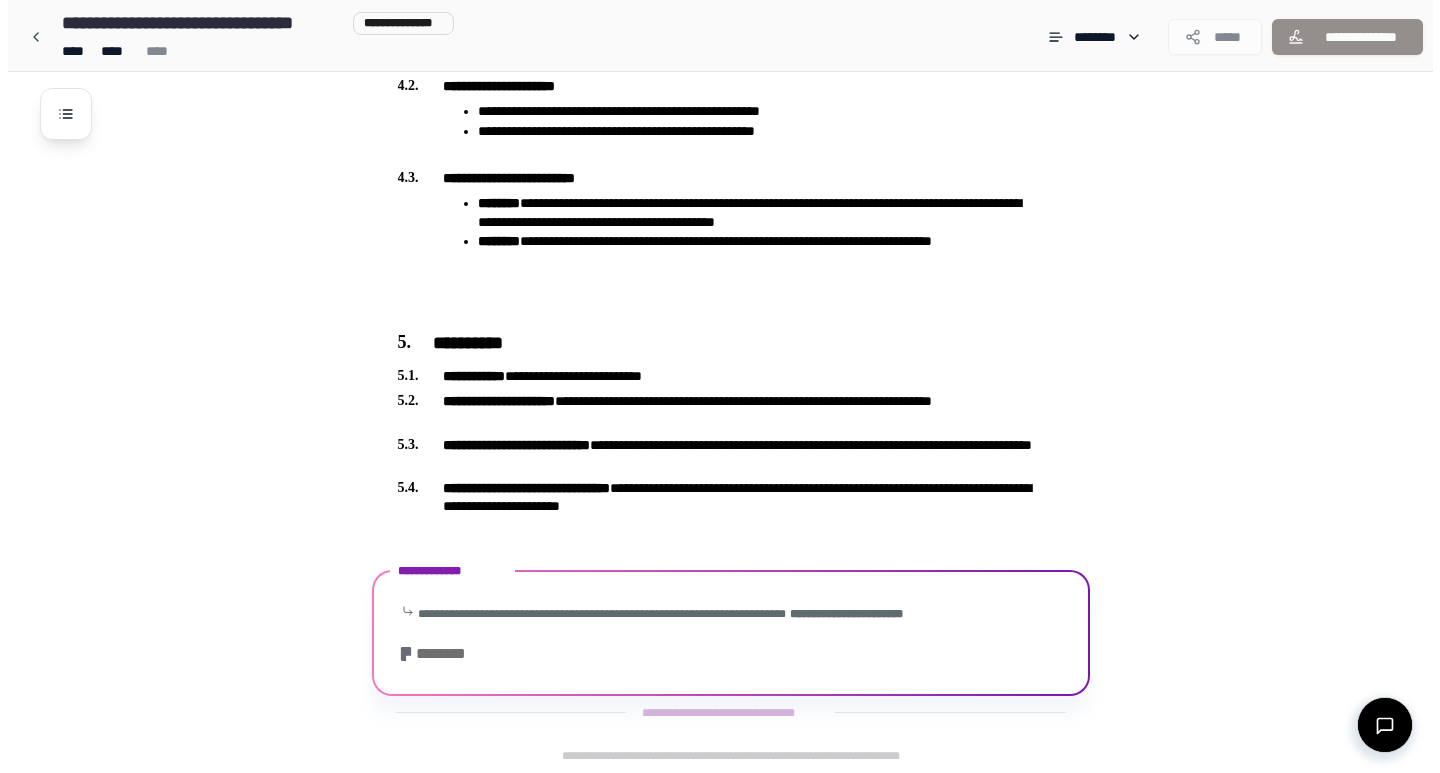 scroll, scrollTop: 1636, scrollLeft: 0, axis: vertical 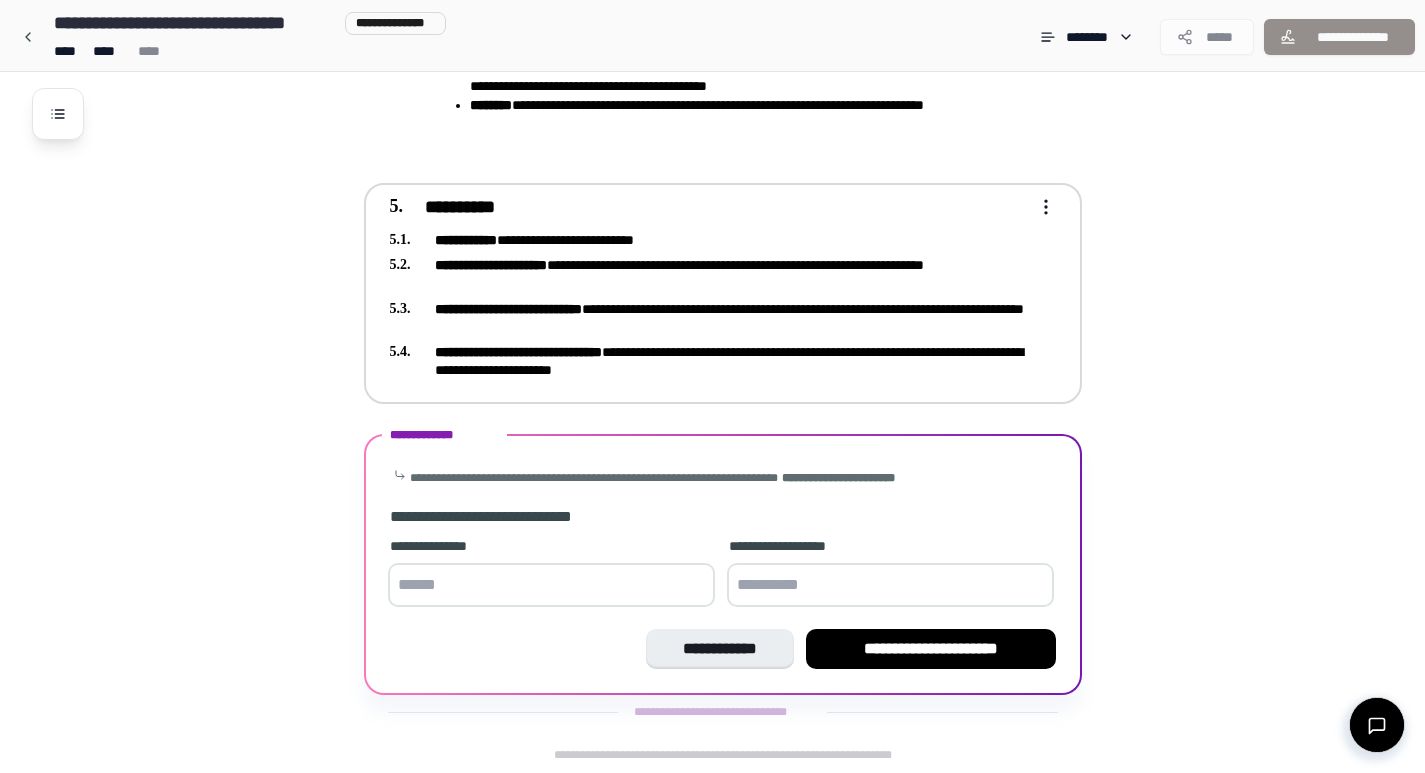 click on "**********" at bounding box center [508, 309] 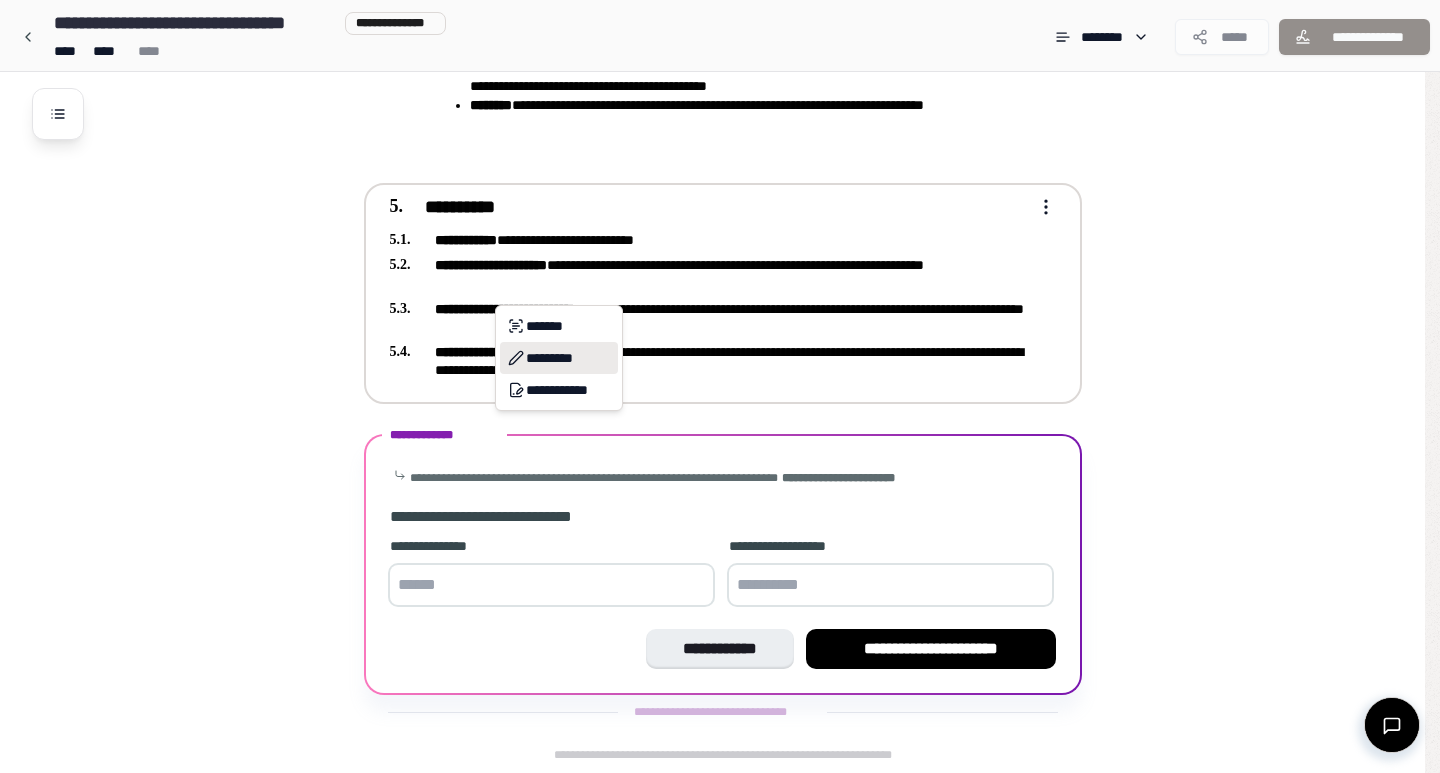 click on "*********" at bounding box center [559, 358] 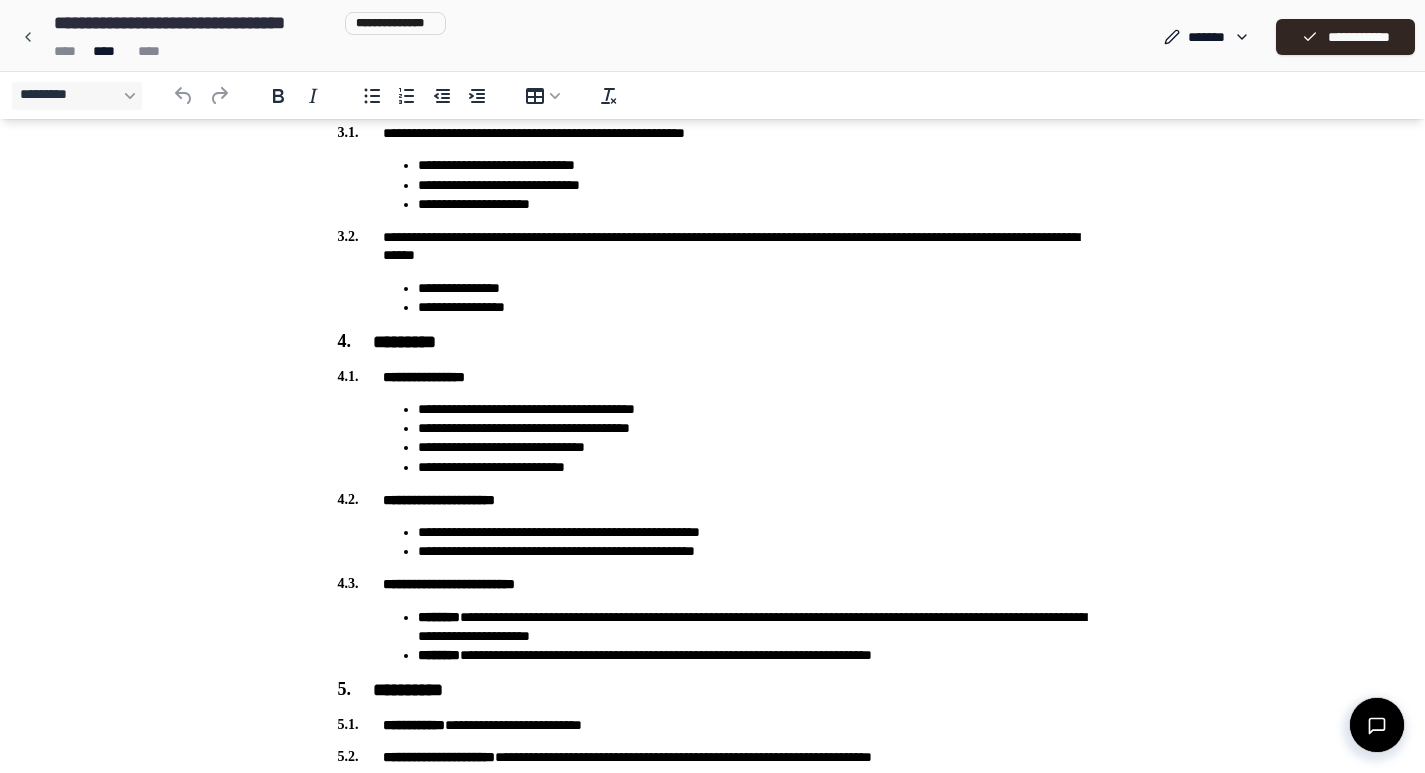 scroll, scrollTop: 1150, scrollLeft: 0, axis: vertical 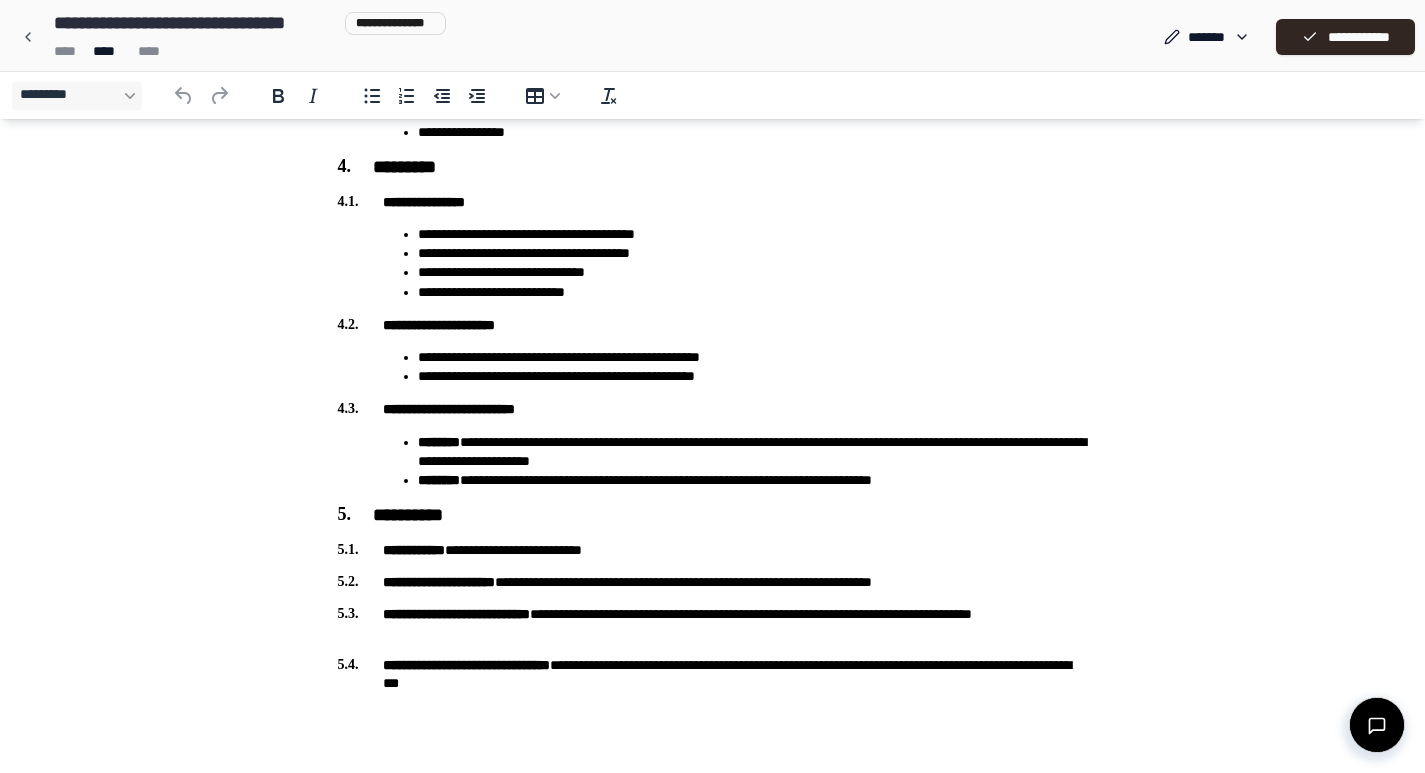 click on "**********" at bounding box center [456, 614] 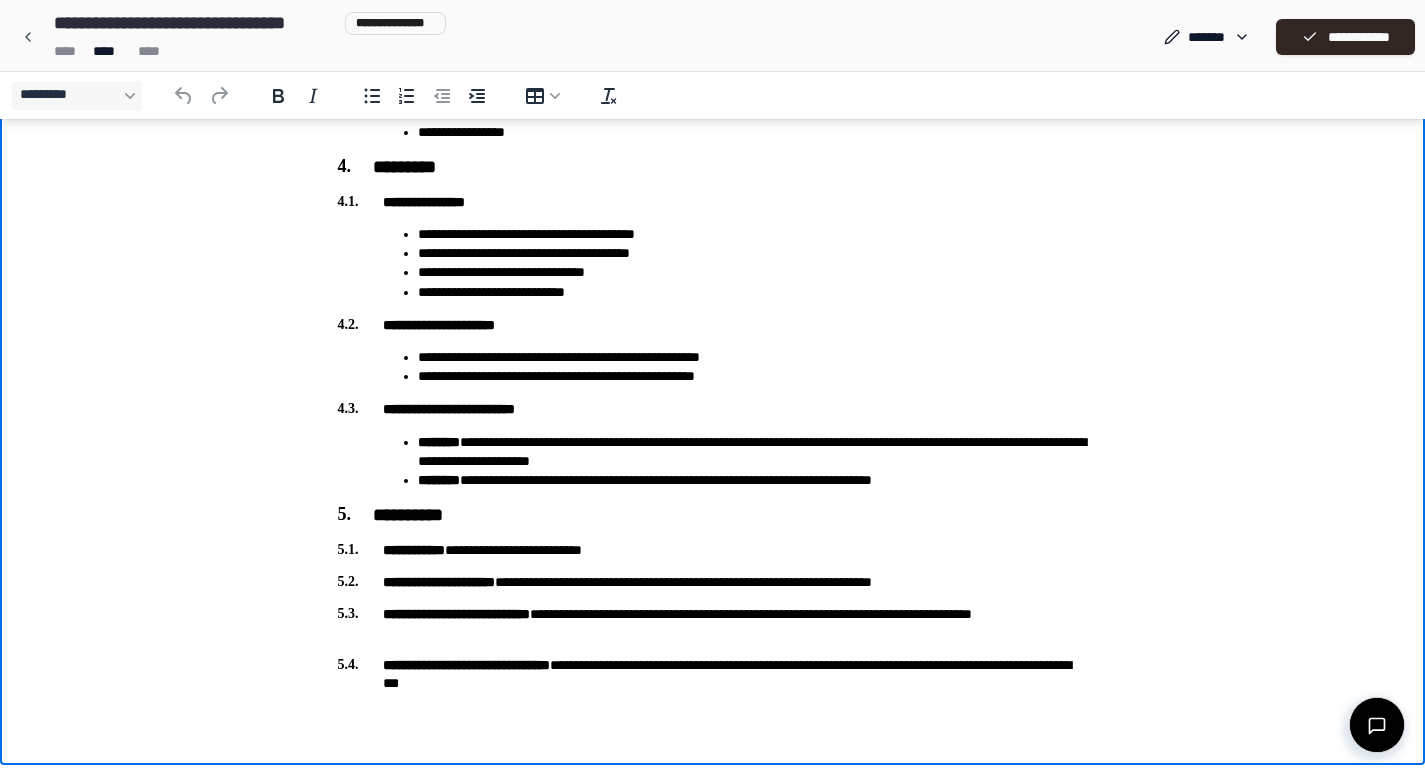 click on "**********" at bounding box center [713, 623] 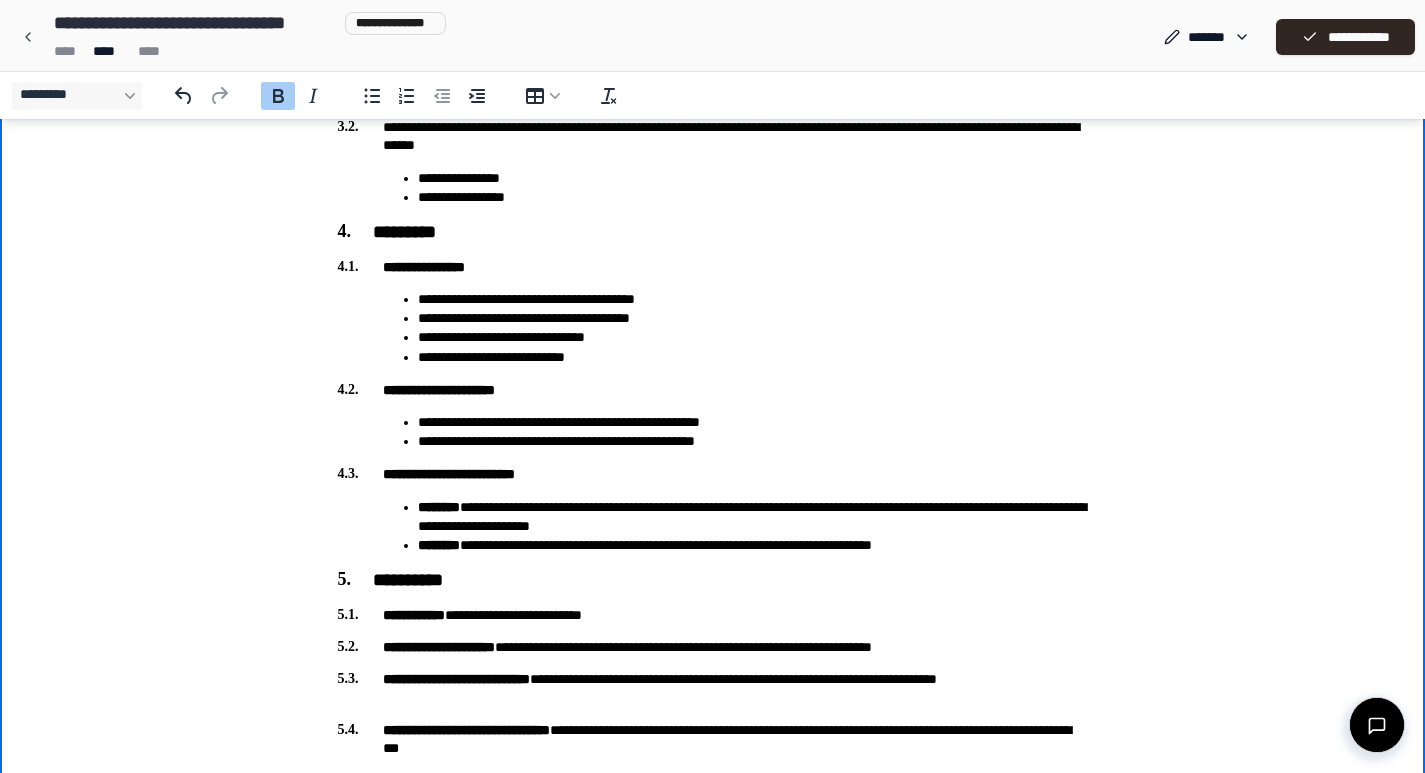 scroll, scrollTop: 1050, scrollLeft: 0, axis: vertical 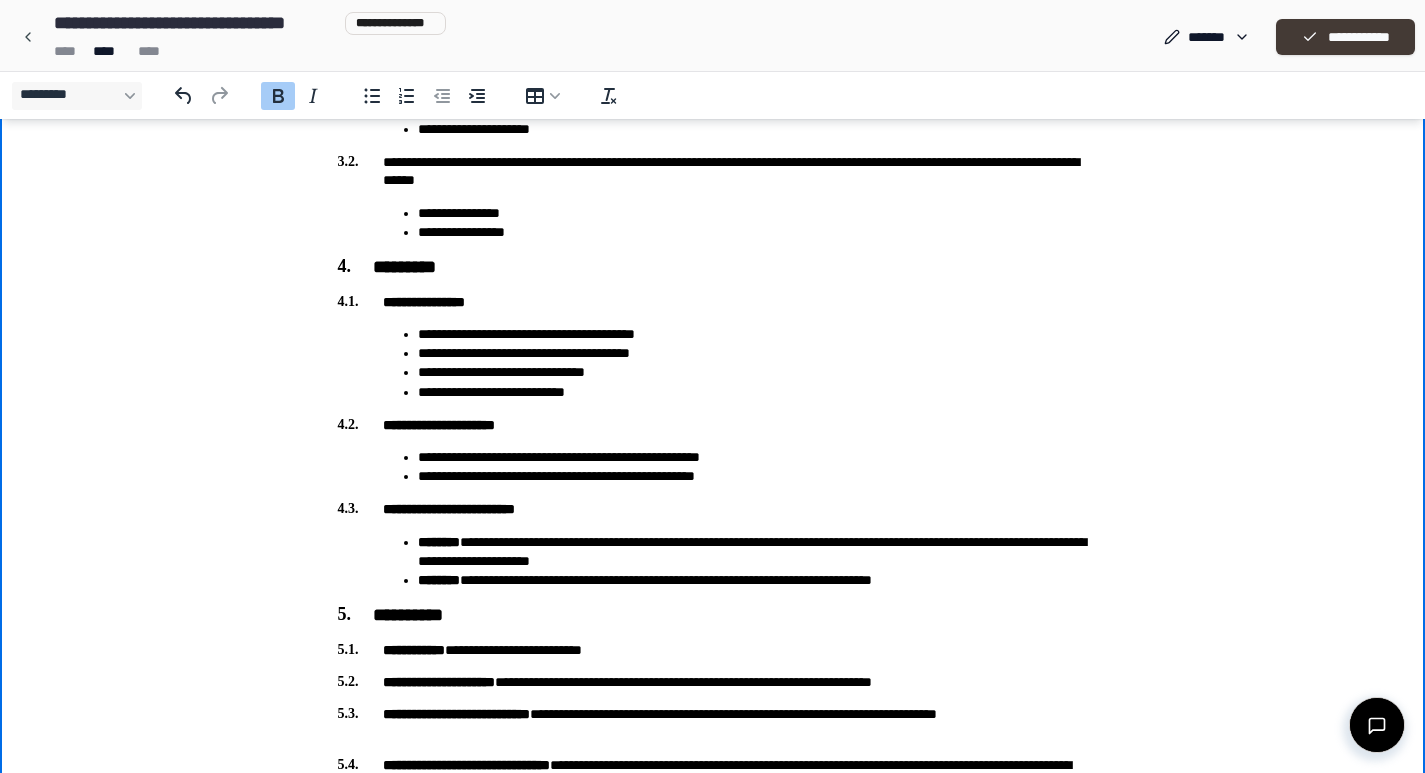 click on "**********" at bounding box center (1345, 37) 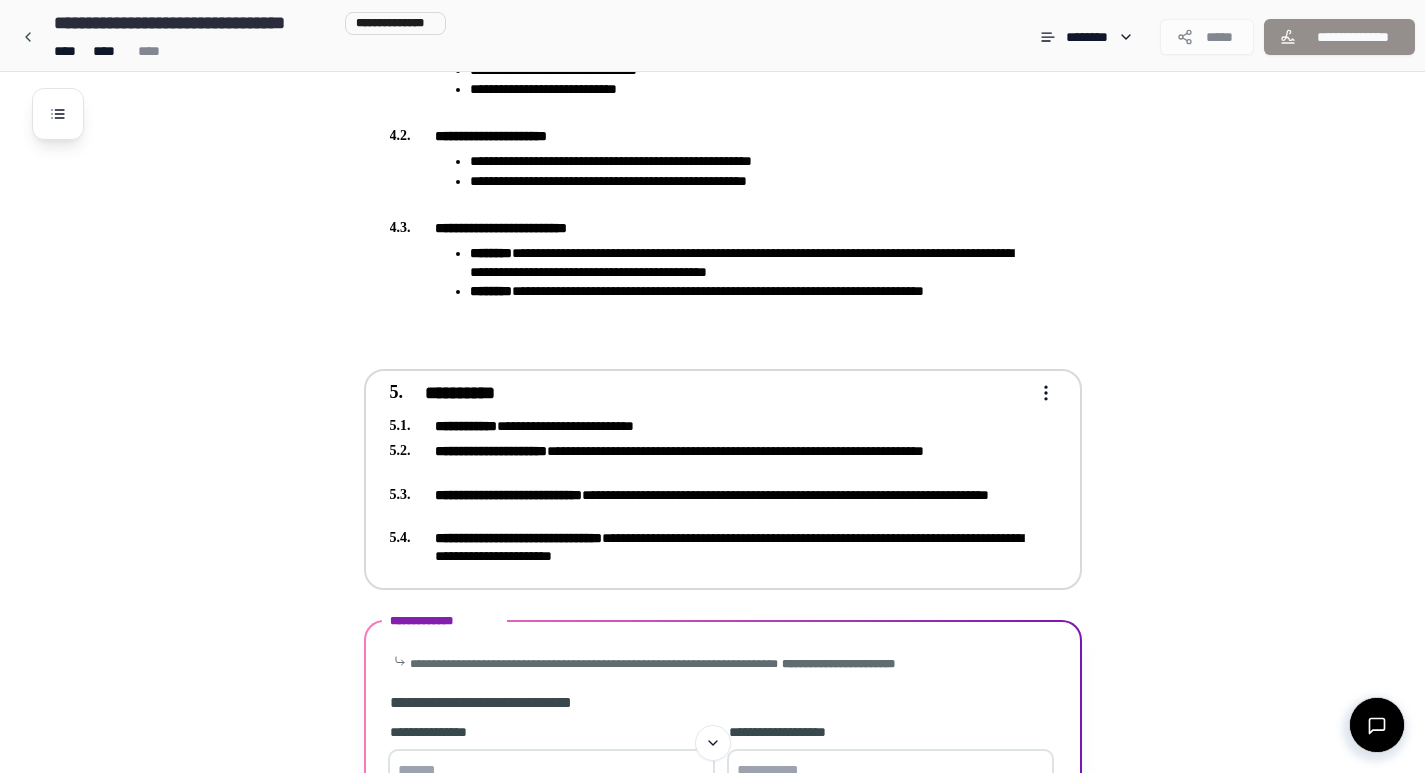 scroll, scrollTop: 1636, scrollLeft: 0, axis: vertical 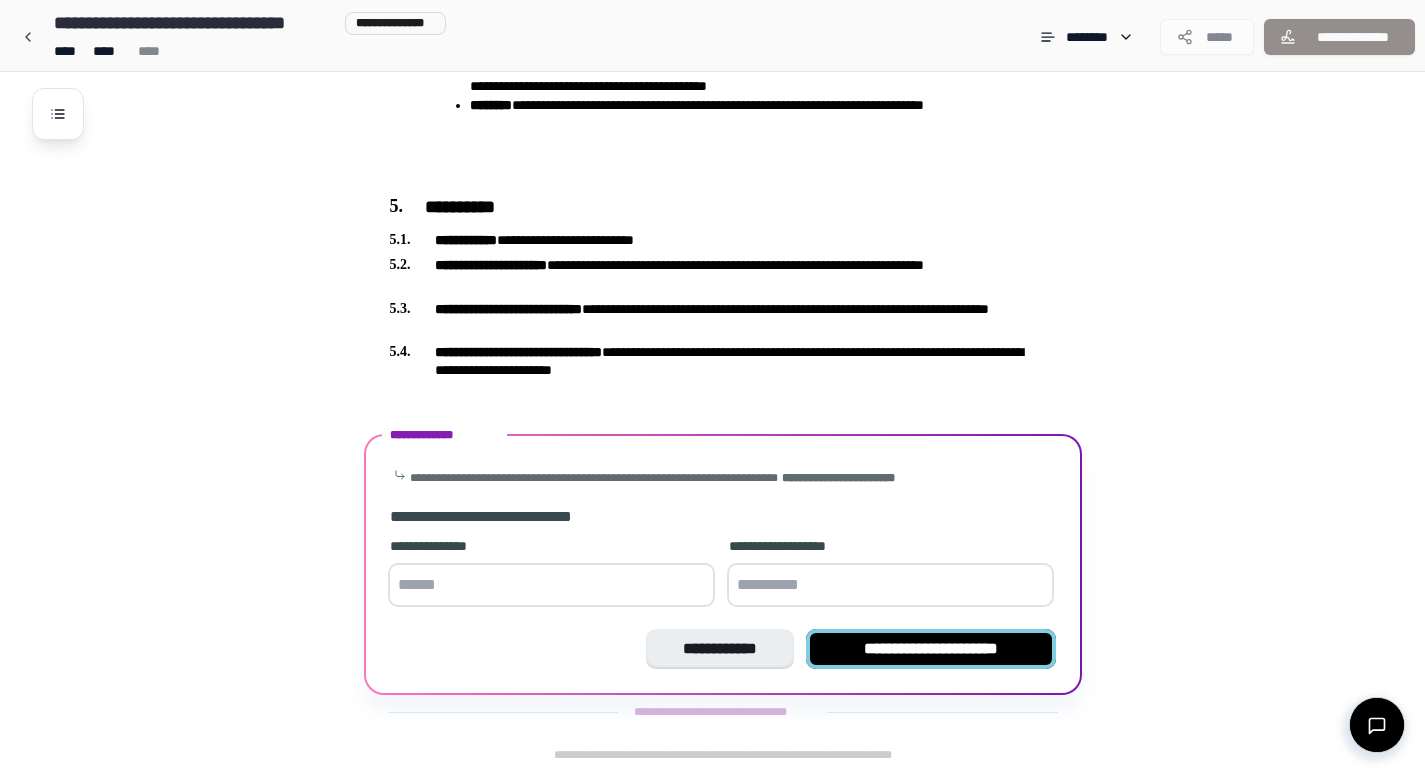click on "**********" at bounding box center (931, 649) 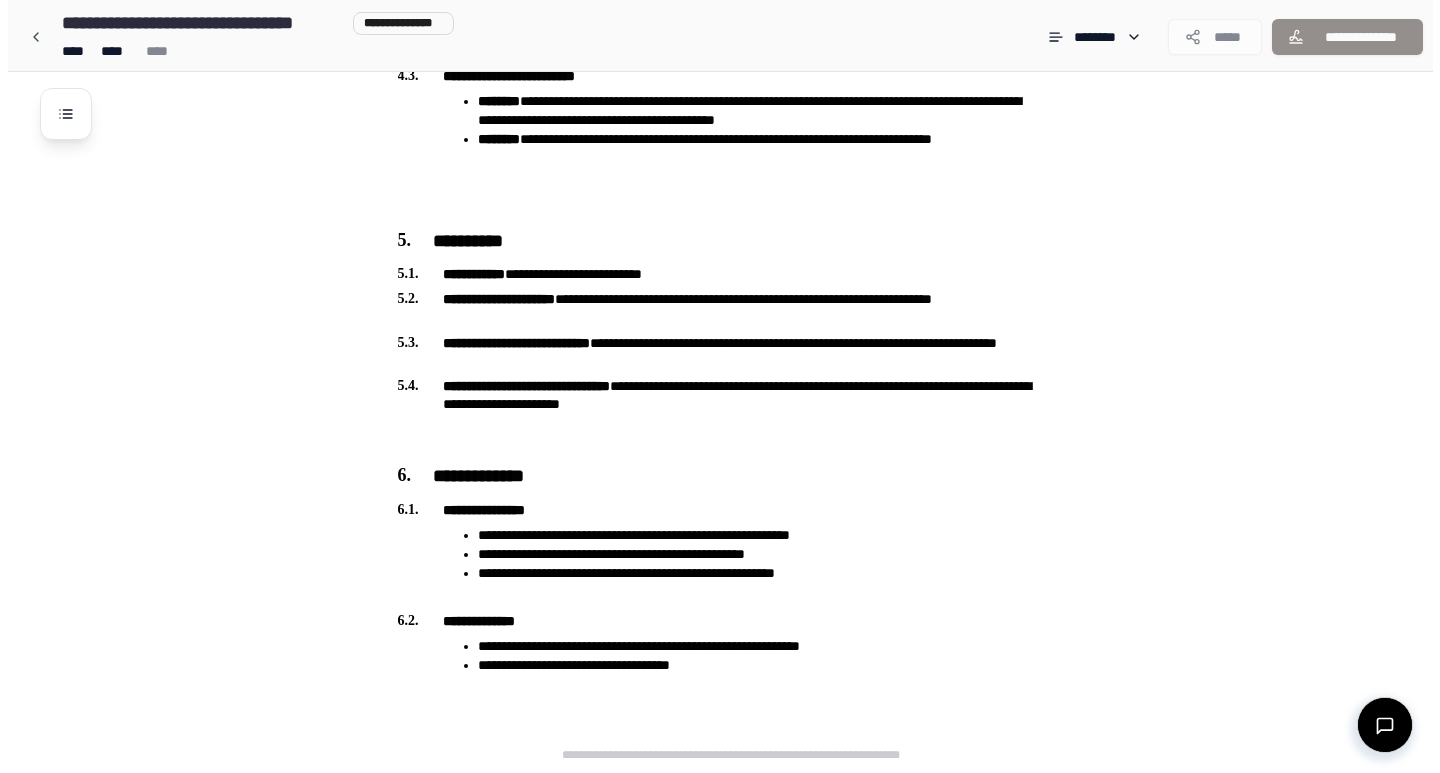 scroll, scrollTop: 1706, scrollLeft: 0, axis: vertical 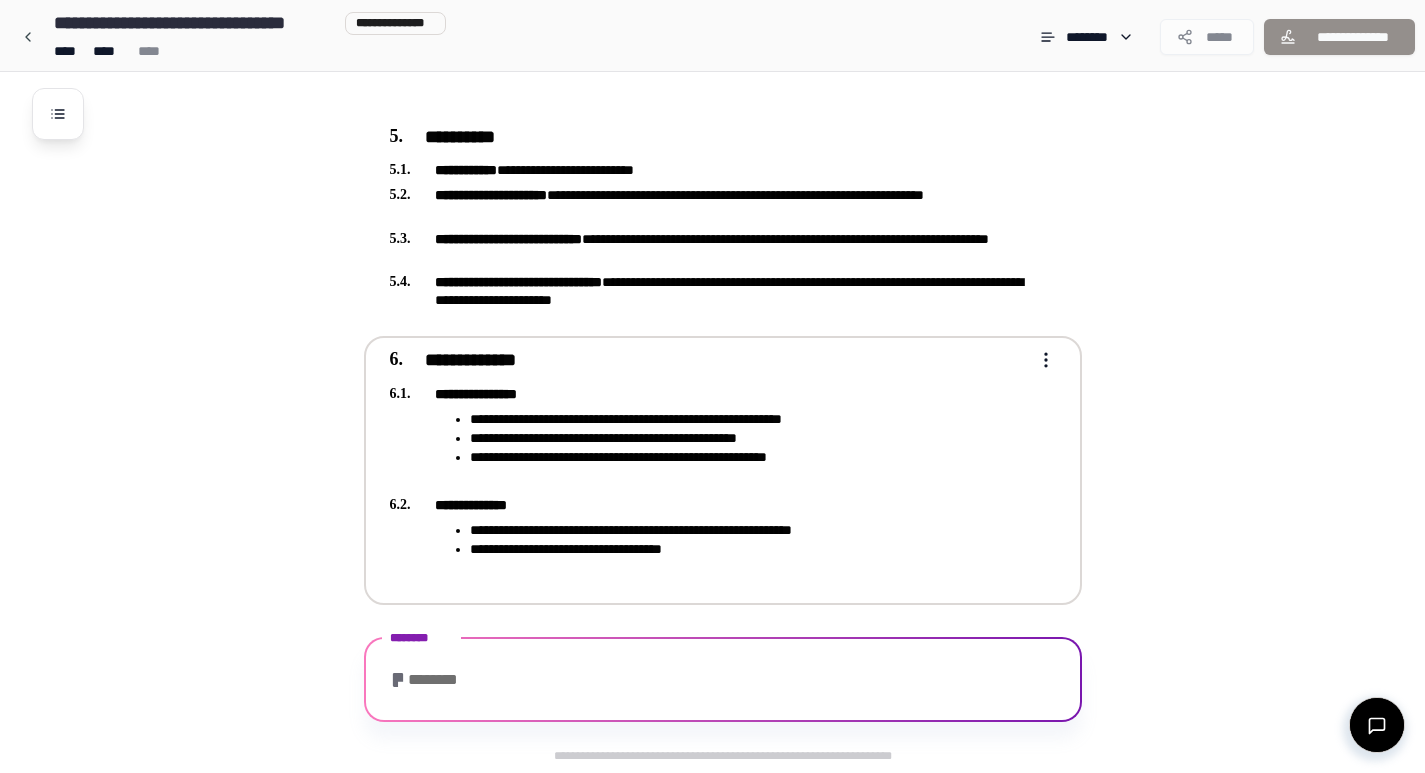 click on "**********" at bounding box center [749, 438] 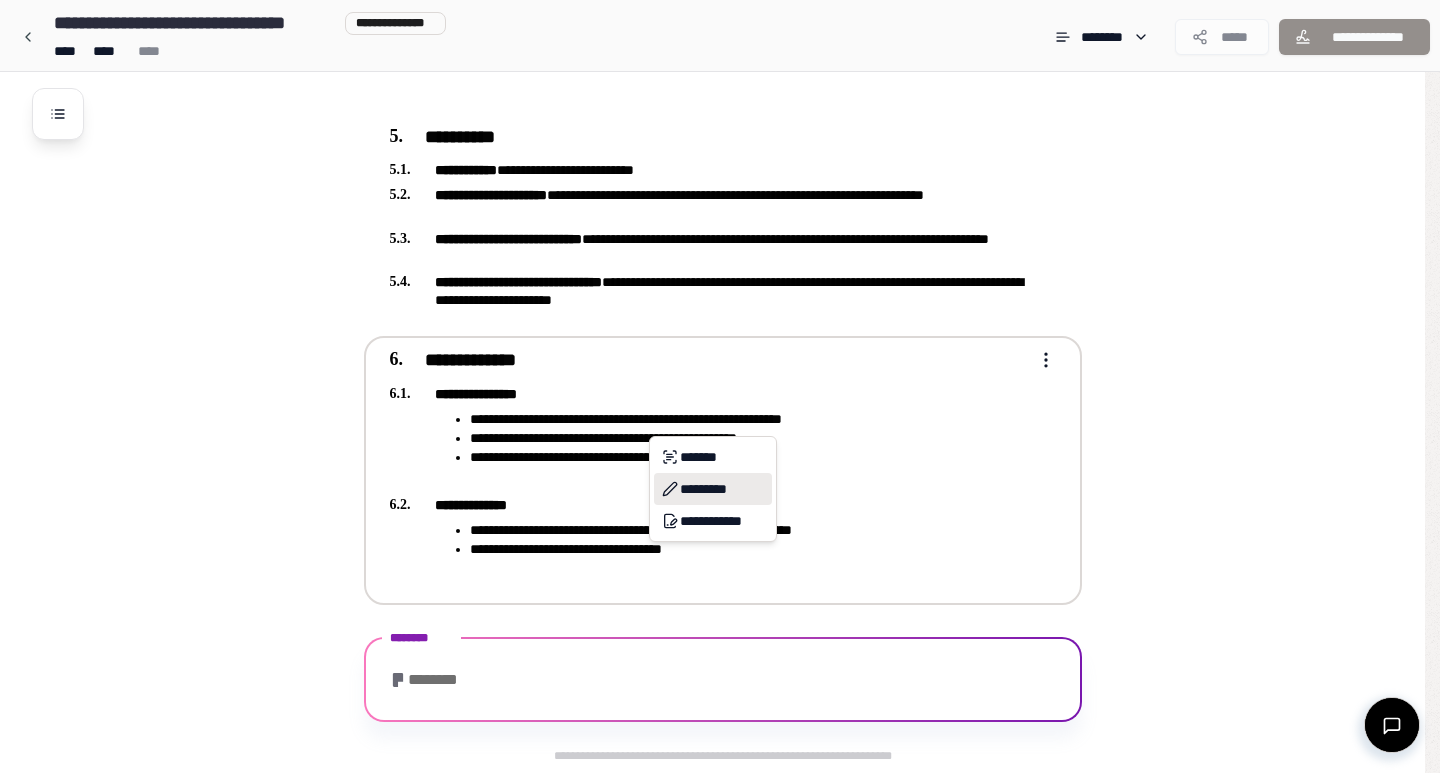 click on "*********" at bounding box center (713, 489) 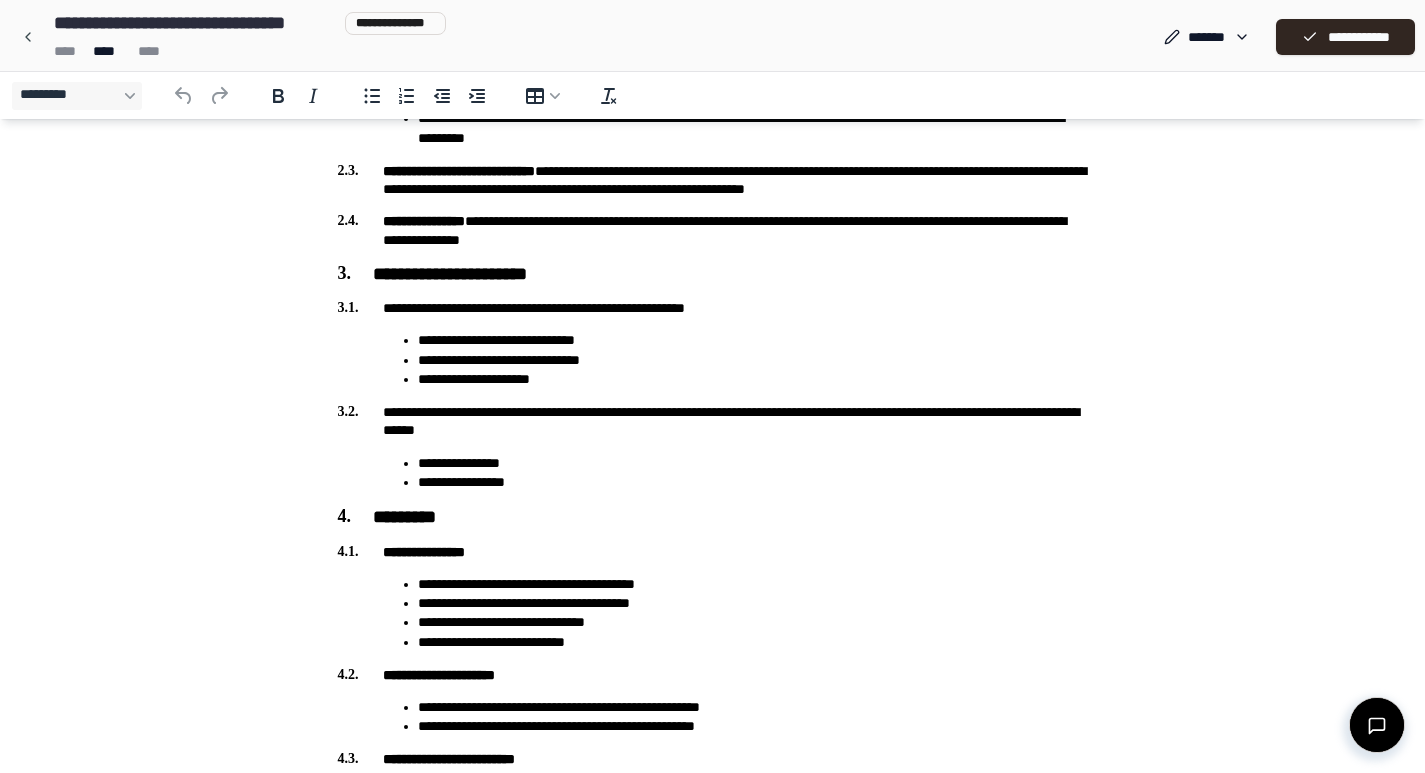 scroll, scrollTop: 1382, scrollLeft: 0, axis: vertical 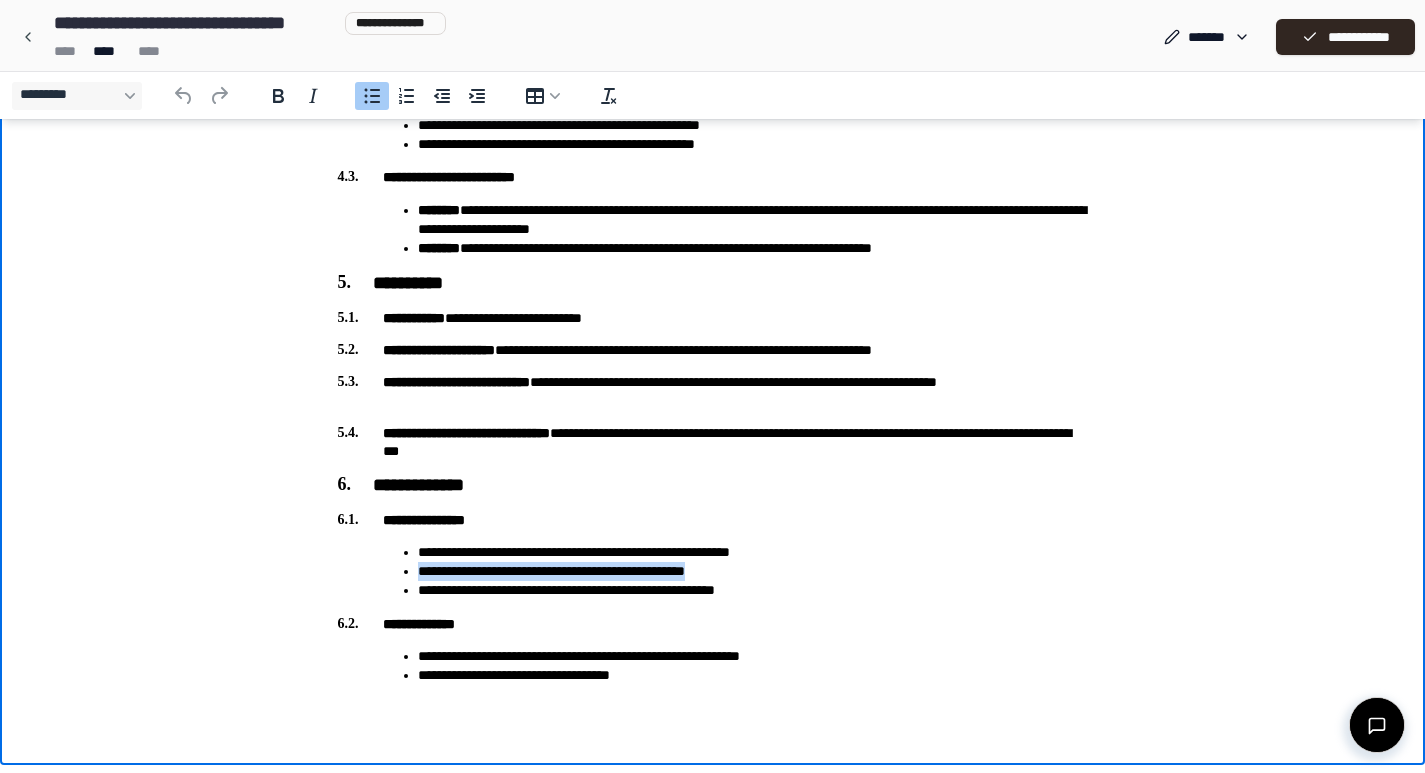 drag, startPoint x: 415, startPoint y: 572, endPoint x: 797, endPoint y: 575, distance: 382.01178 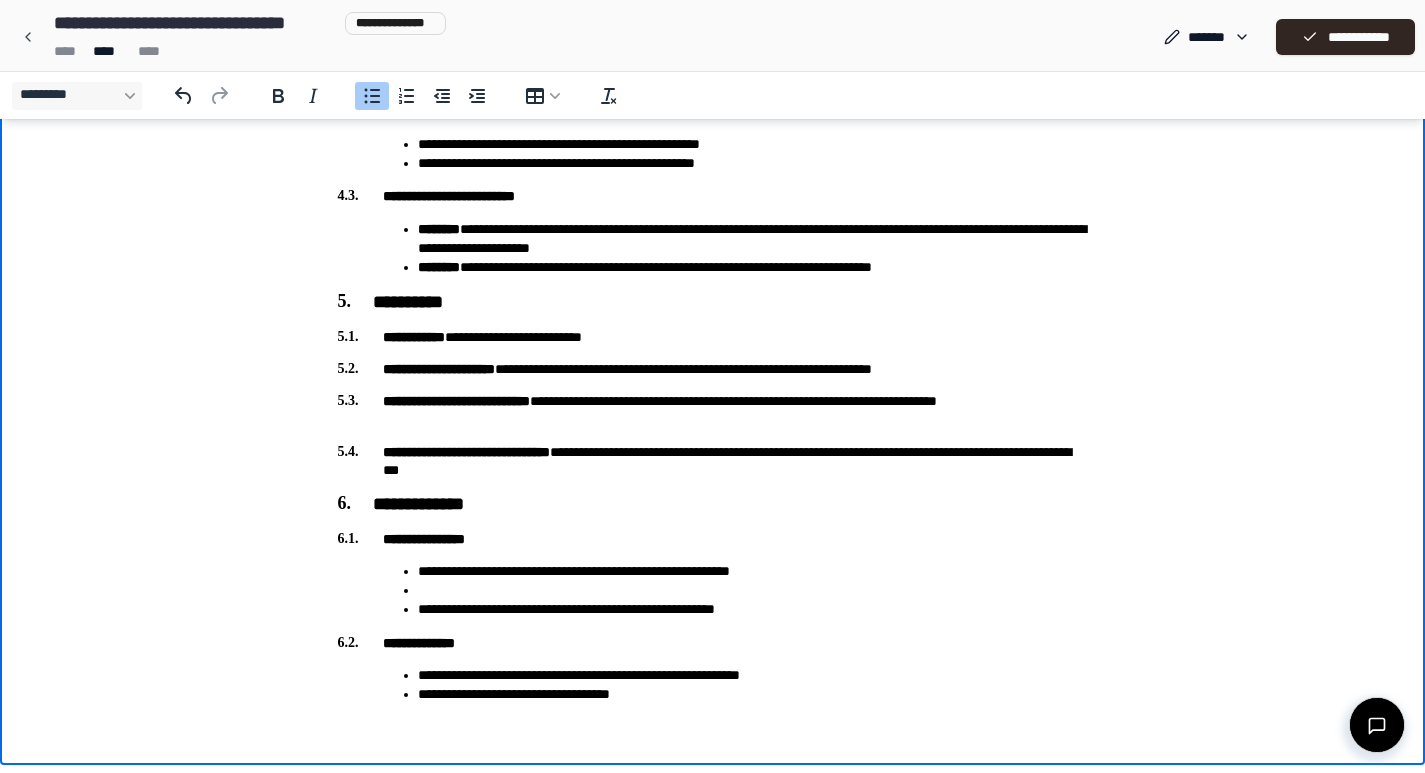 scroll, scrollTop: 1363, scrollLeft: 0, axis: vertical 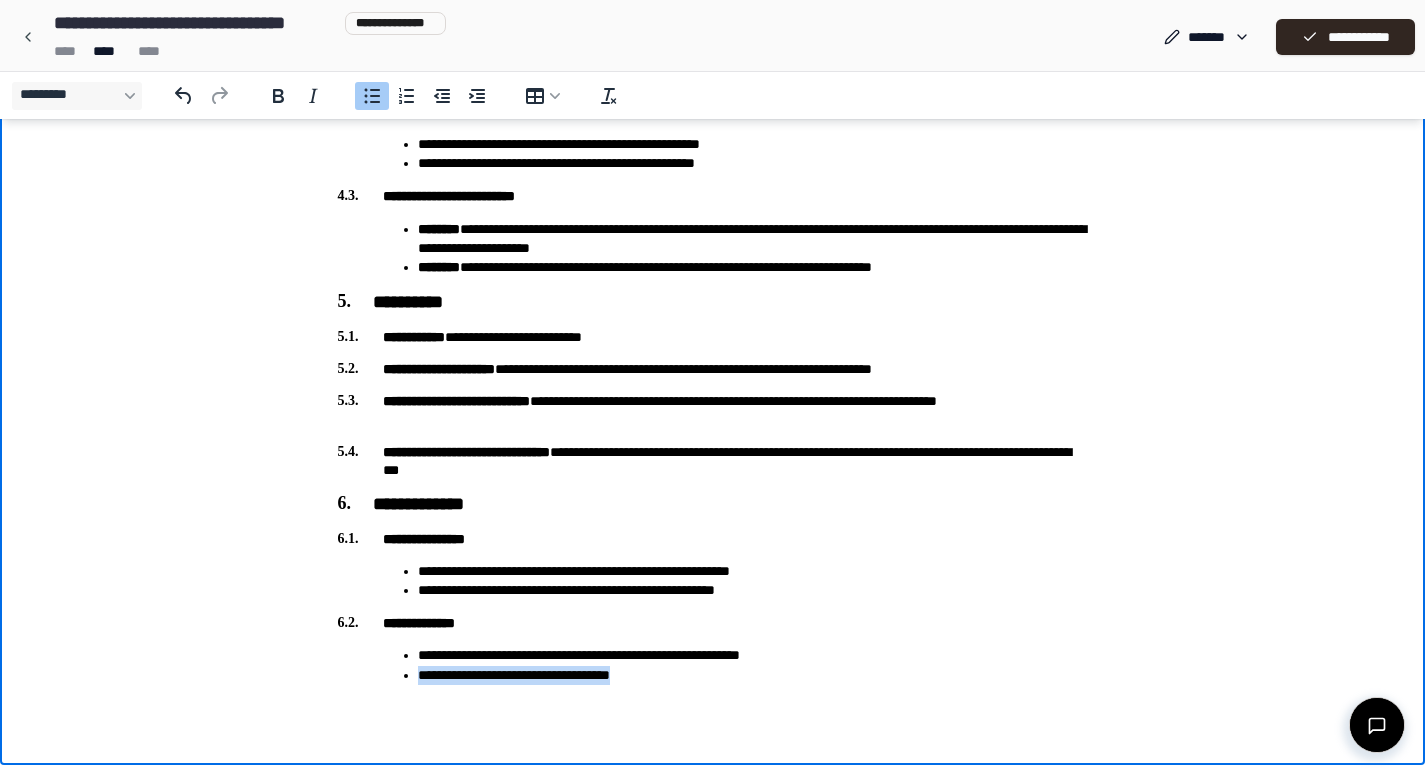 drag, startPoint x: 697, startPoint y: 678, endPoint x: 403, endPoint y: 675, distance: 294.01532 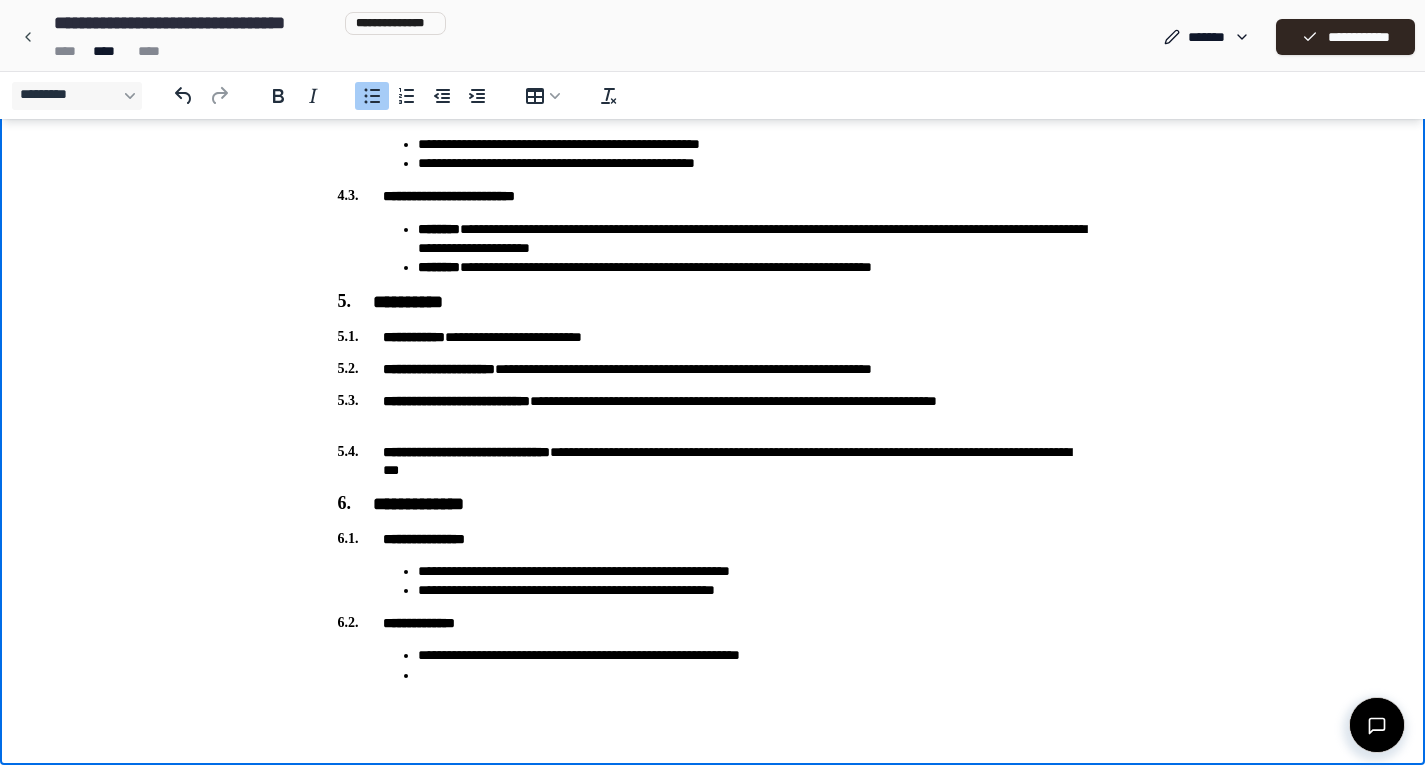scroll, scrollTop: 1344, scrollLeft: 0, axis: vertical 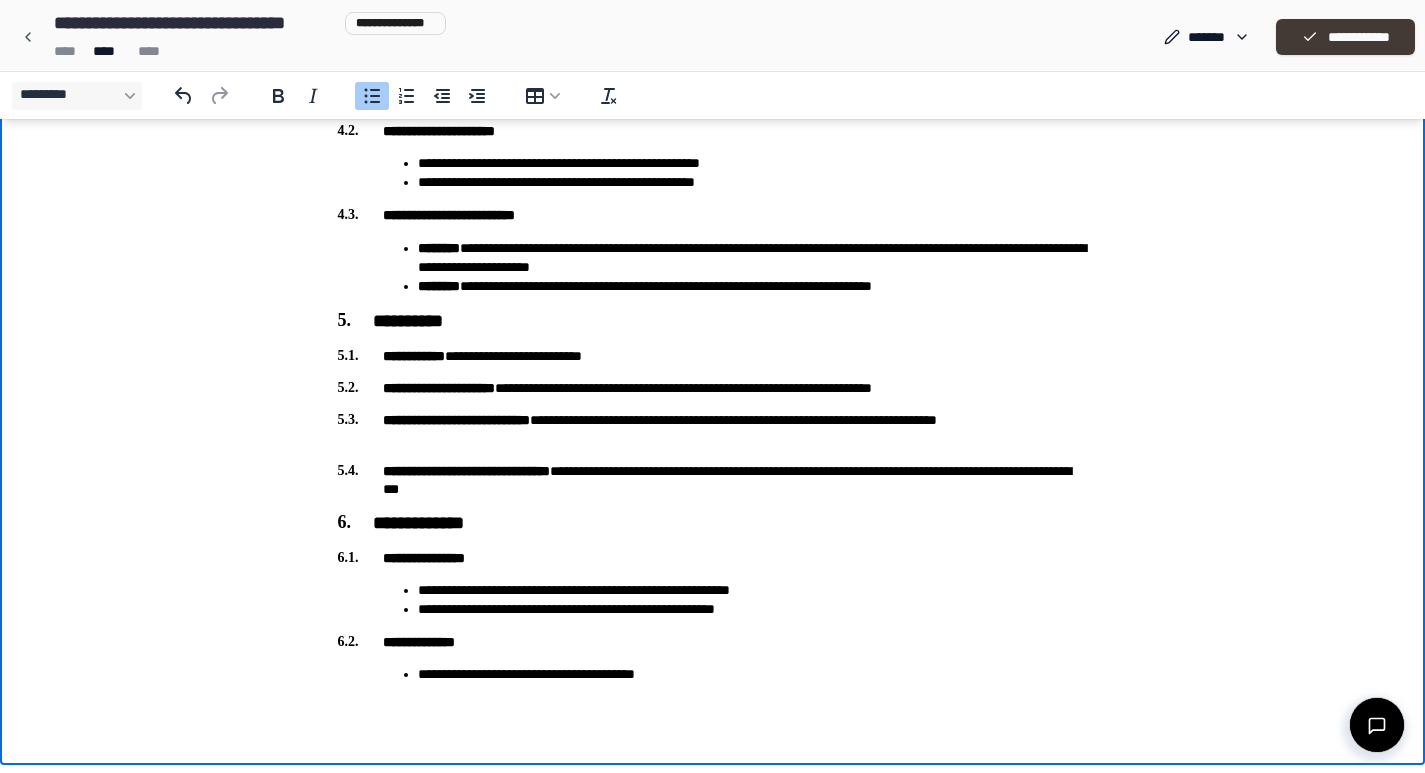 click on "**********" at bounding box center (1345, 37) 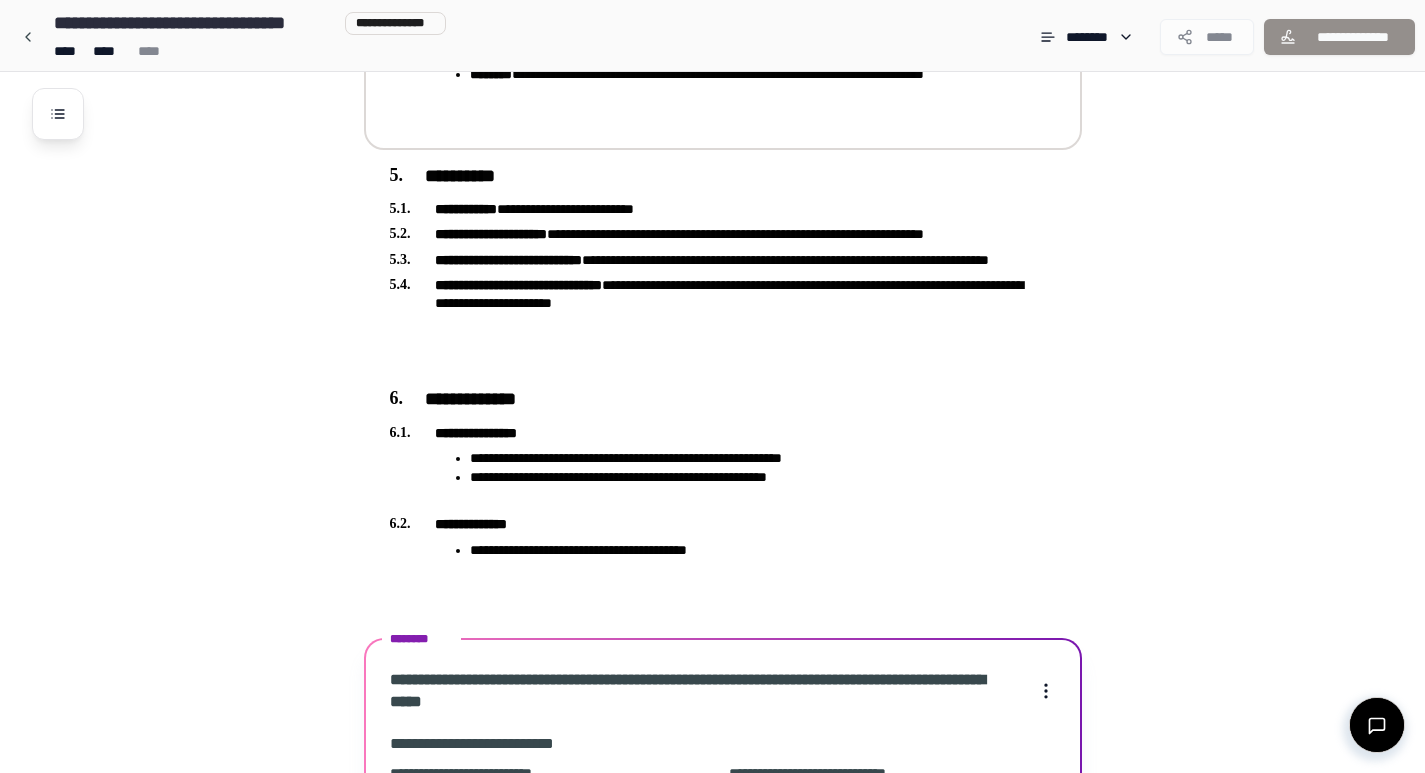scroll, scrollTop: 2175, scrollLeft: 0, axis: vertical 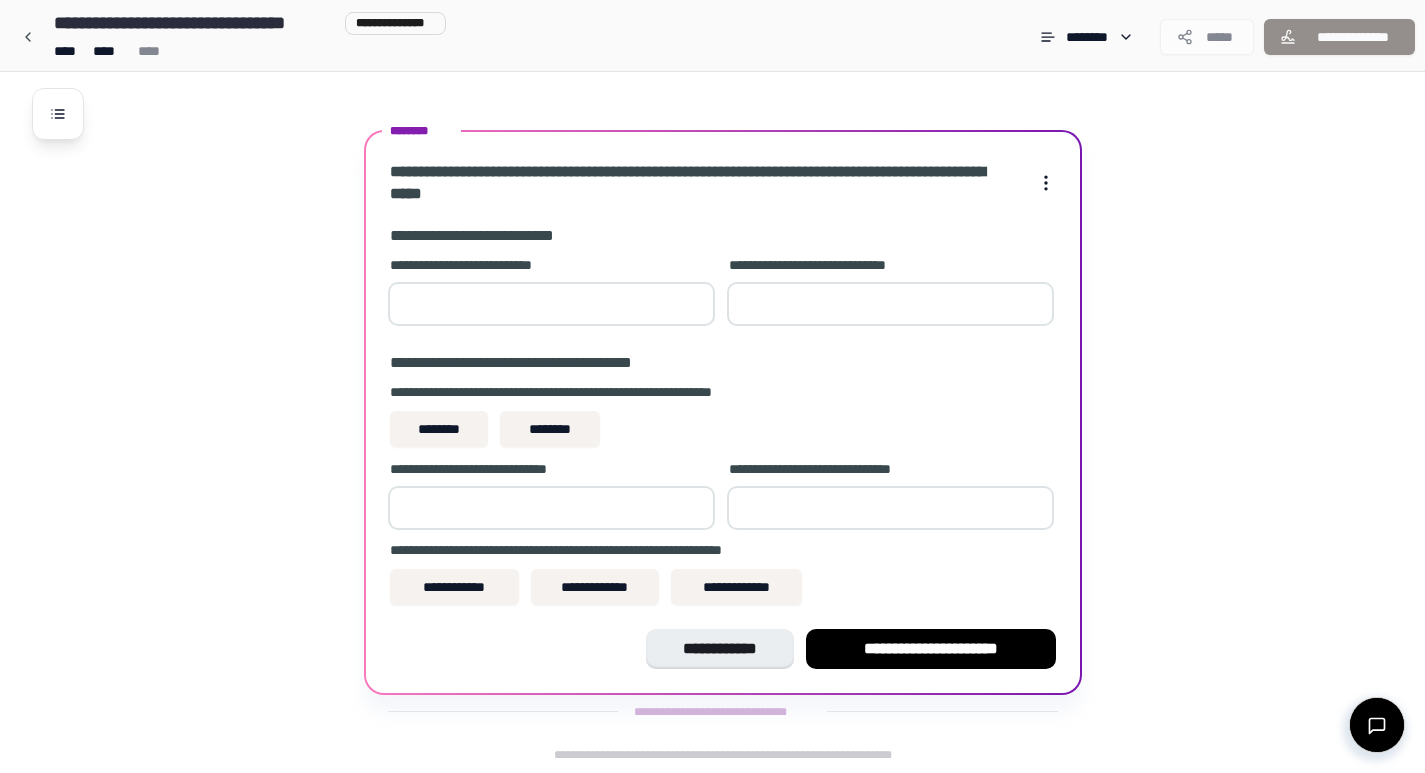 click at bounding box center (551, 304) 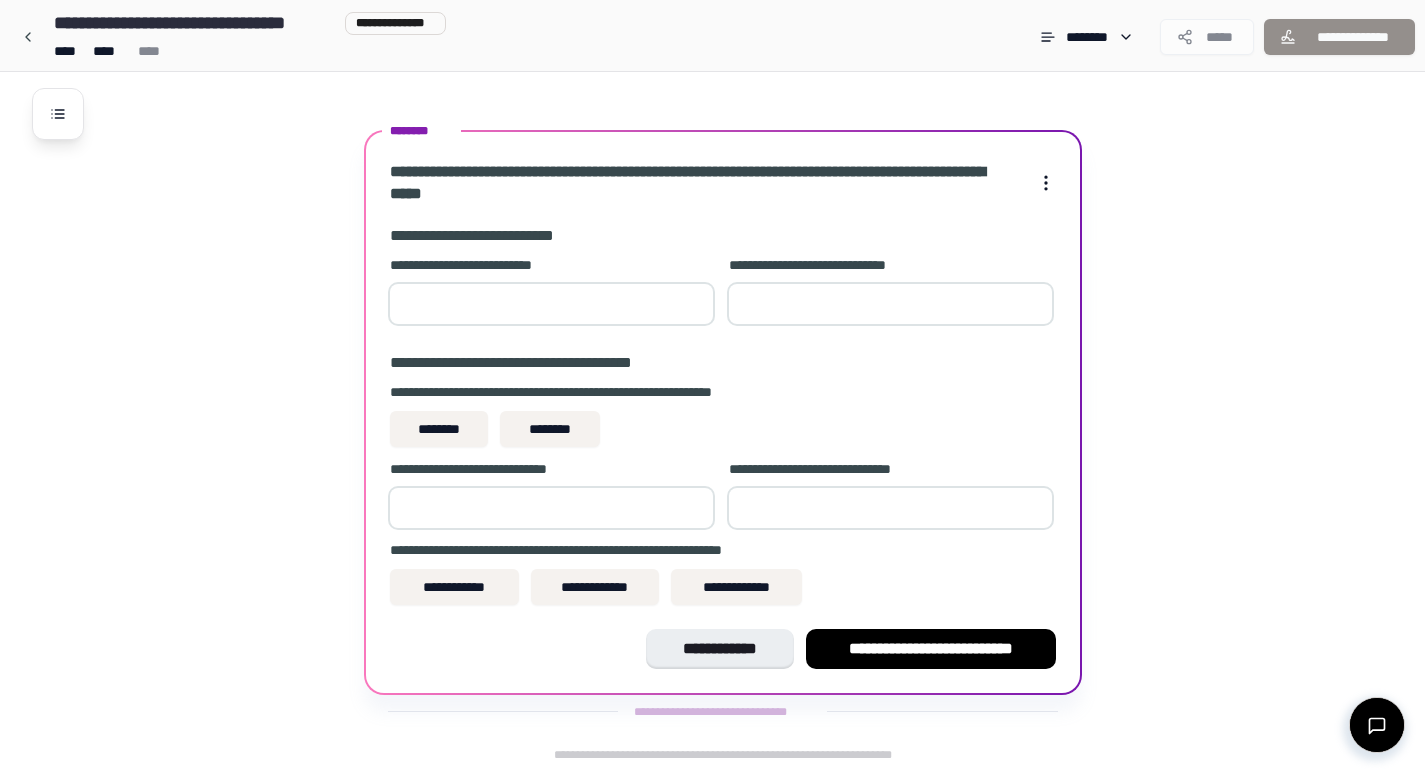 click on "*" at bounding box center (551, 304) 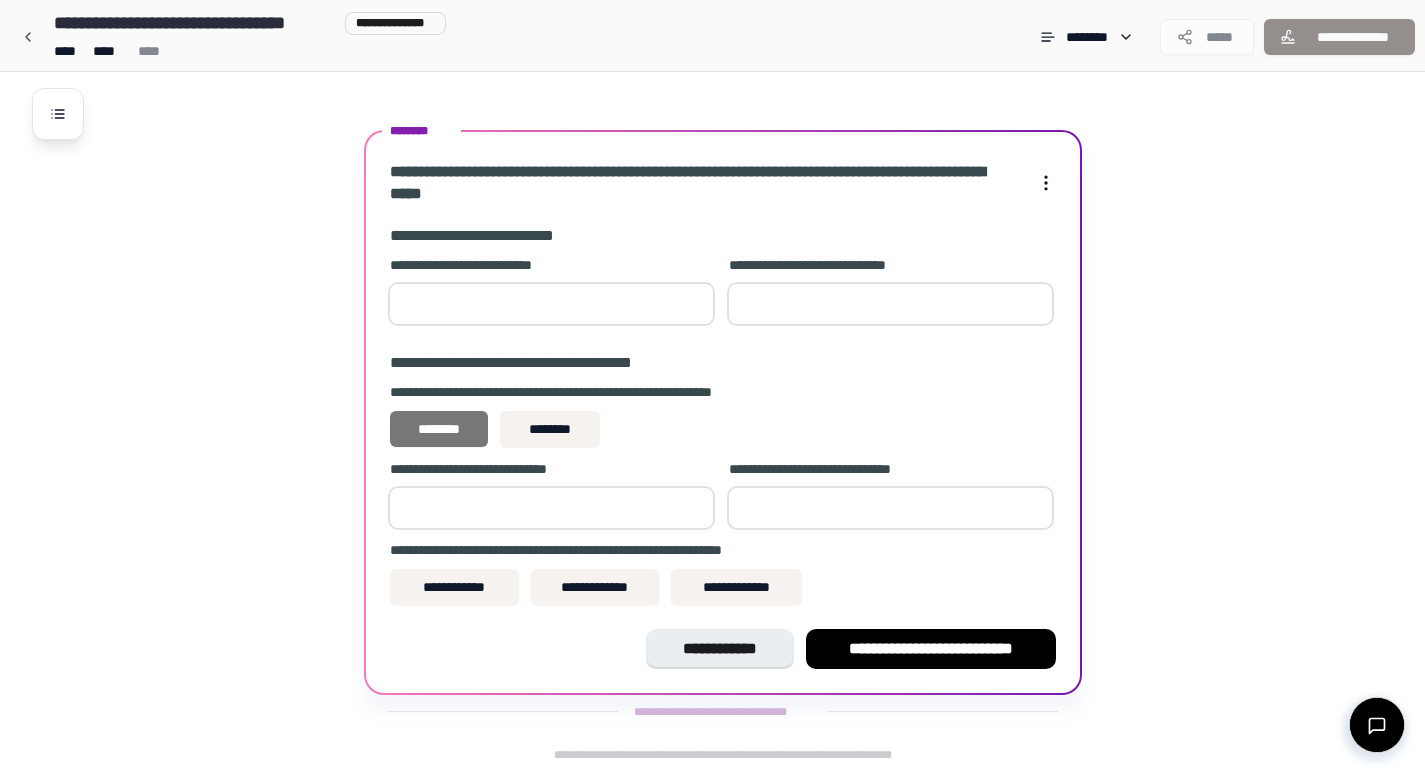 type on "**" 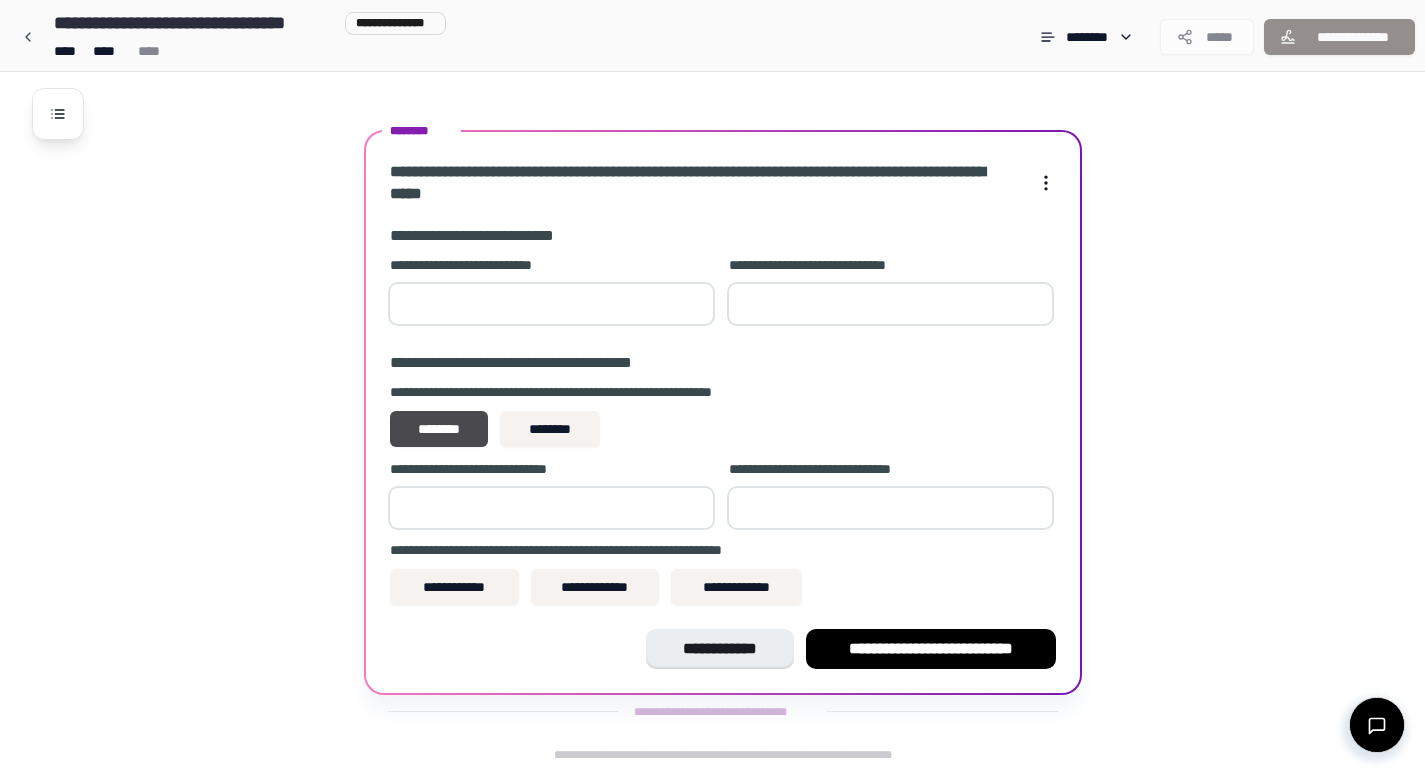 click at bounding box center [551, 508] 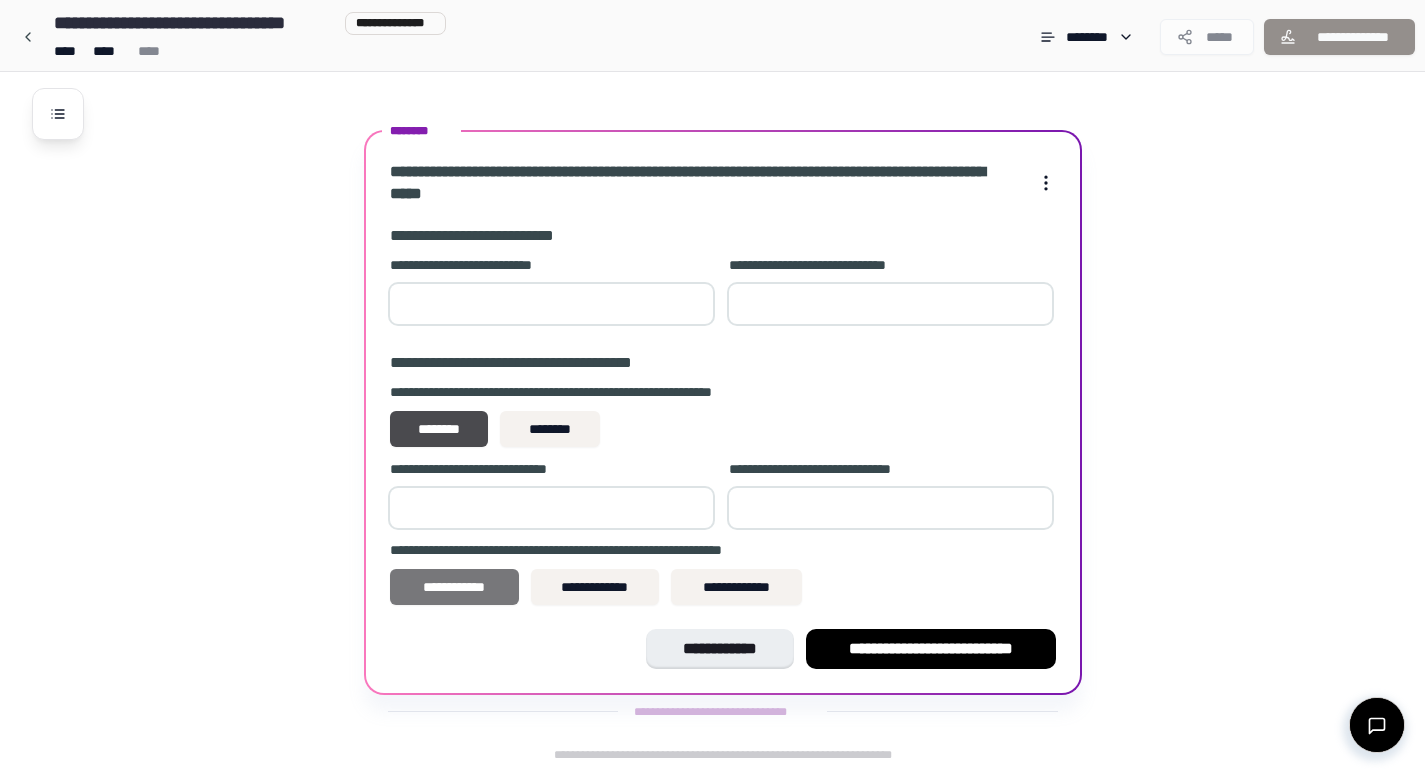 type on "*" 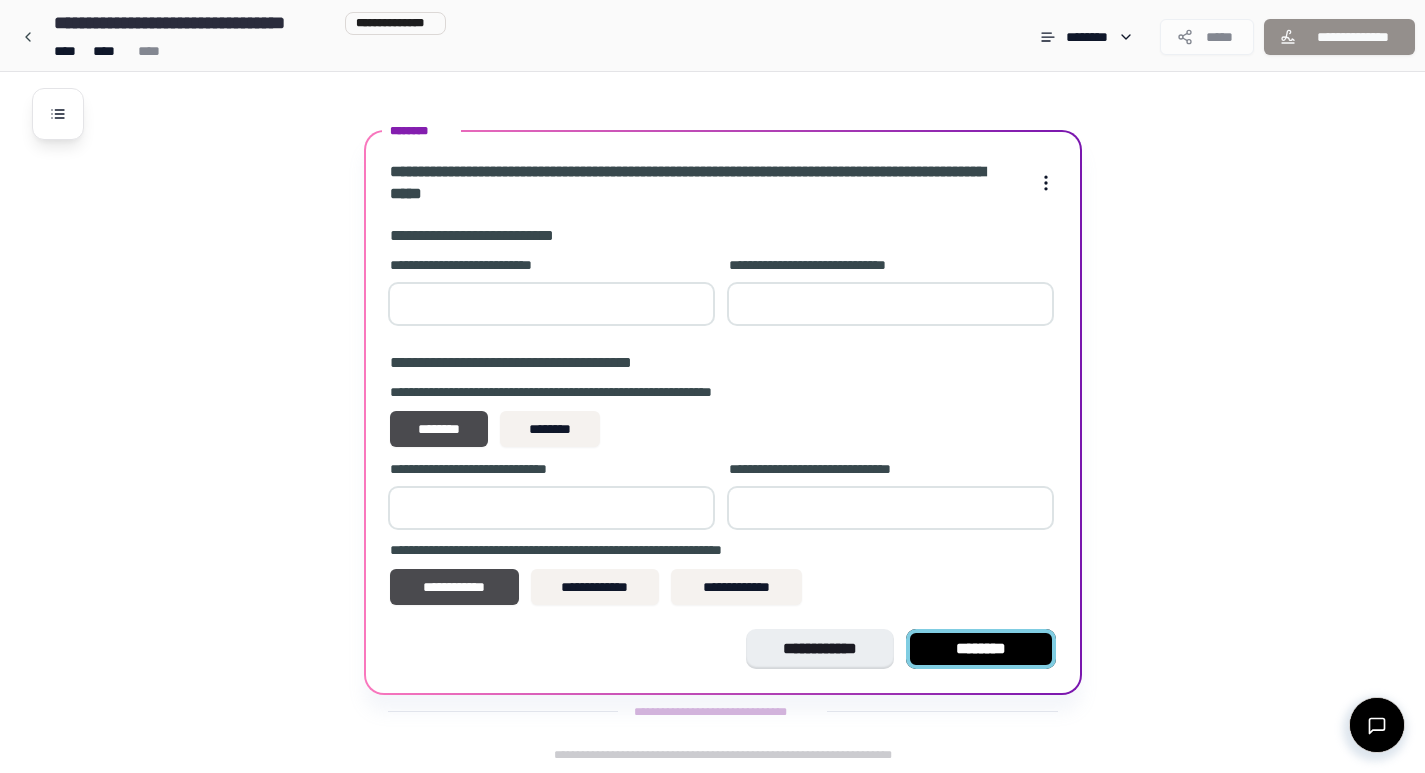 click on "********" at bounding box center (981, 649) 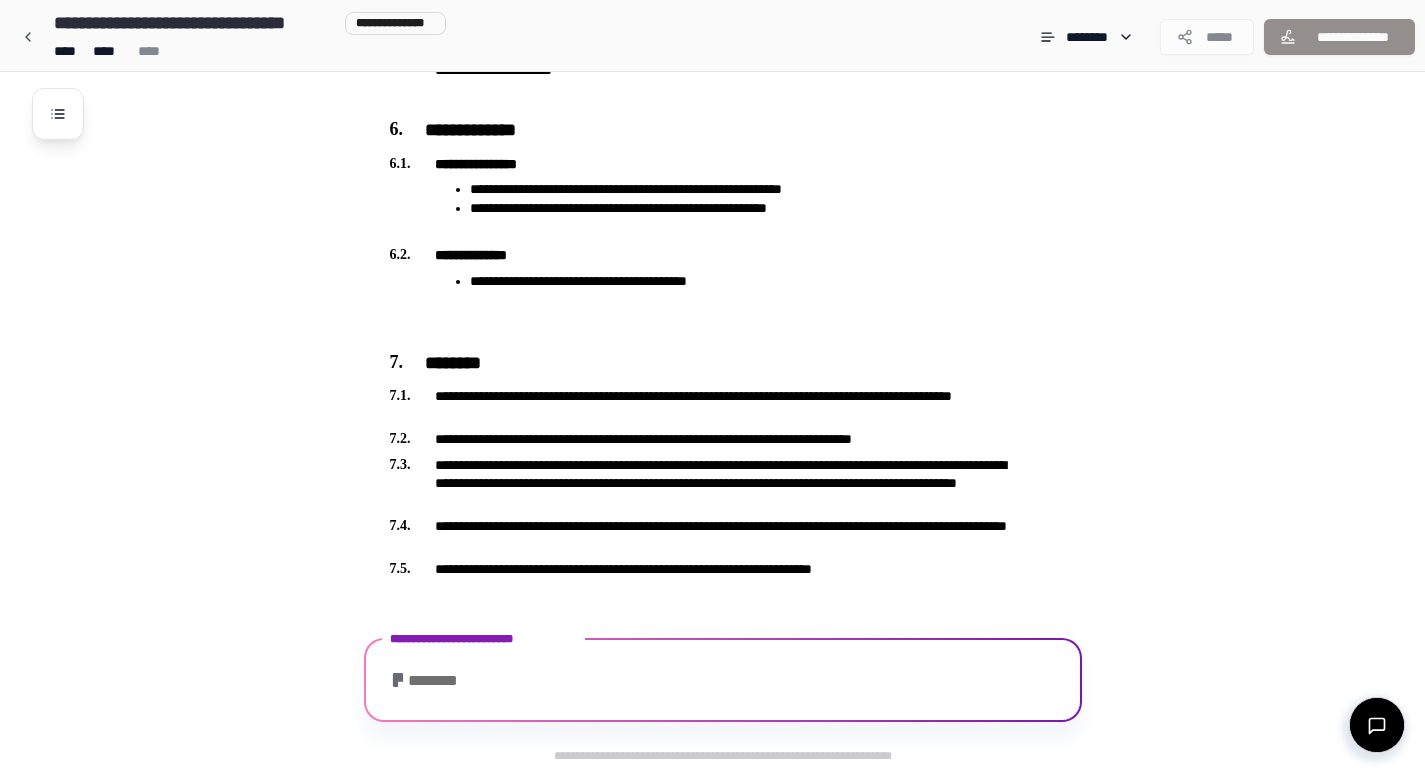 scroll, scrollTop: 2050, scrollLeft: 0, axis: vertical 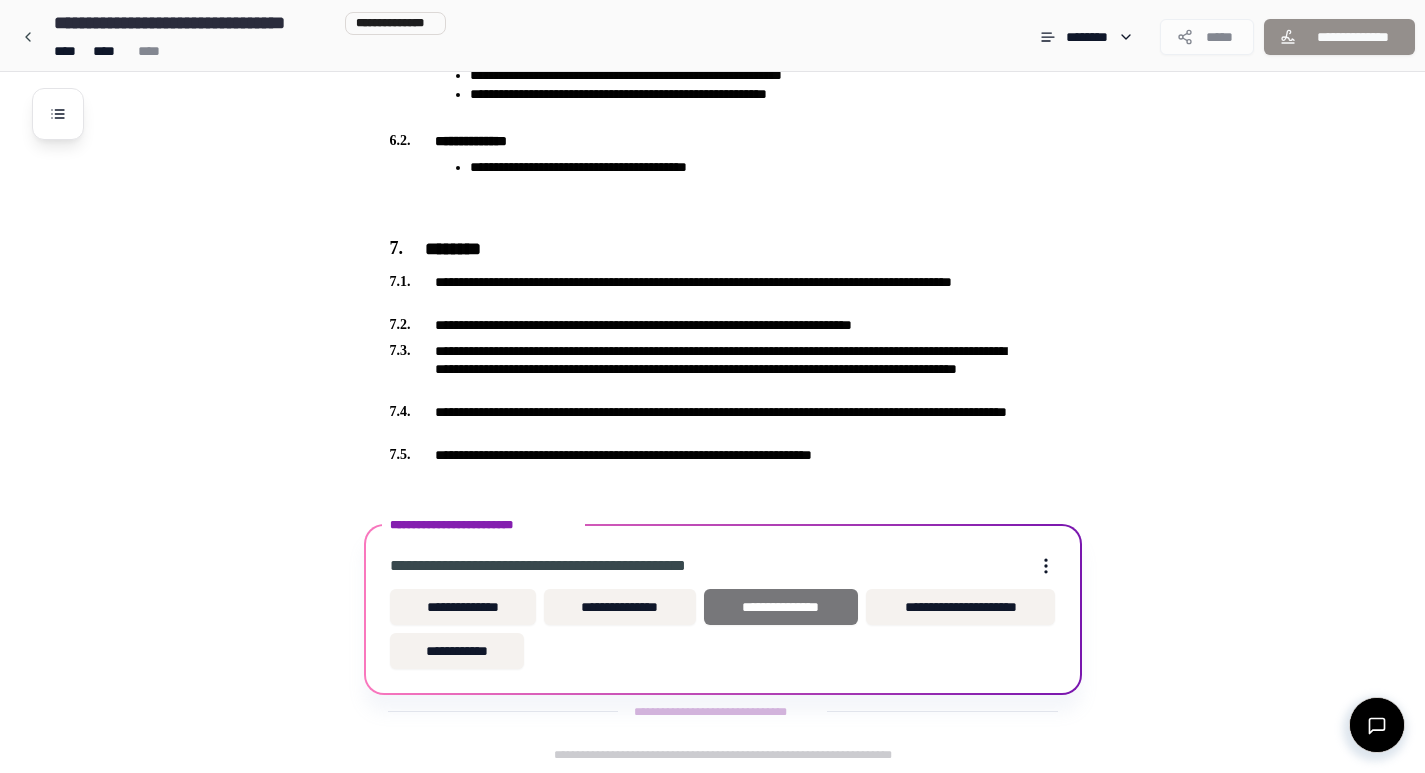 click on "**********" at bounding box center (781, 607) 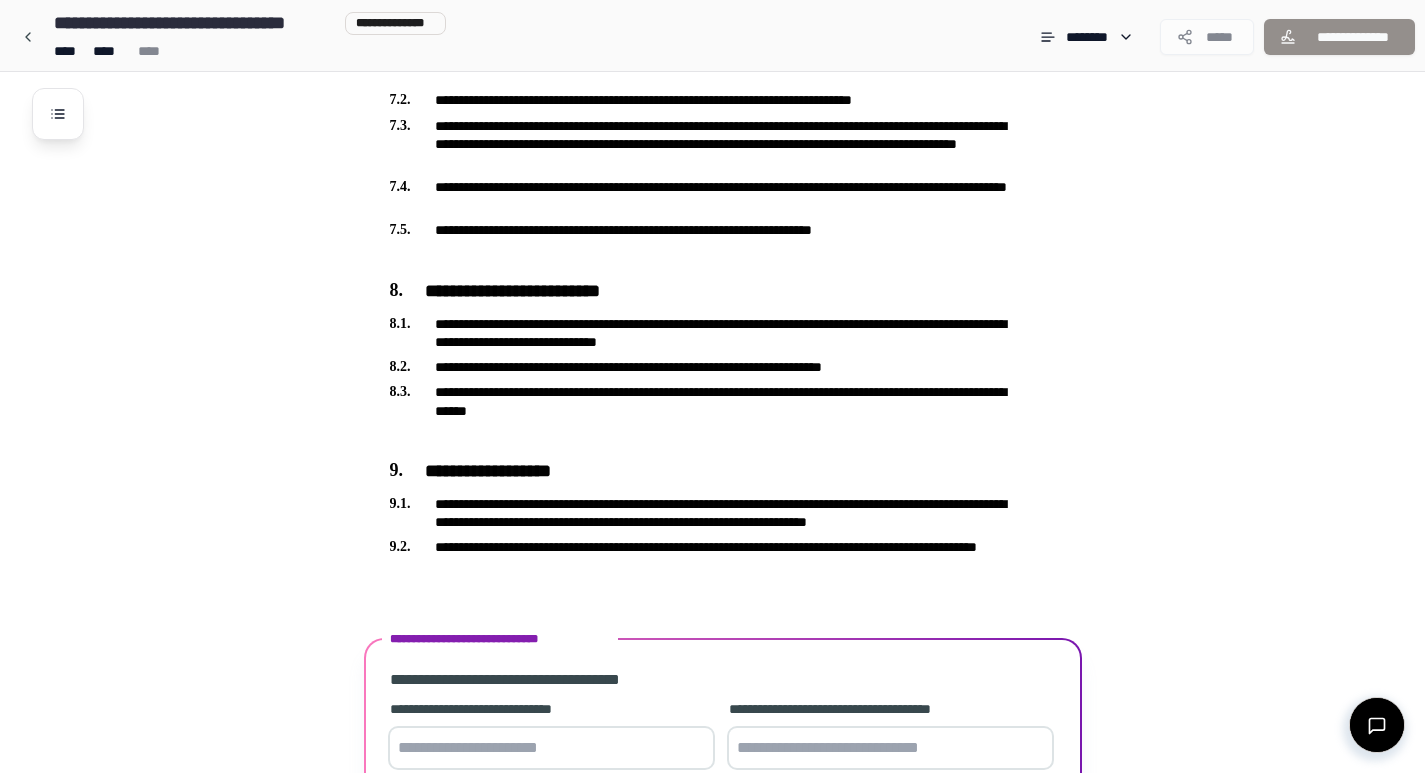 scroll, scrollTop: 2438, scrollLeft: 0, axis: vertical 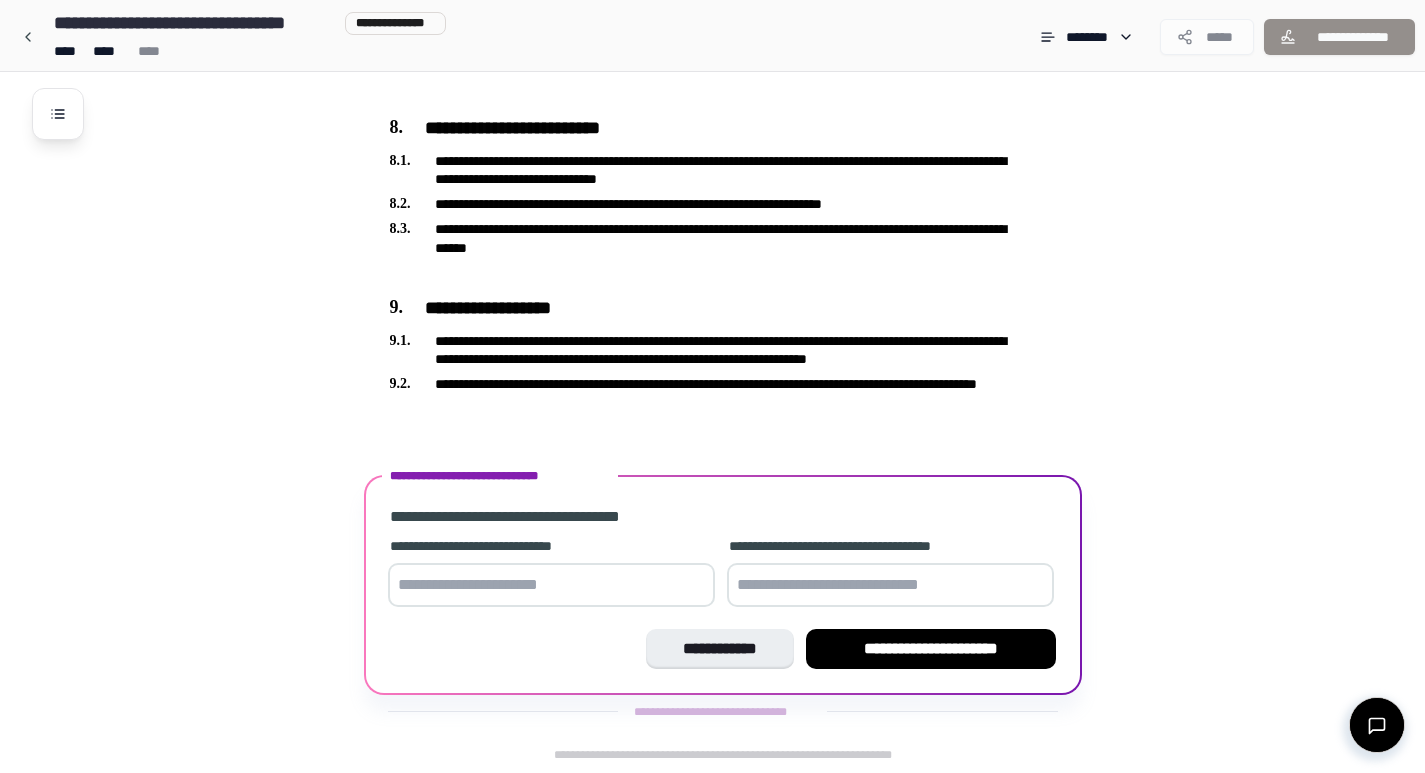 click at bounding box center [551, 585] 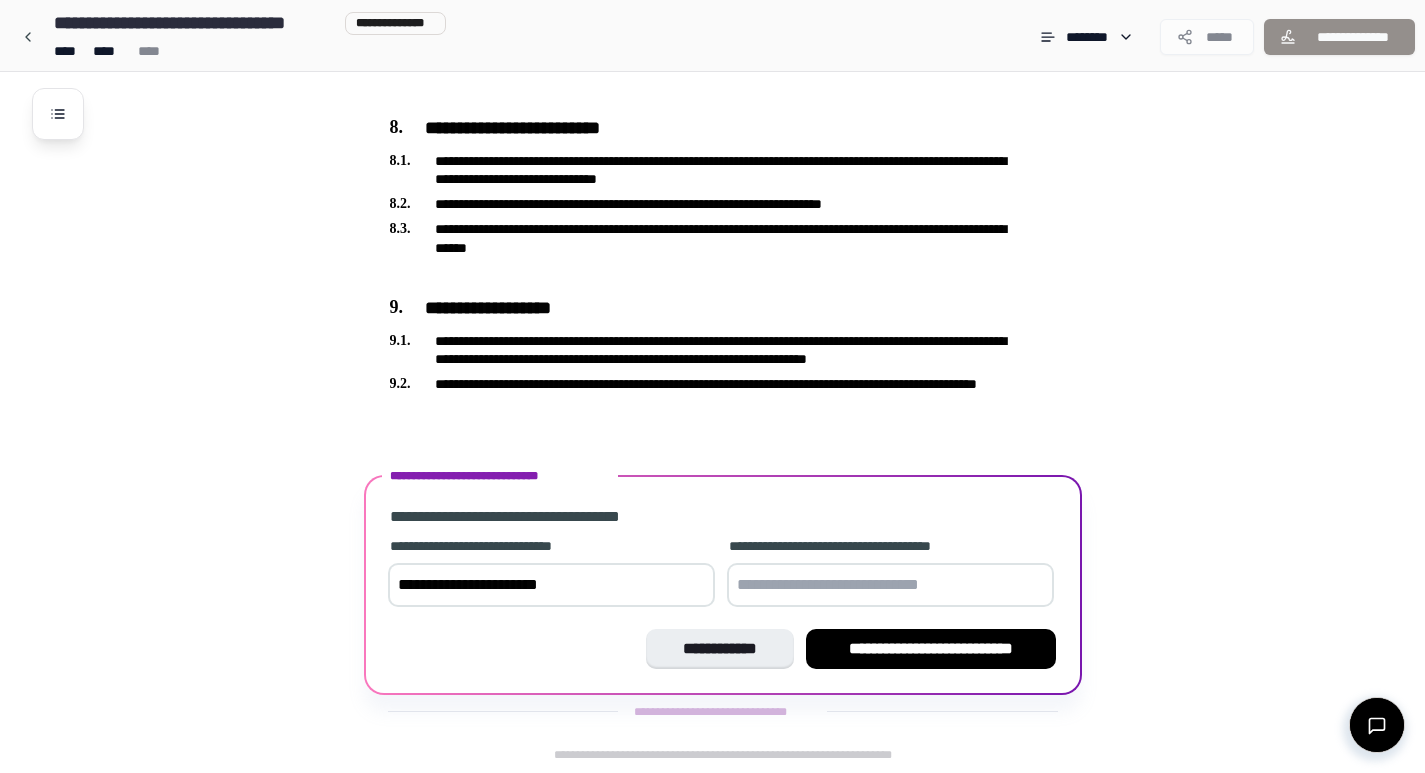 click at bounding box center [890, 585] 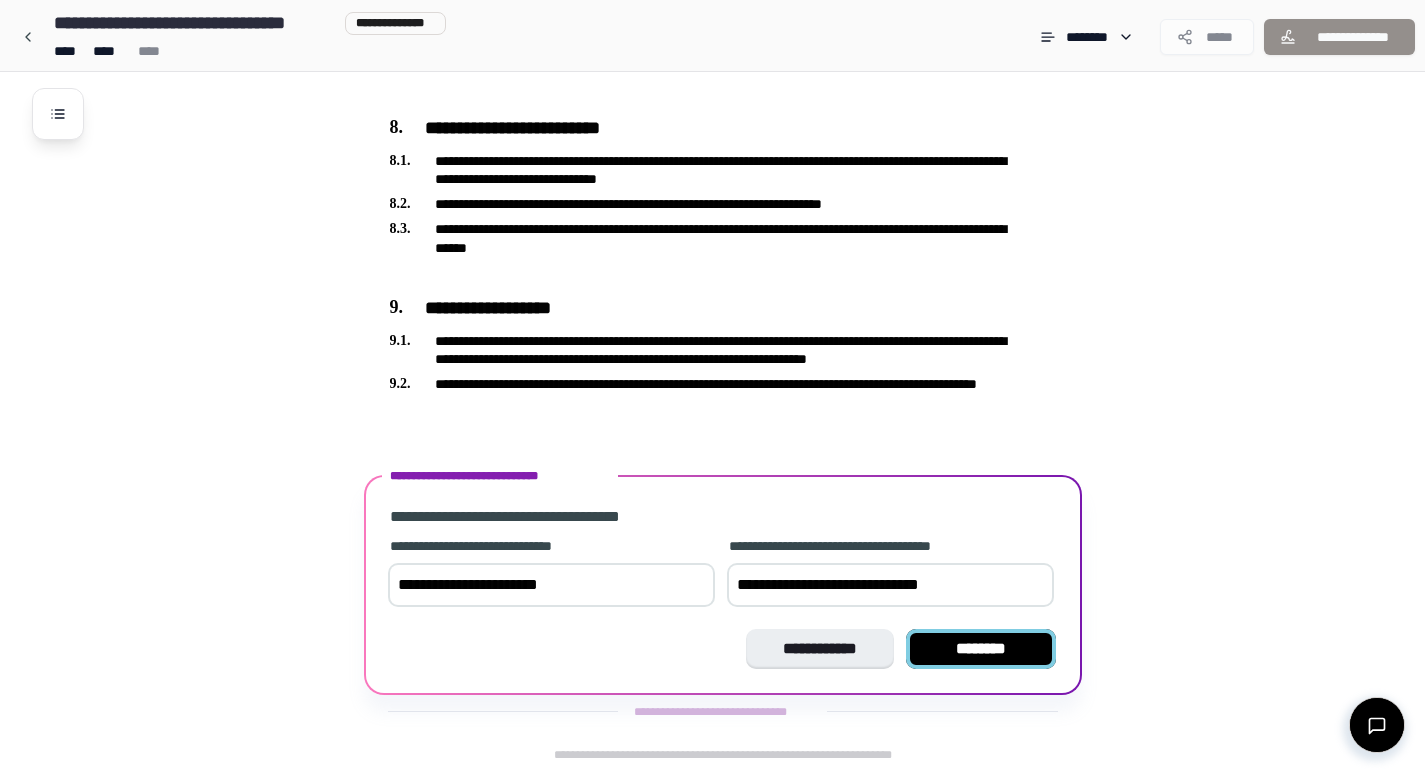 click on "********" at bounding box center (981, 649) 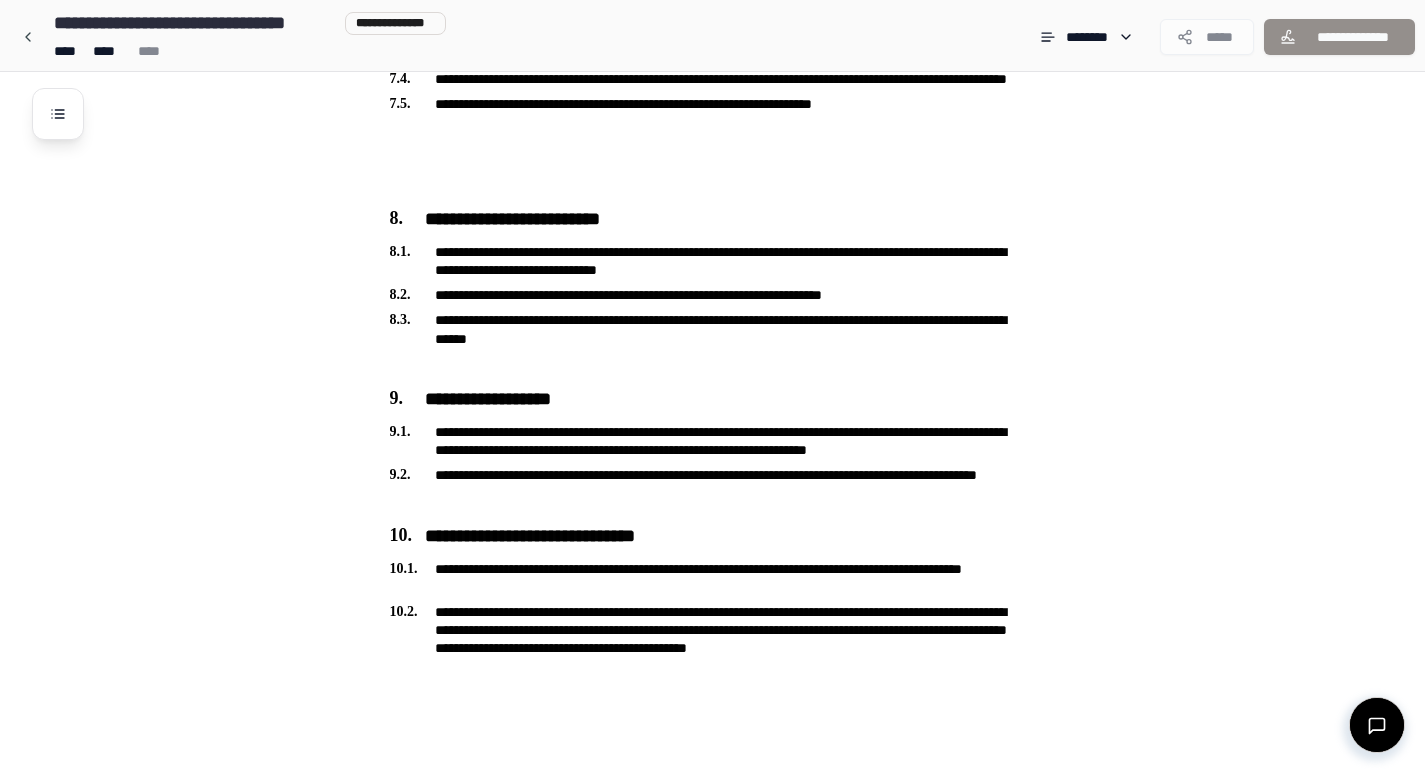 scroll, scrollTop: 2585, scrollLeft: 0, axis: vertical 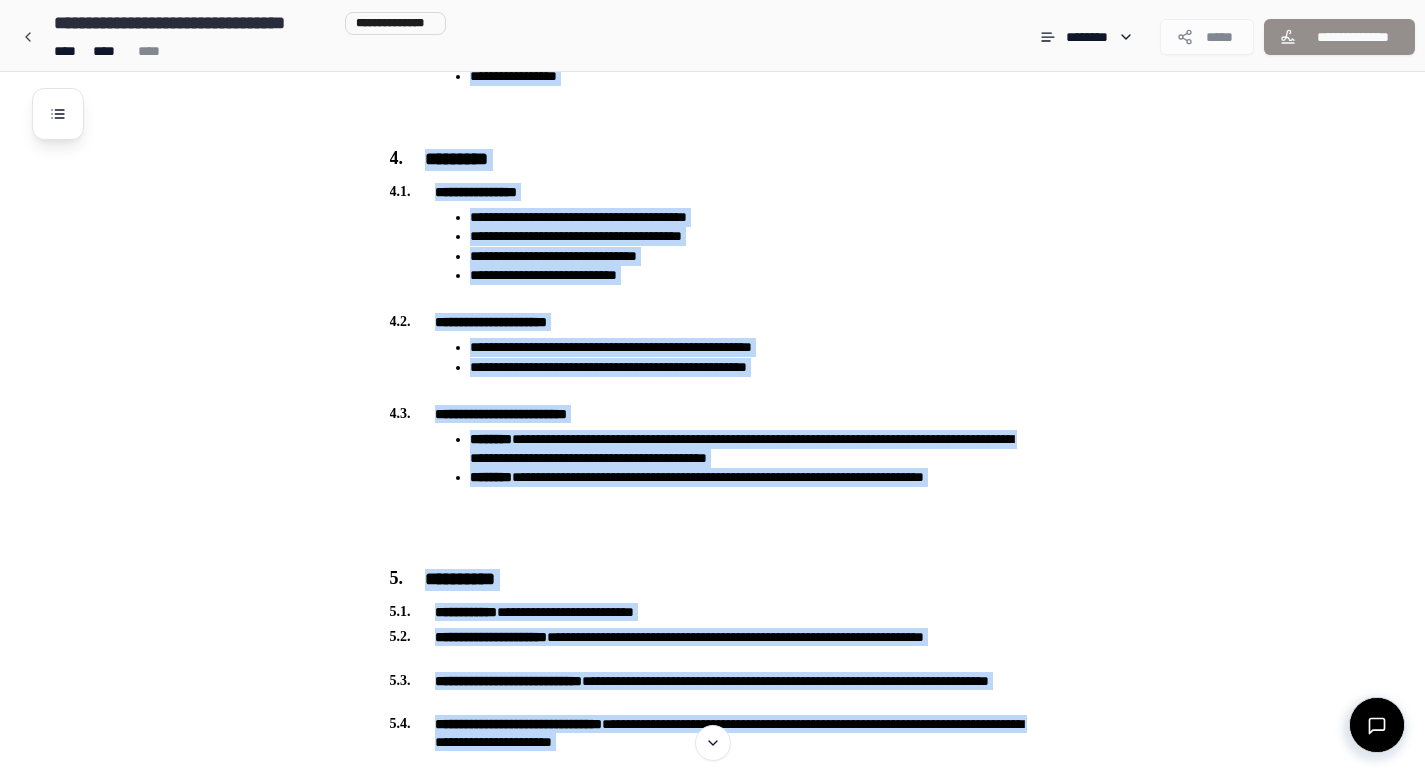 drag, startPoint x: 1067, startPoint y: 423, endPoint x: 556, endPoint y: -11, distance: 670.4305 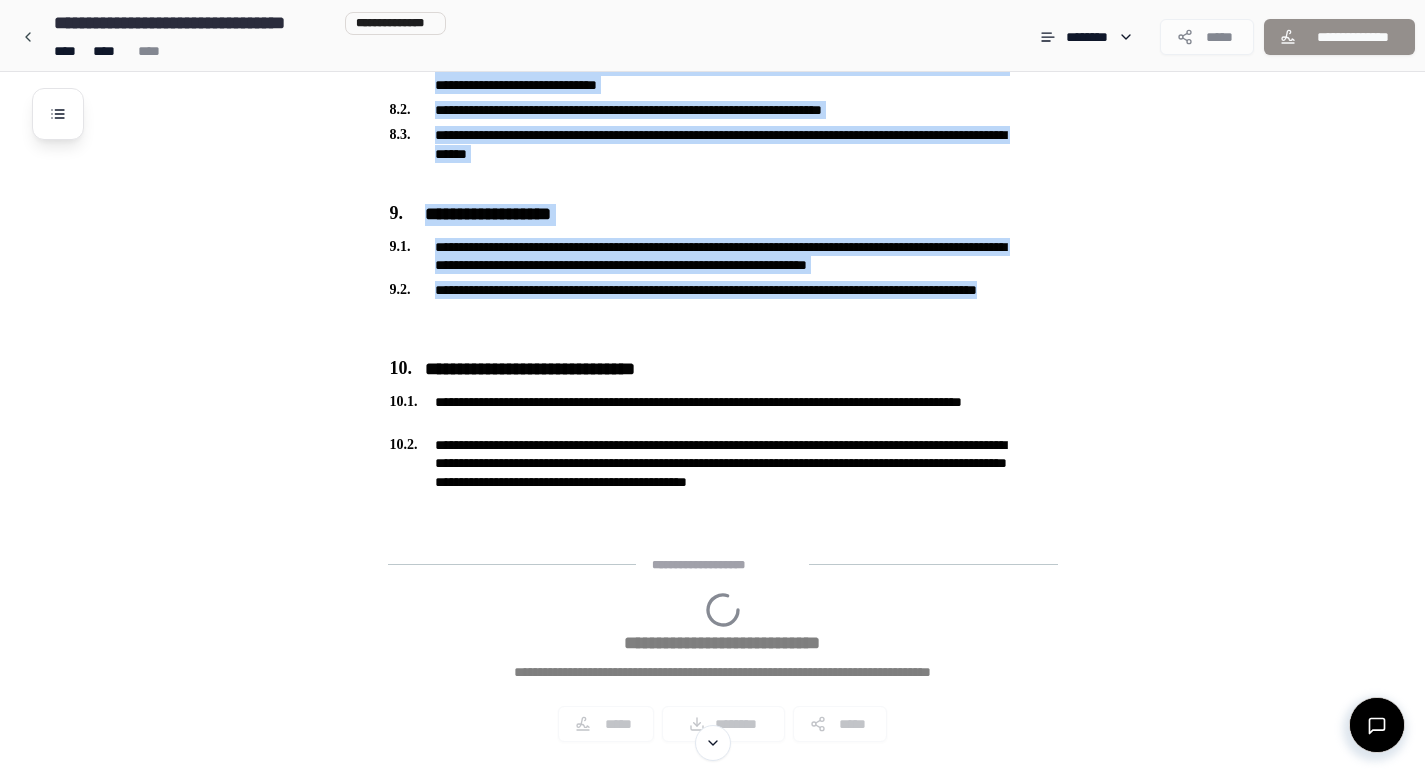 scroll, scrollTop: 2533, scrollLeft: 0, axis: vertical 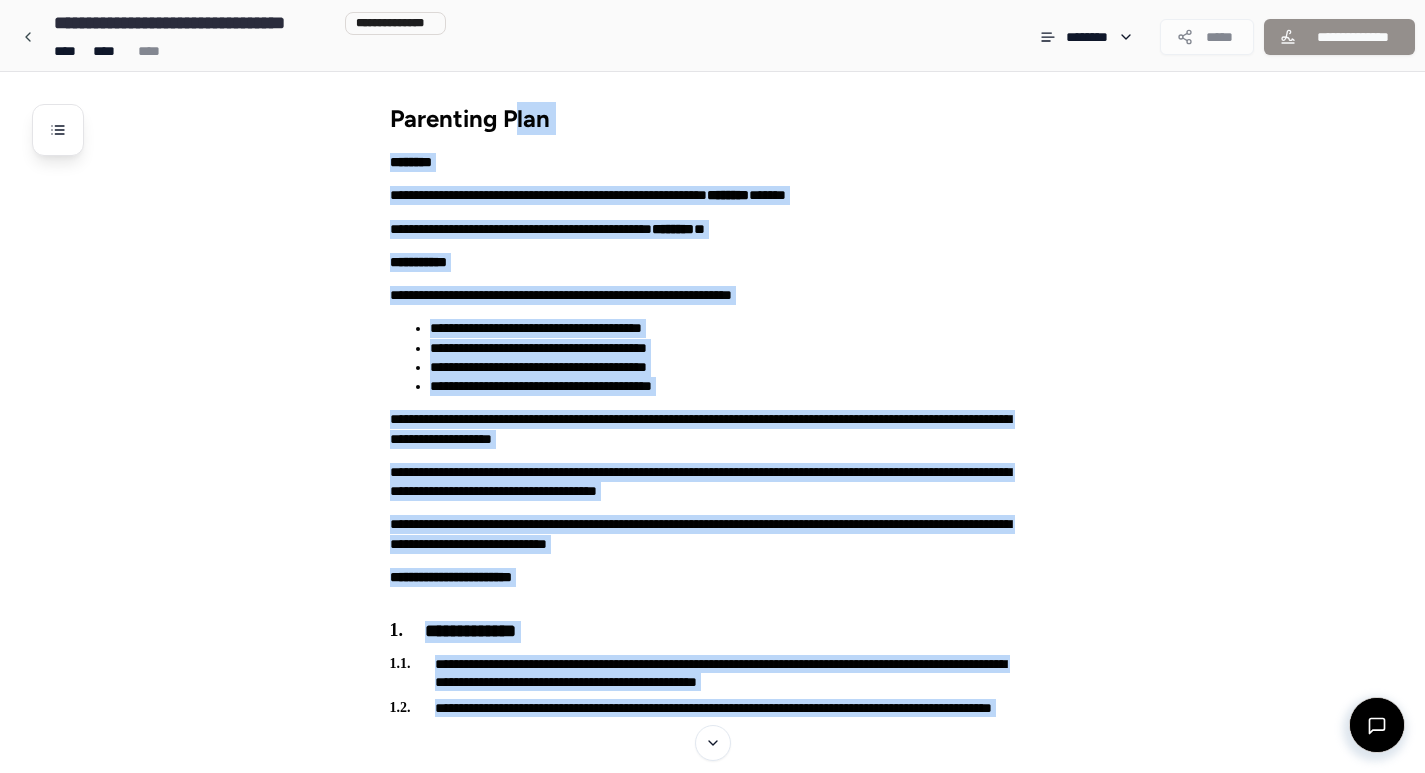 drag, startPoint x: 855, startPoint y: 529, endPoint x: 512, endPoint y: -87, distance: 705.05676 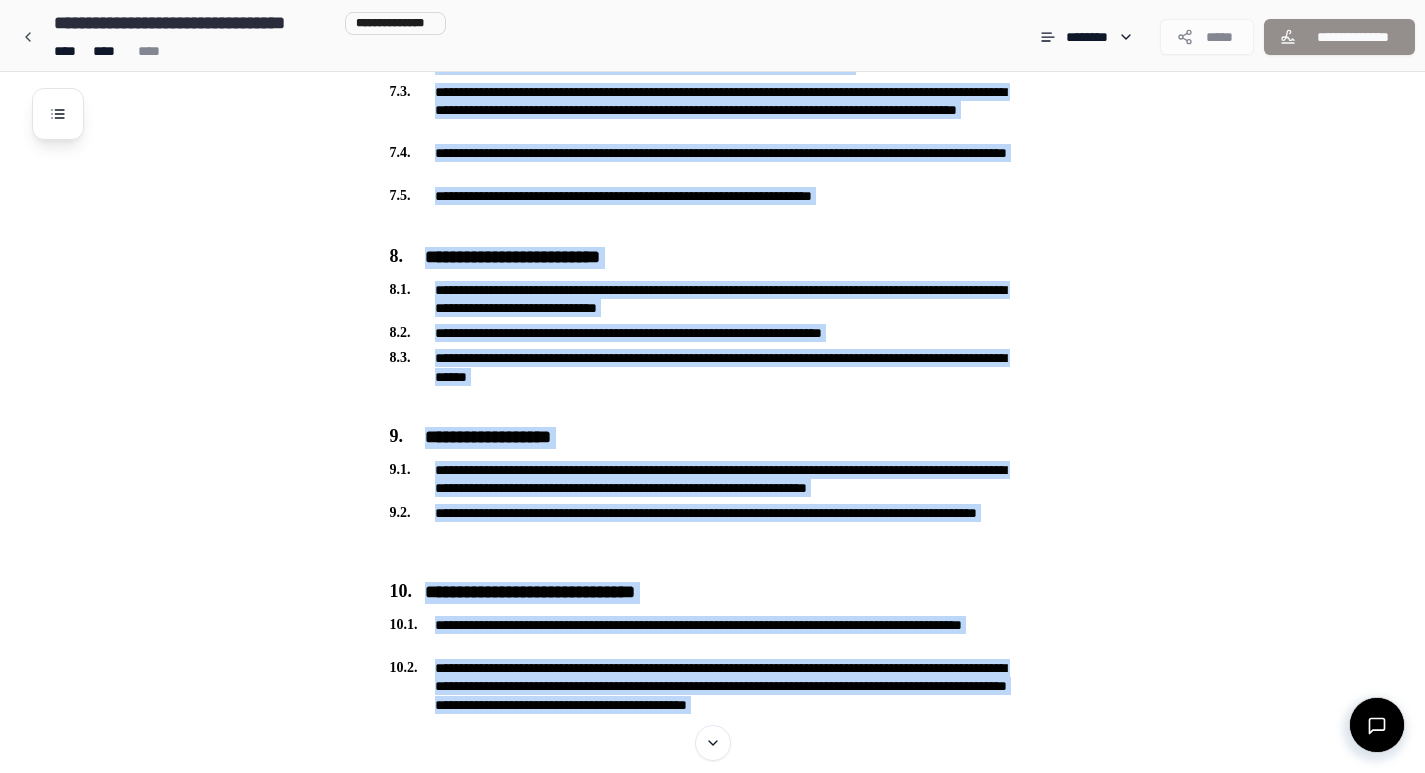 scroll, scrollTop: 2532, scrollLeft: 0, axis: vertical 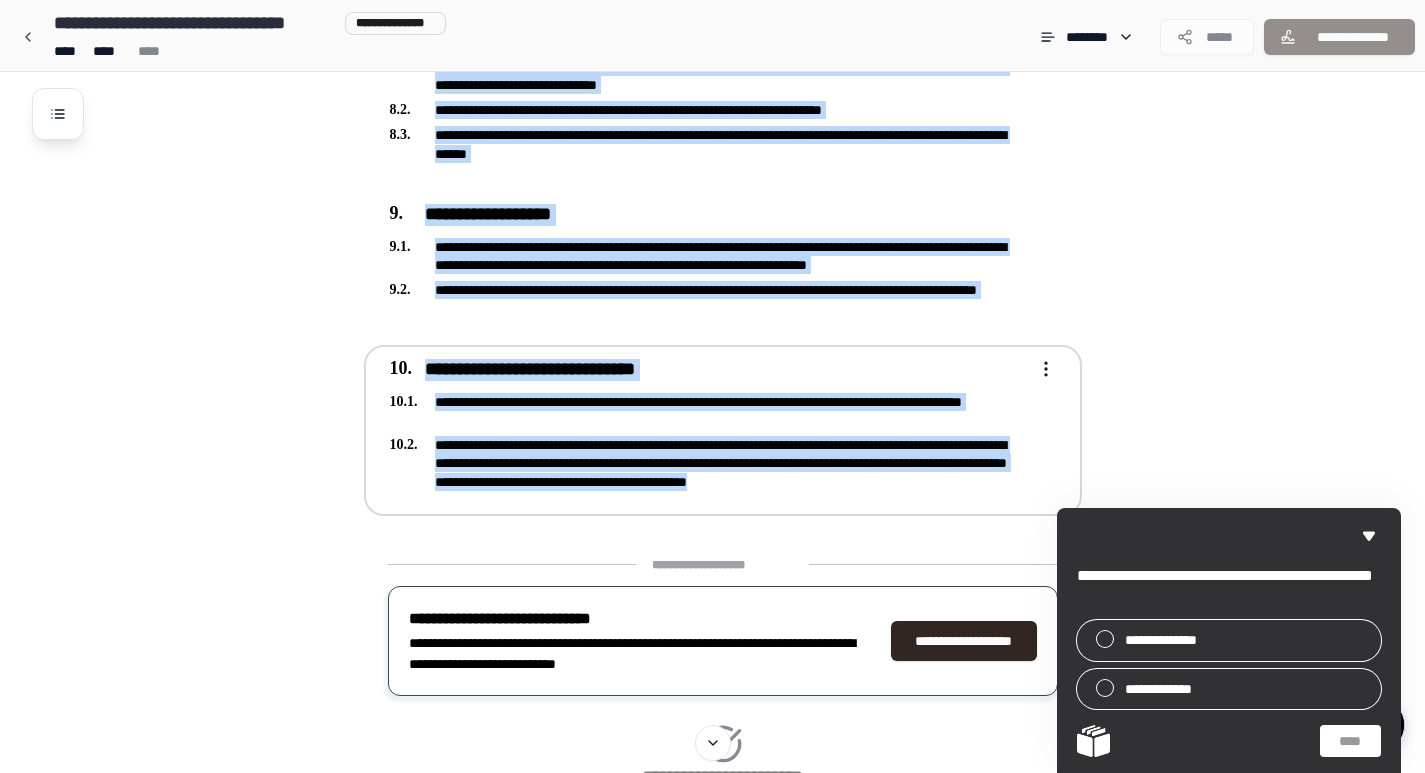 drag, startPoint x: 361, startPoint y: 99, endPoint x: 1022, endPoint y: 495, distance: 770.54333 